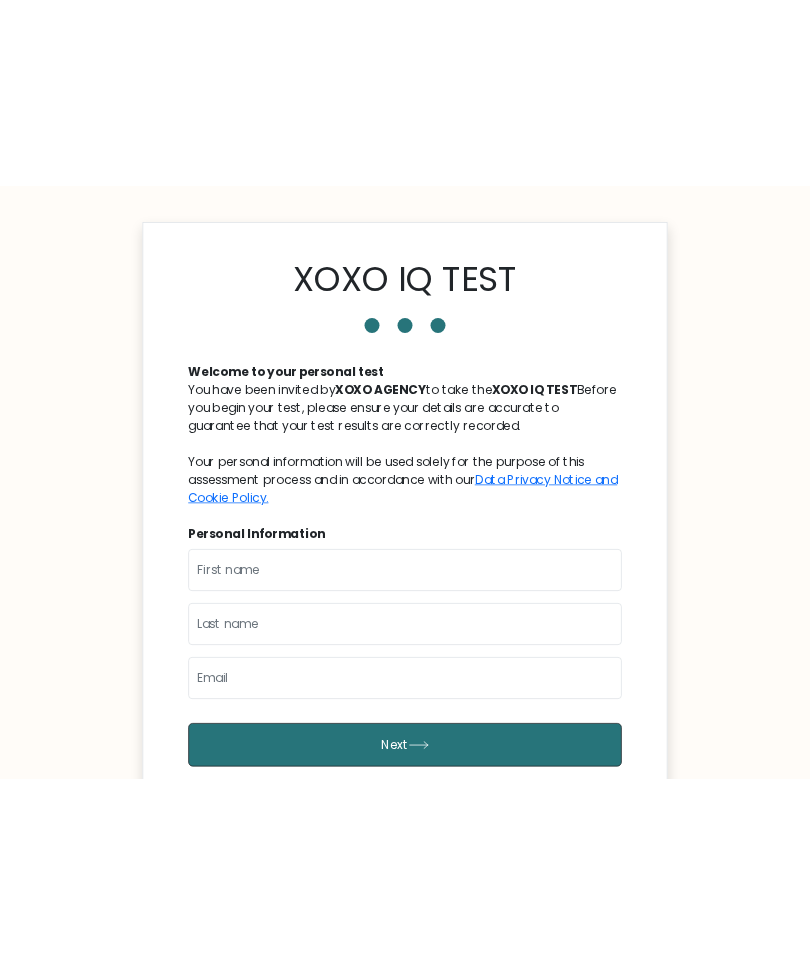 scroll, scrollTop: 0, scrollLeft: 0, axis: both 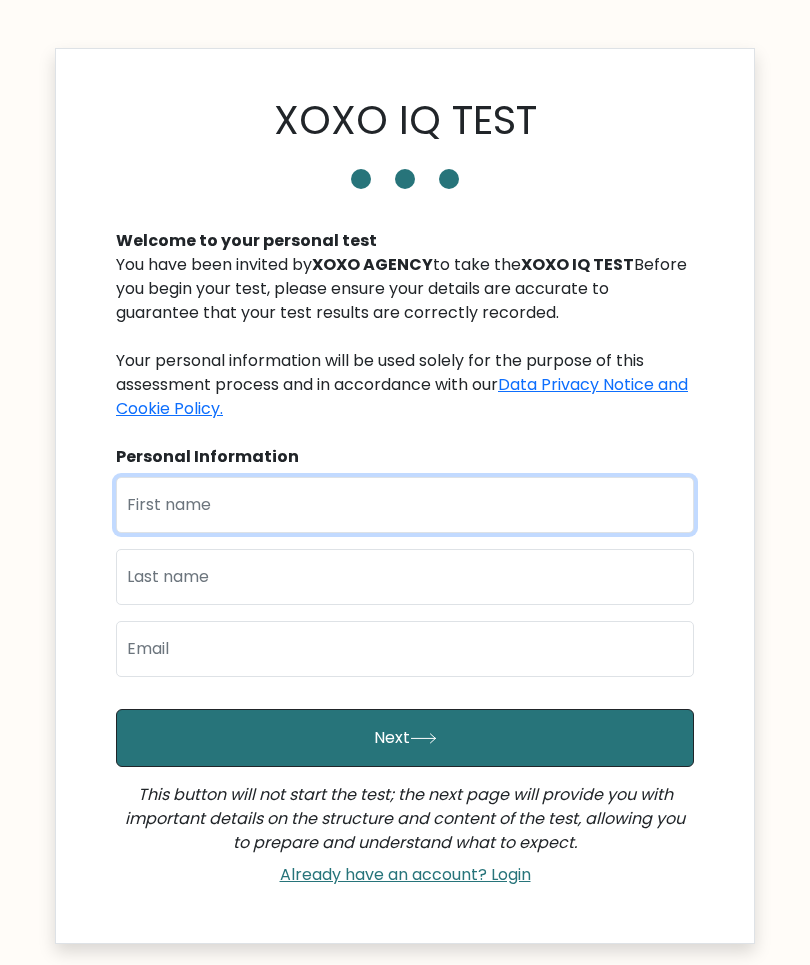 click at bounding box center (405, 505) 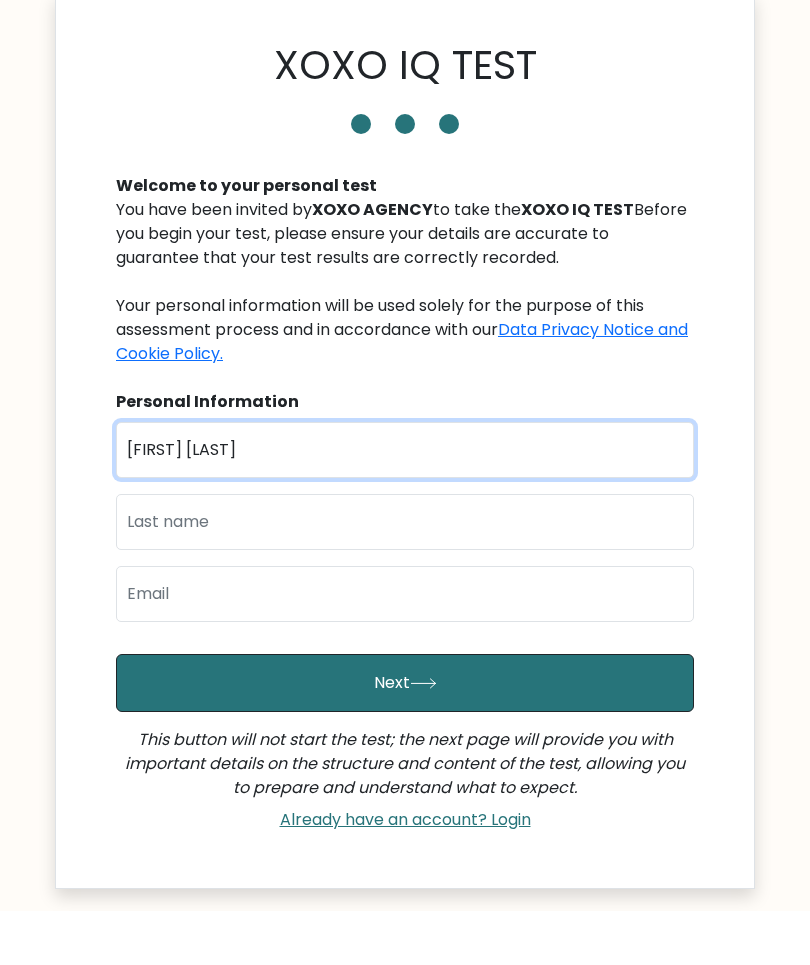 type on "Adrian Josh" 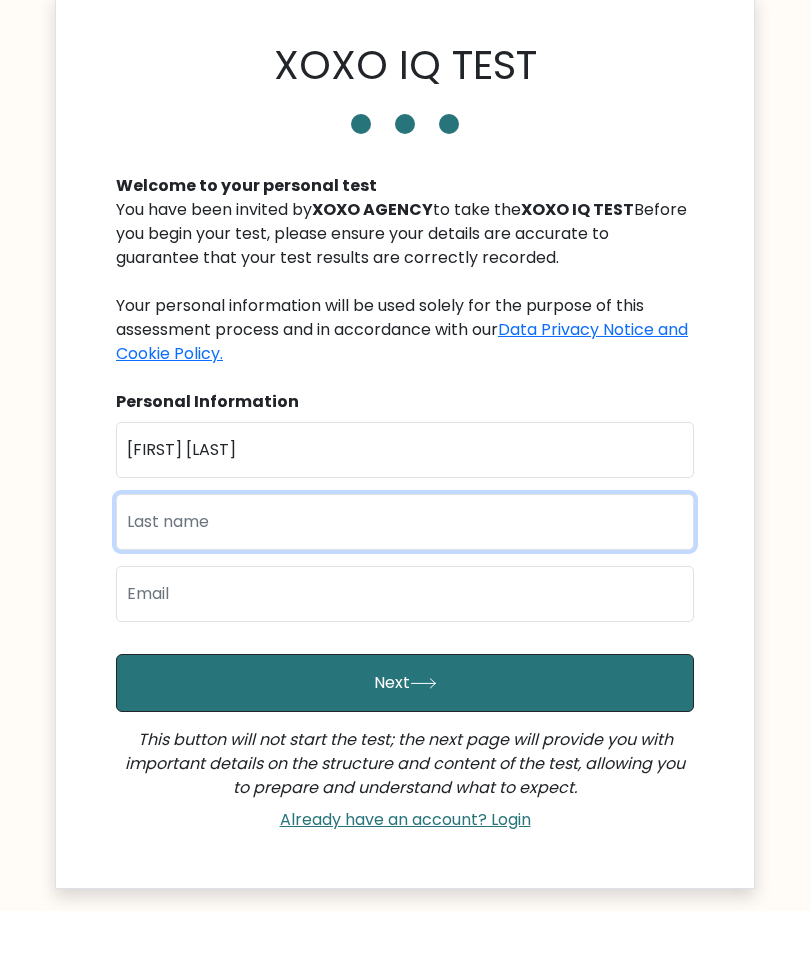 click at bounding box center [405, 577] 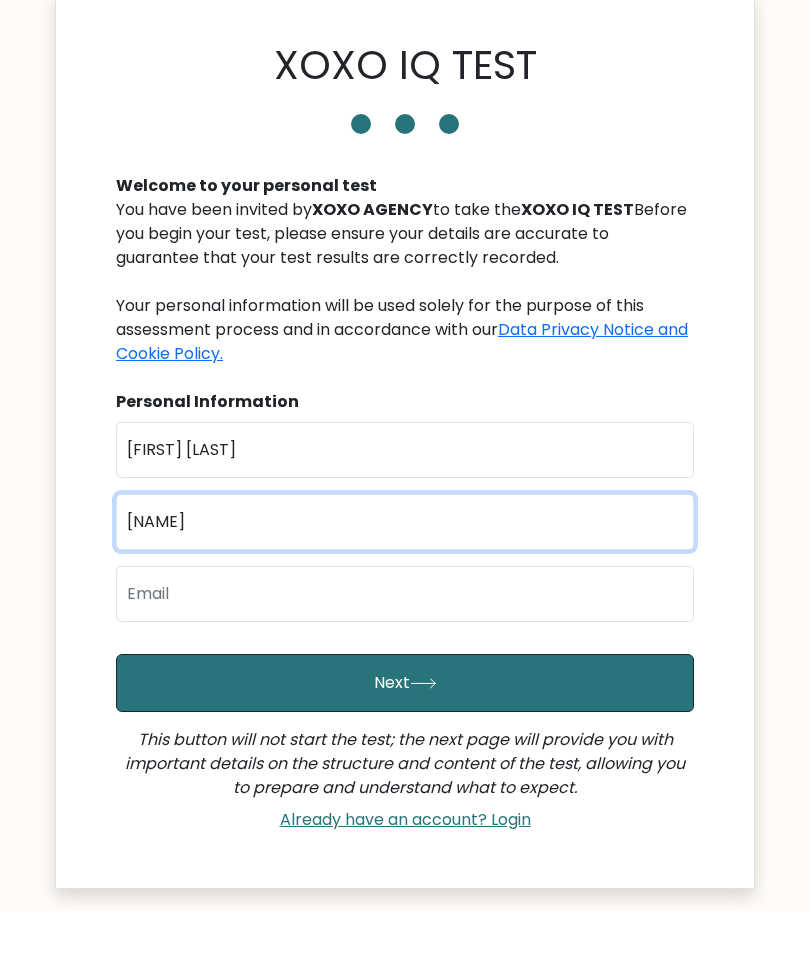 type on "Belan" 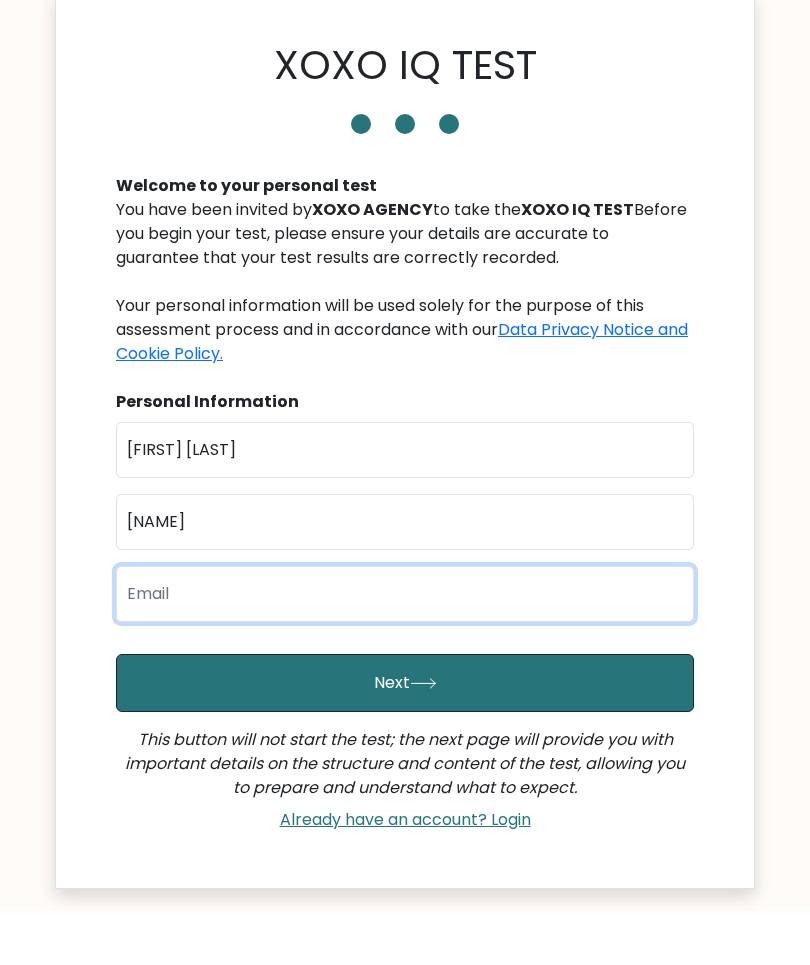 click at bounding box center [405, 649] 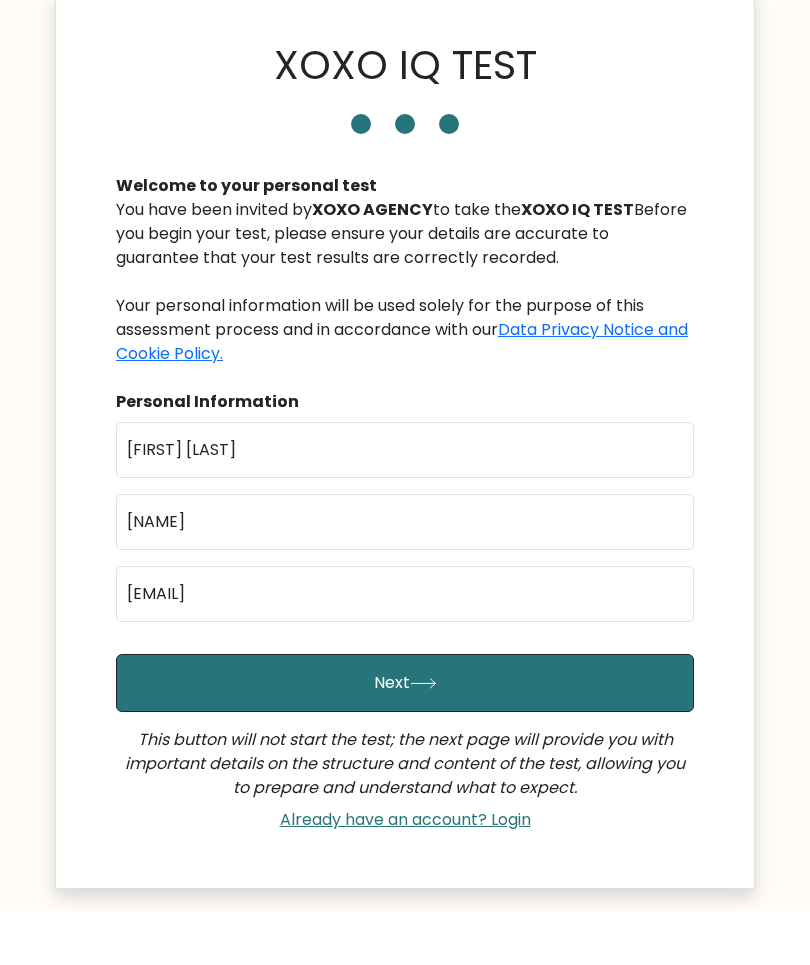 scroll, scrollTop: 55, scrollLeft: 0, axis: vertical 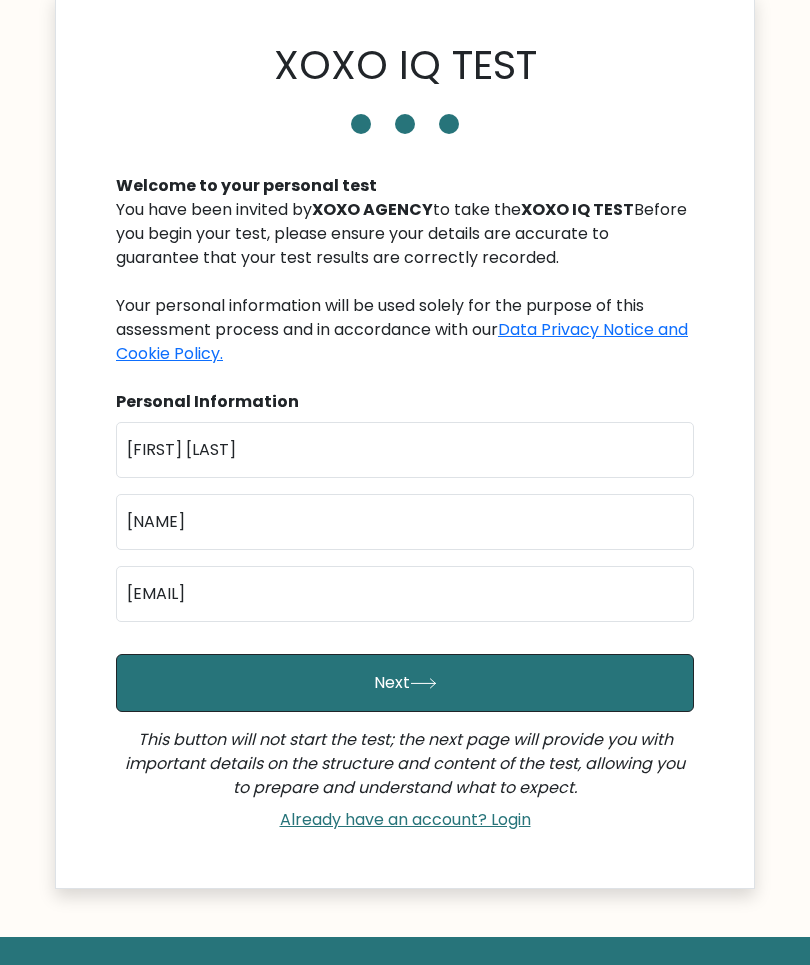 click on "Next" at bounding box center [405, 683] 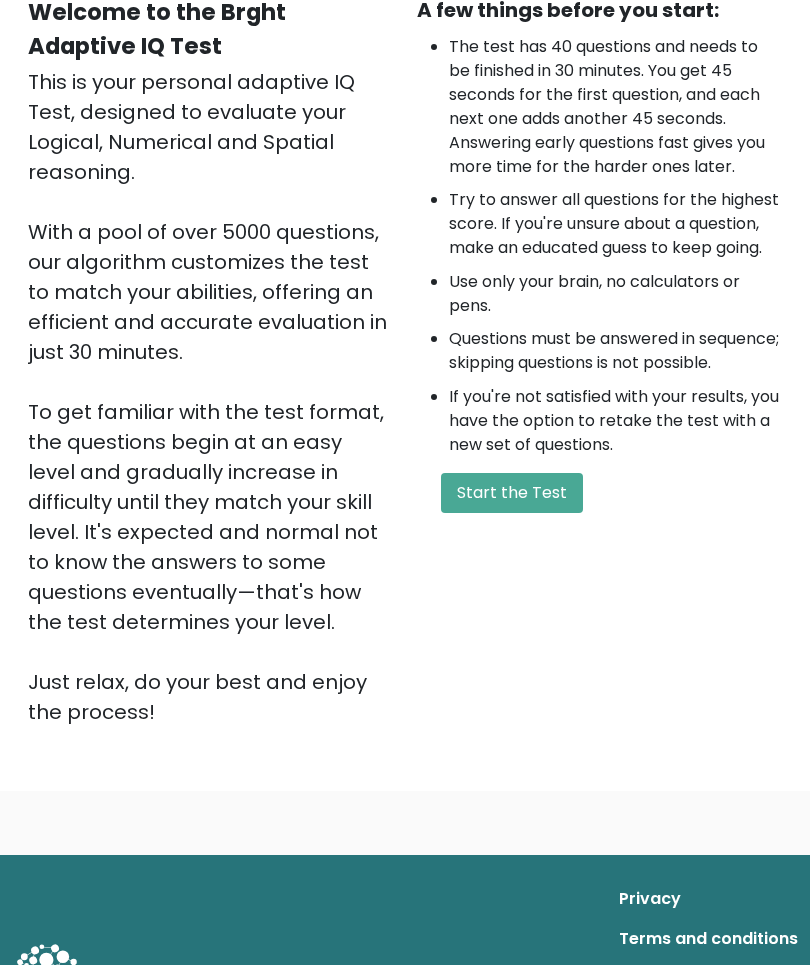 scroll, scrollTop: 6, scrollLeft: 0, axis: vertical 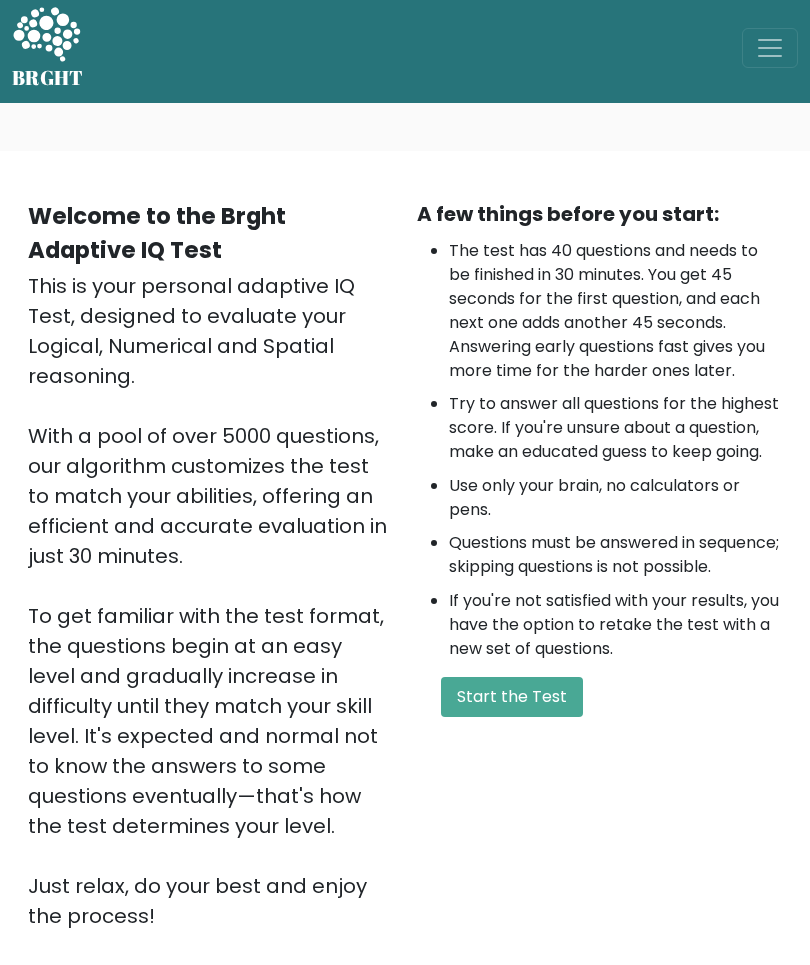 click on "Start the Test" at bounding box center [512, 698] 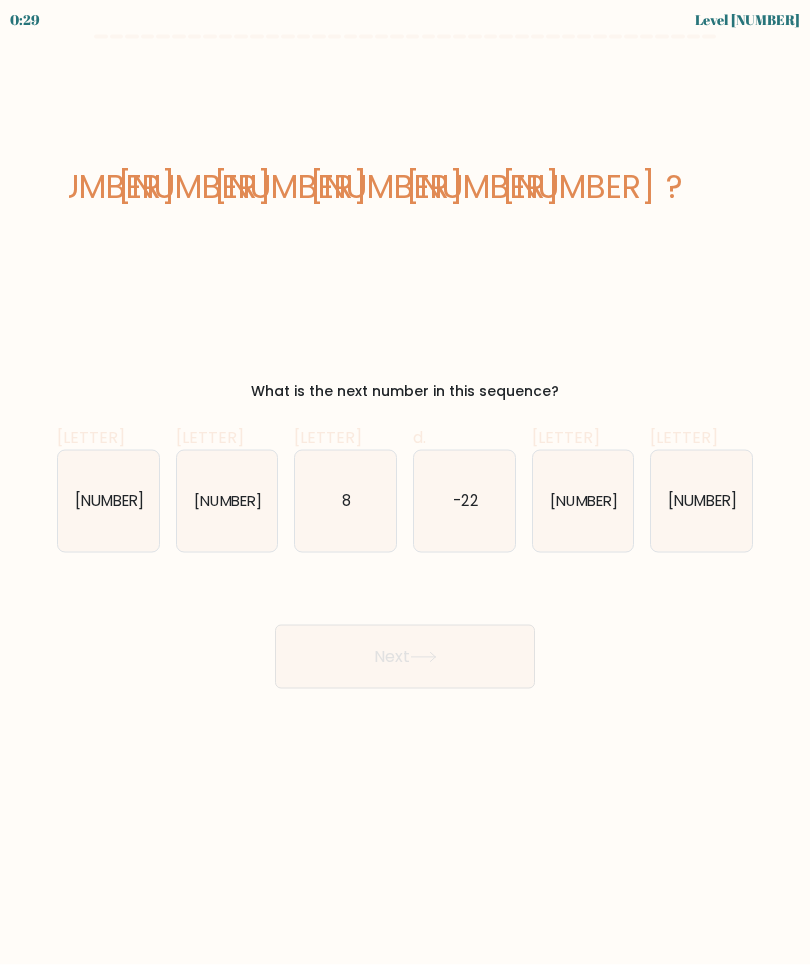 scroll, scrollTop: 0, scrollLeft: 0, axis: both 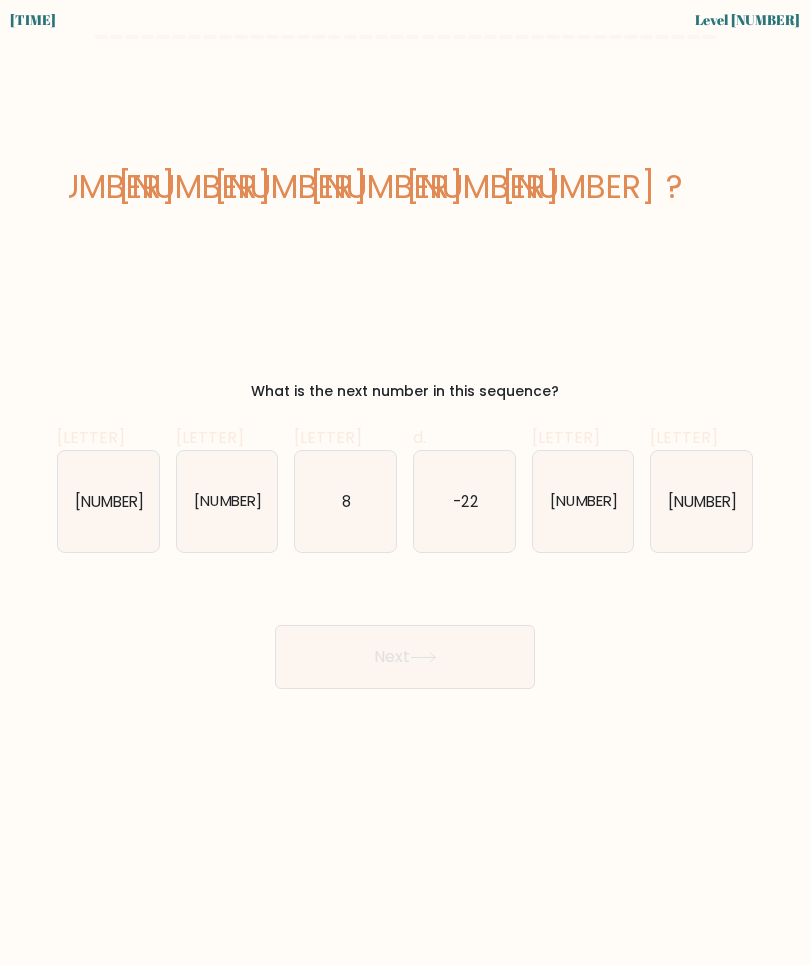 click on "25" at bounding box center [701, 501] 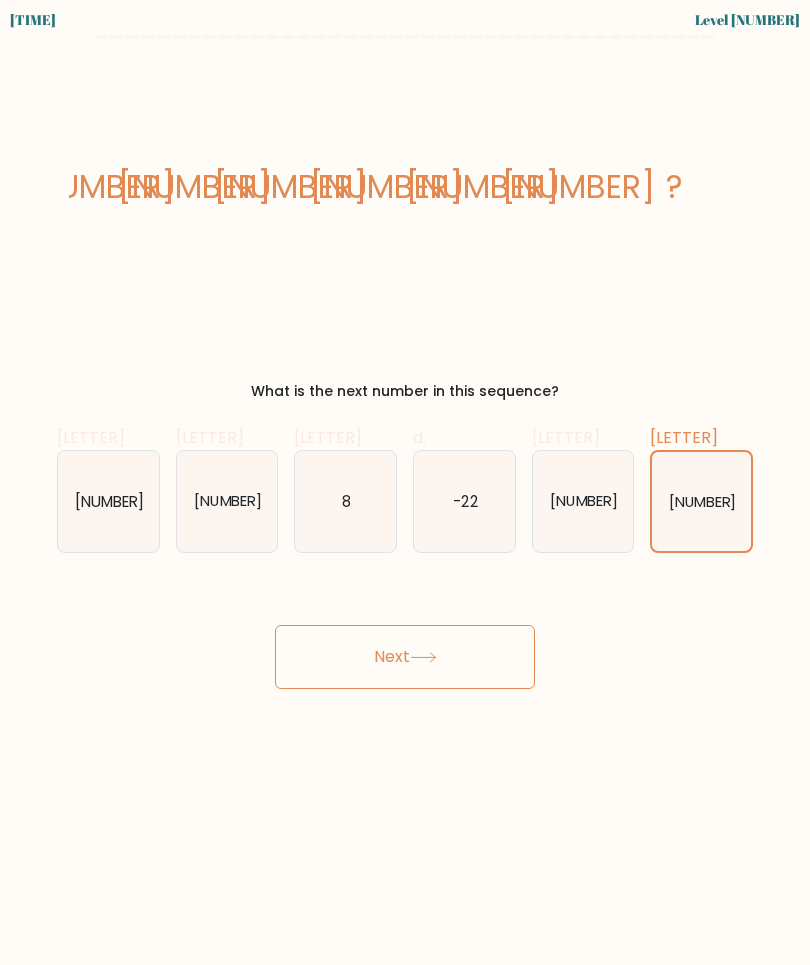 click on "Next" at bounding box center (405, 657) 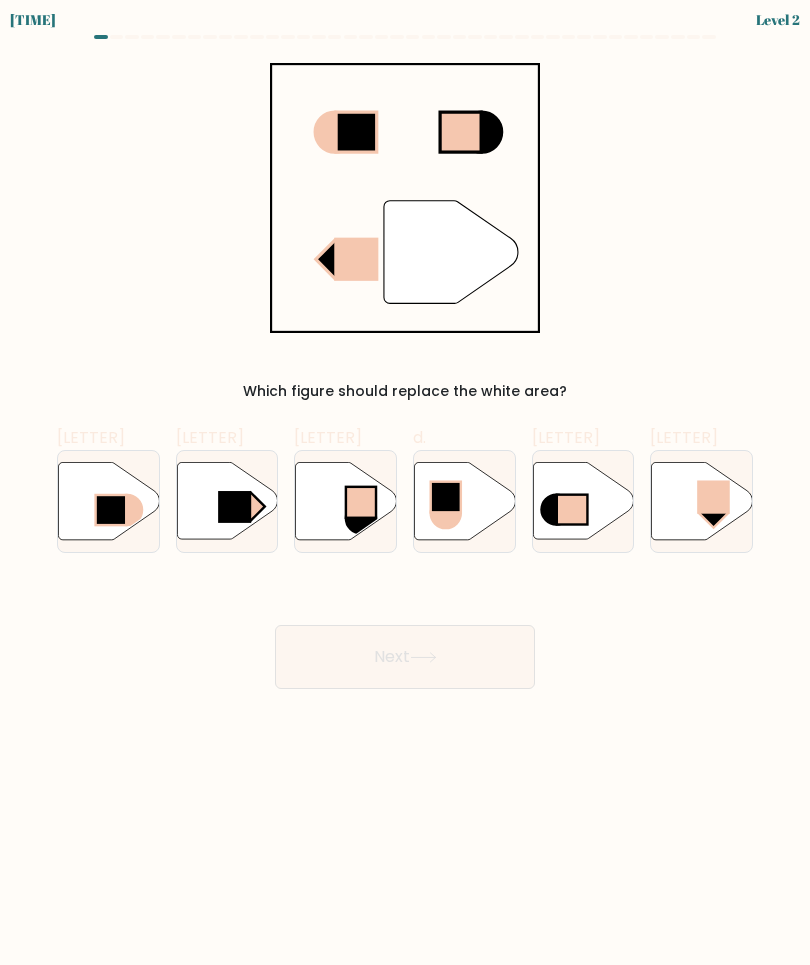 click at bounding box center [227, 500] 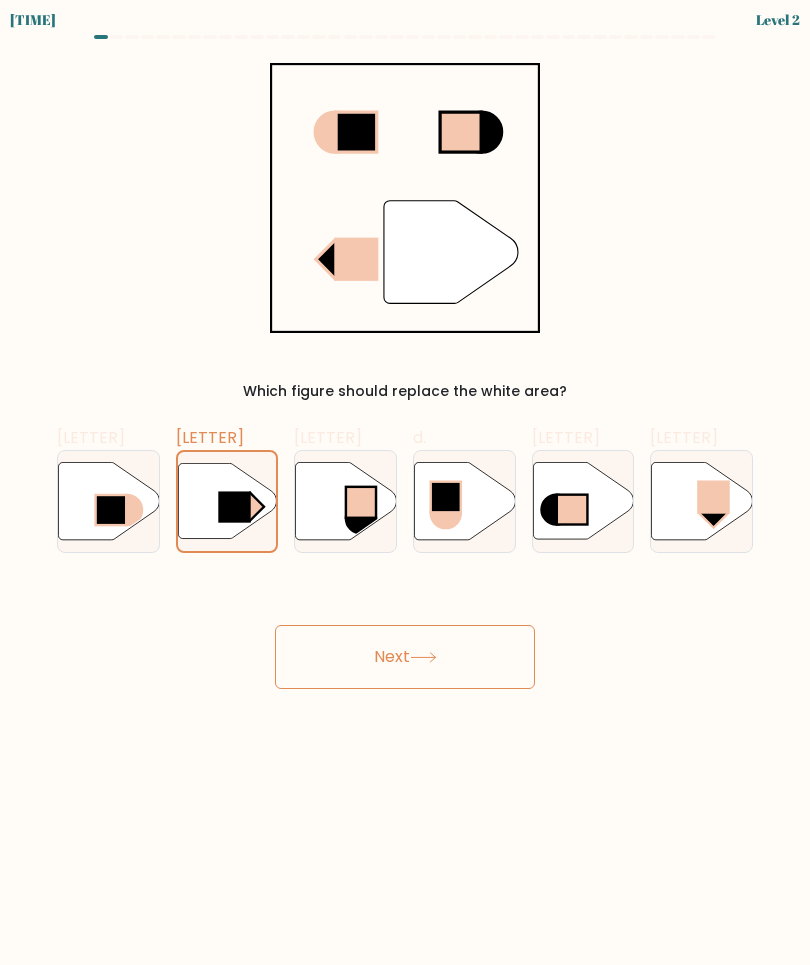 click on "Next" at bounding box center [405, 657] 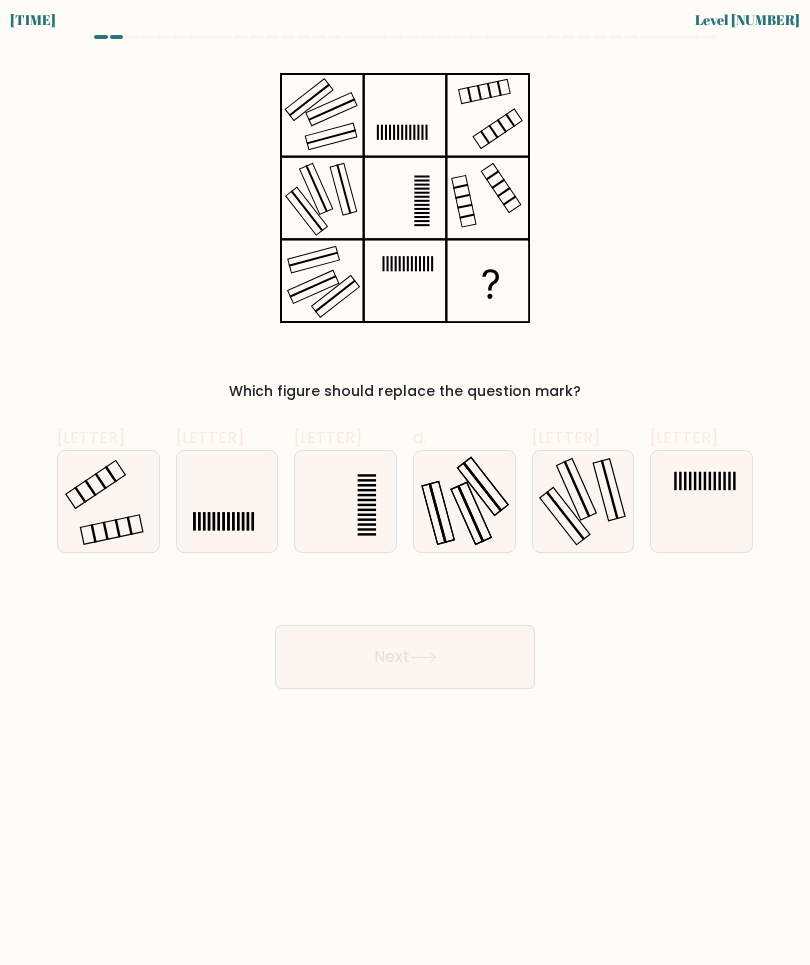 click at bounding box center (108, 501) 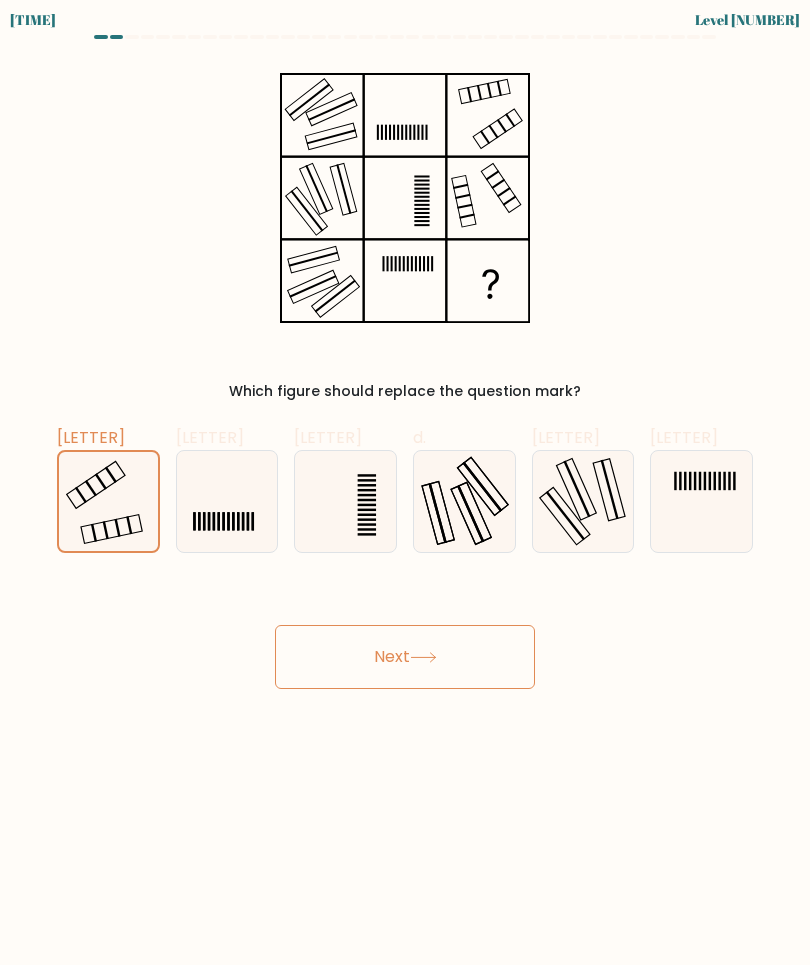 click on "Next" at bounding box center (405, 657) 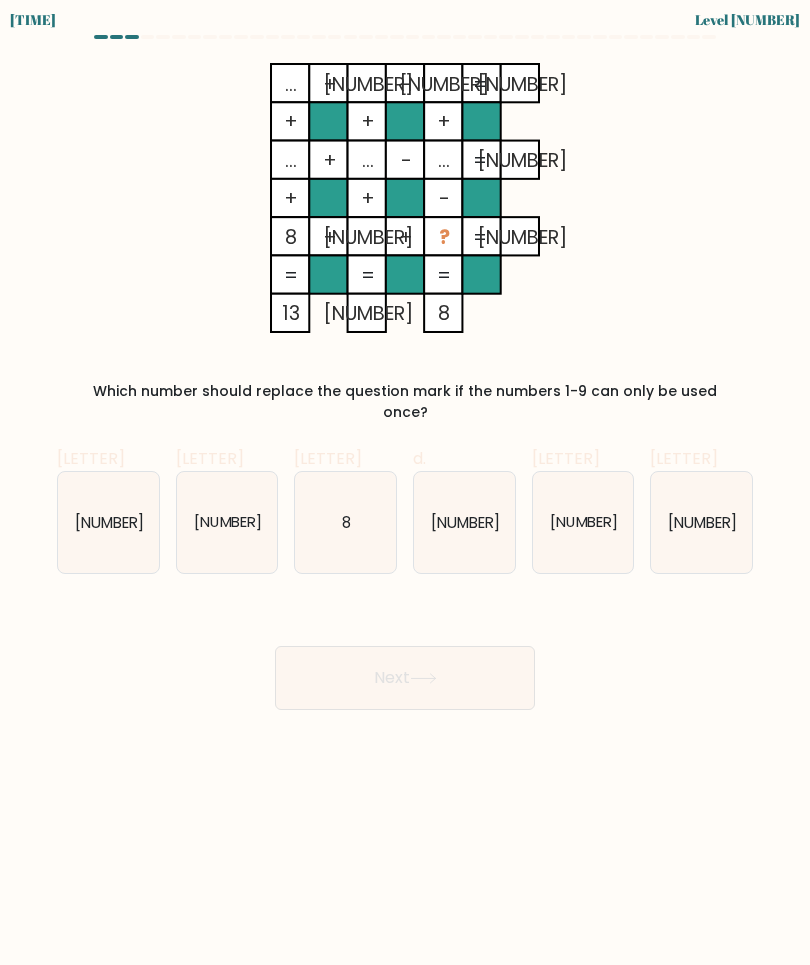 click on "3" at bounding box center [583, 522] 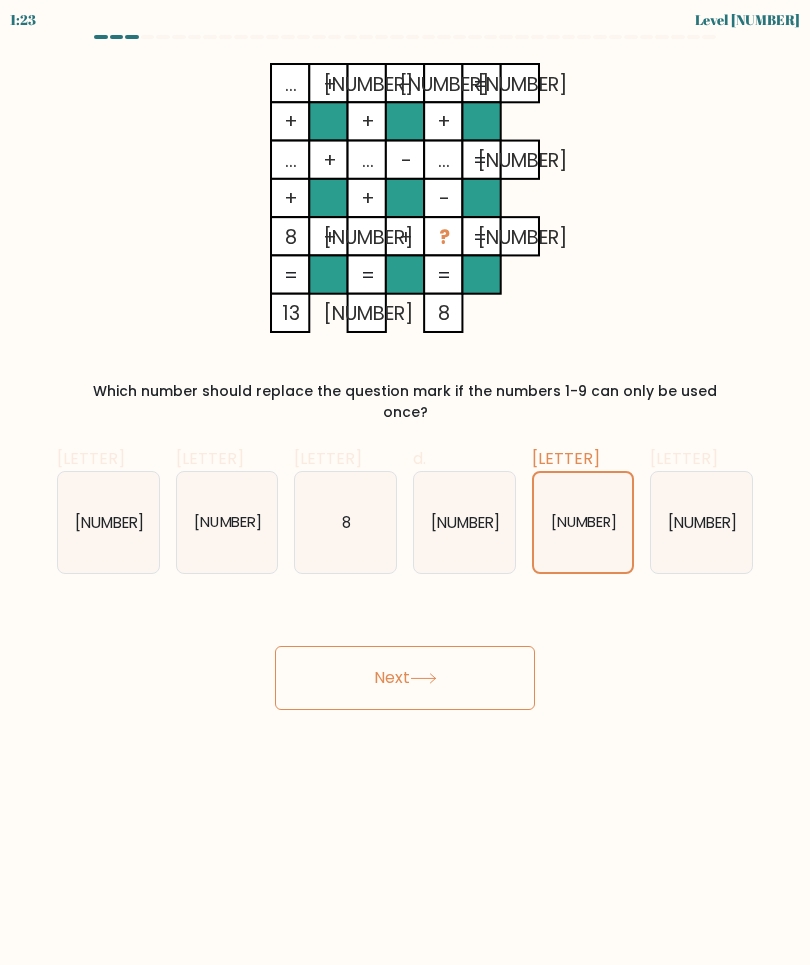 click on "Next" at bounding box center [405, 678] 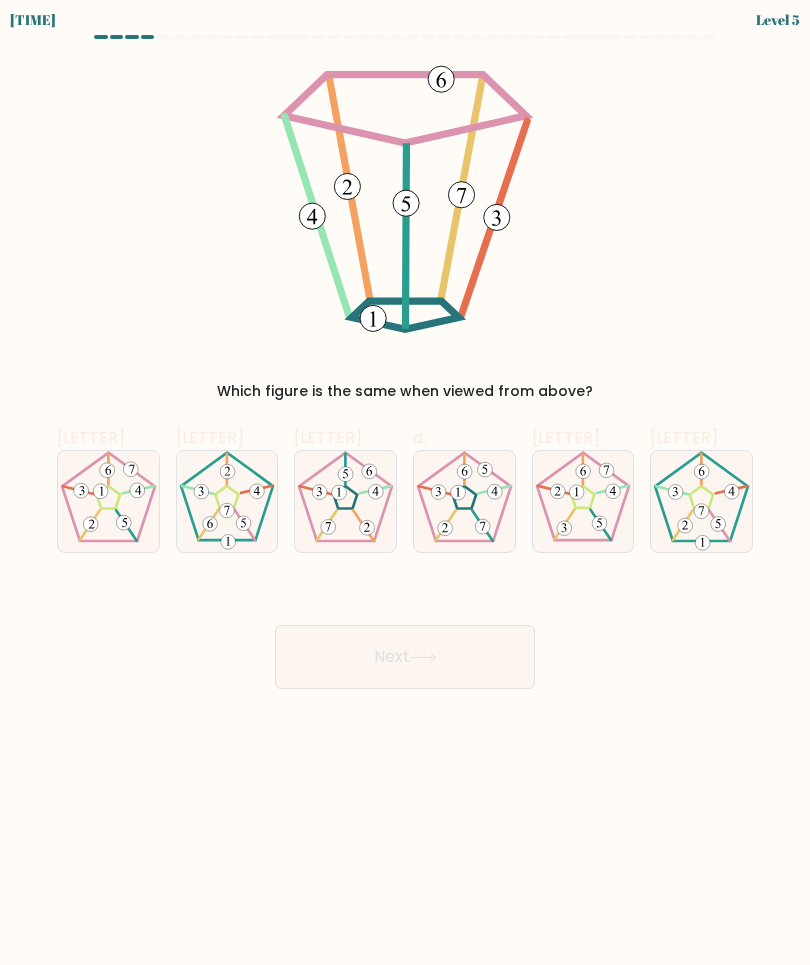 click at bounding box center (345, 501) 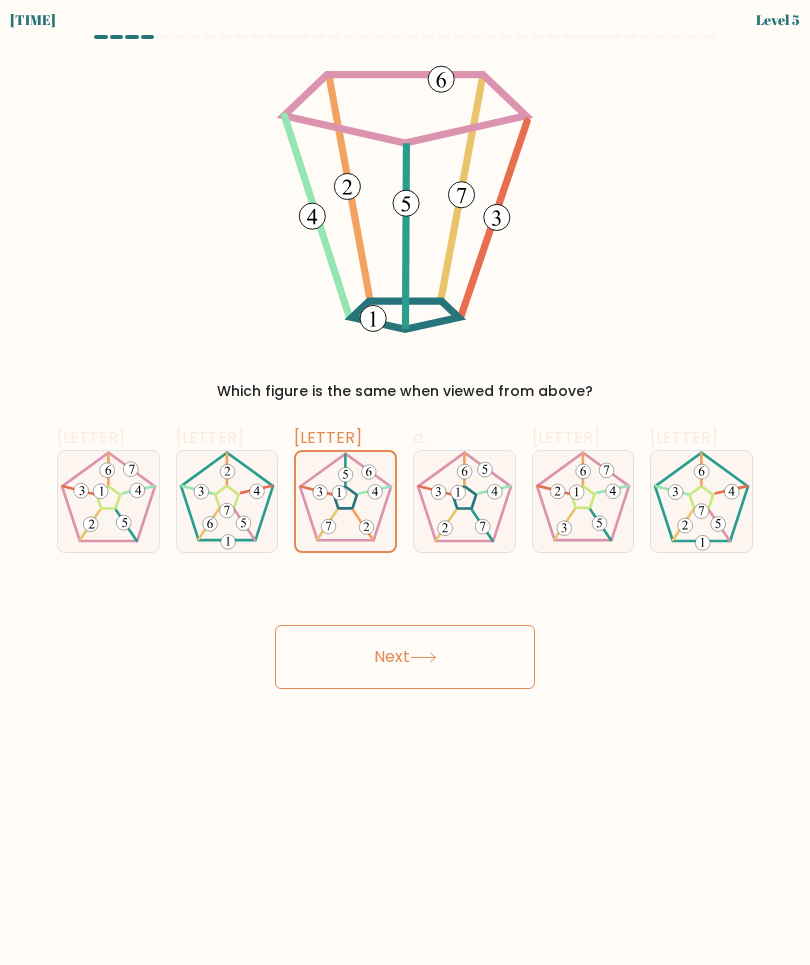 click on "Next" at bounding box center (405, 657) 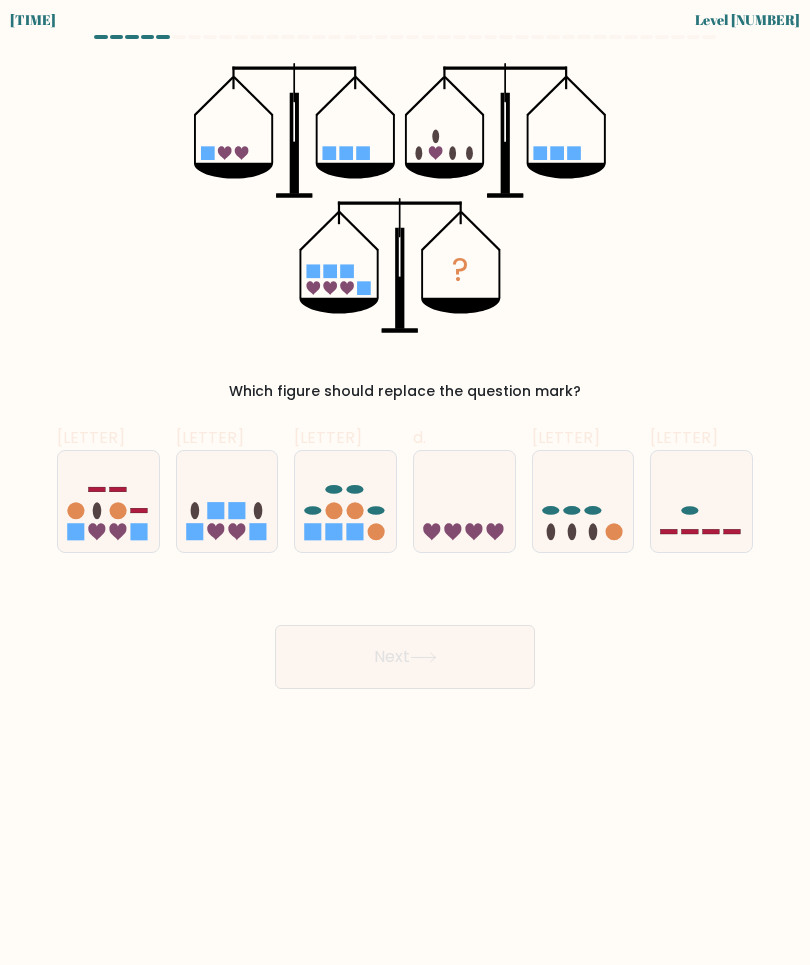 click at bounding box center (194, 531) 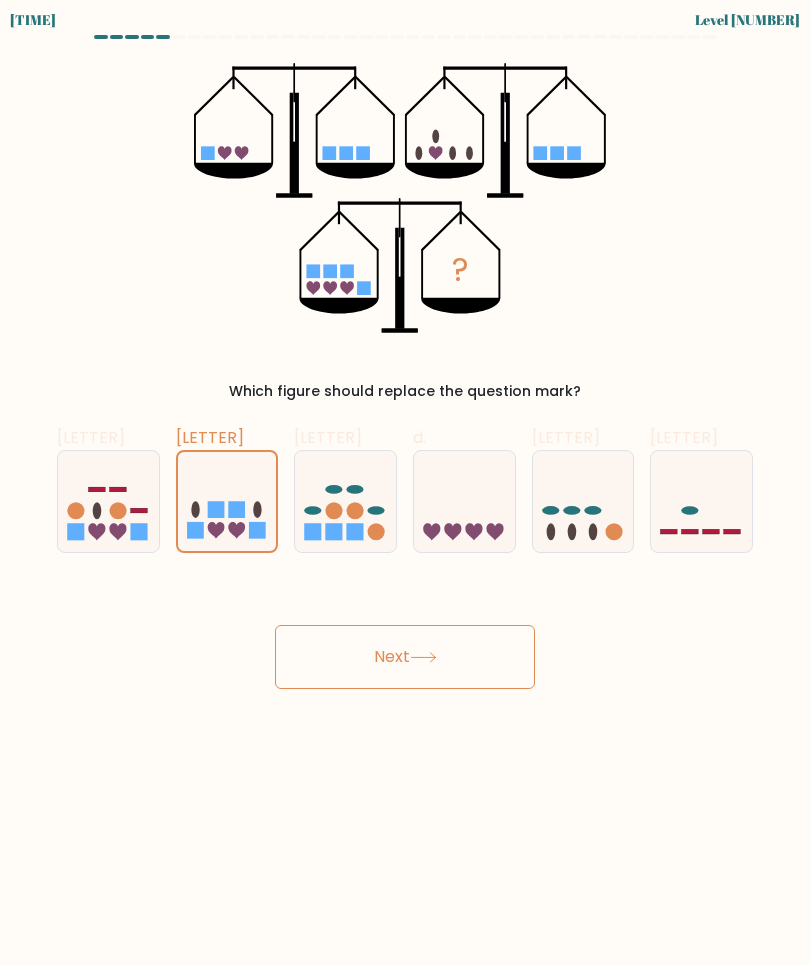 click on "Next" at bounding box center [405, 657] 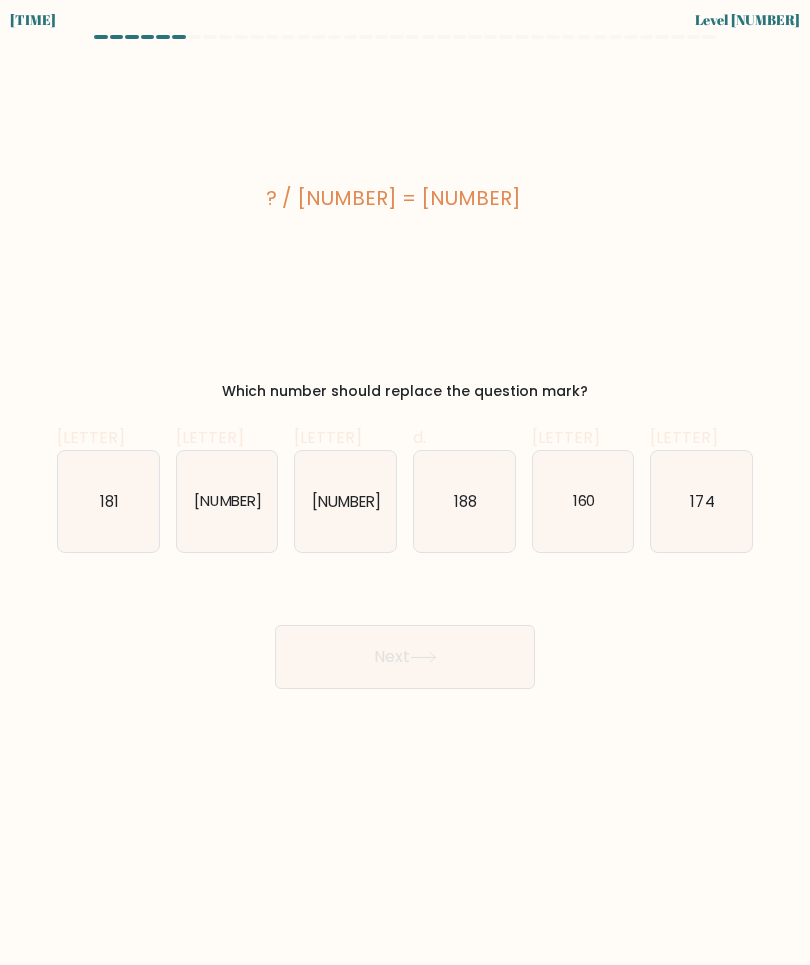 click on "169" at bounding box center (227, 500) 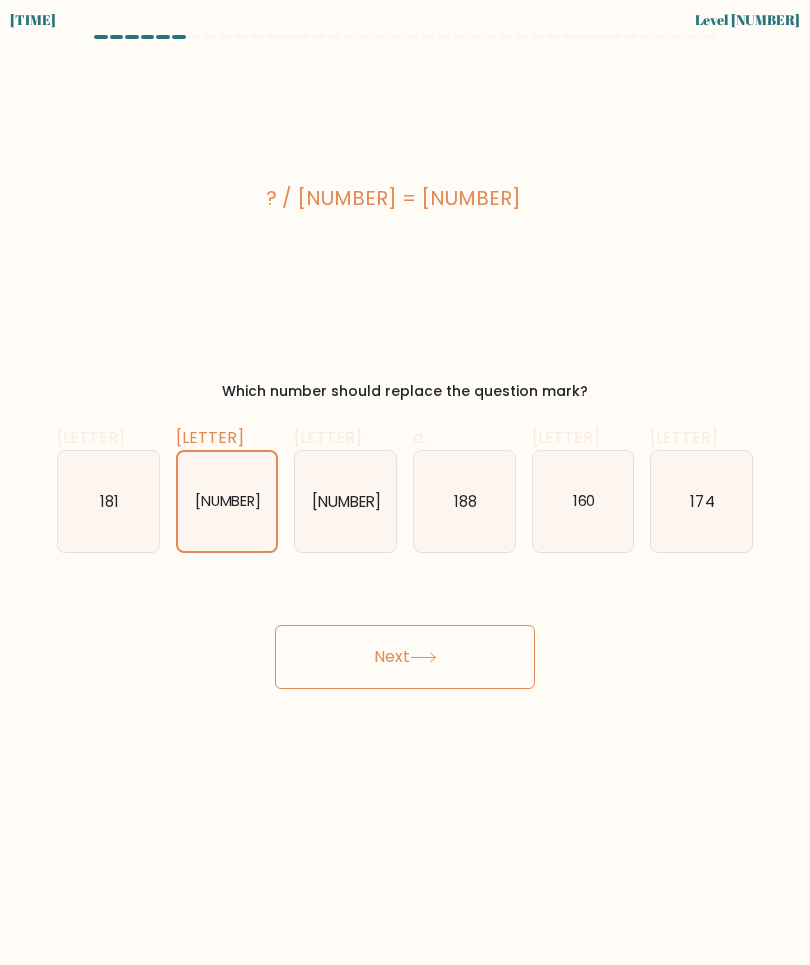 click on "Next" at bounding box center (405, 657) 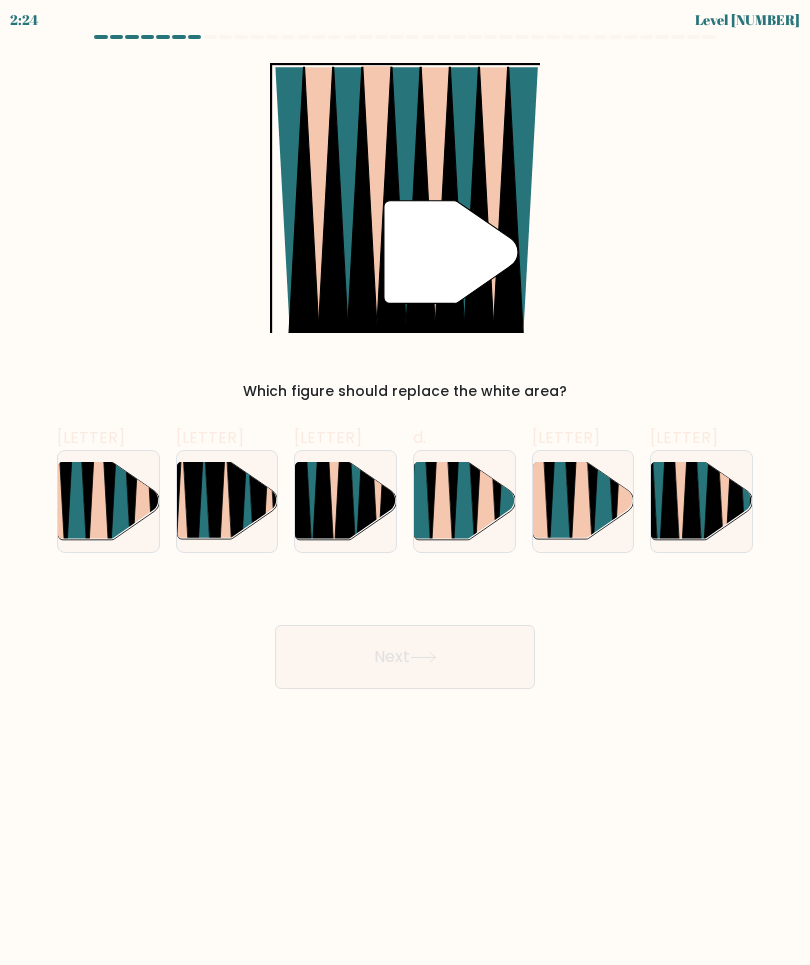 click at bounding box center [323, 463] 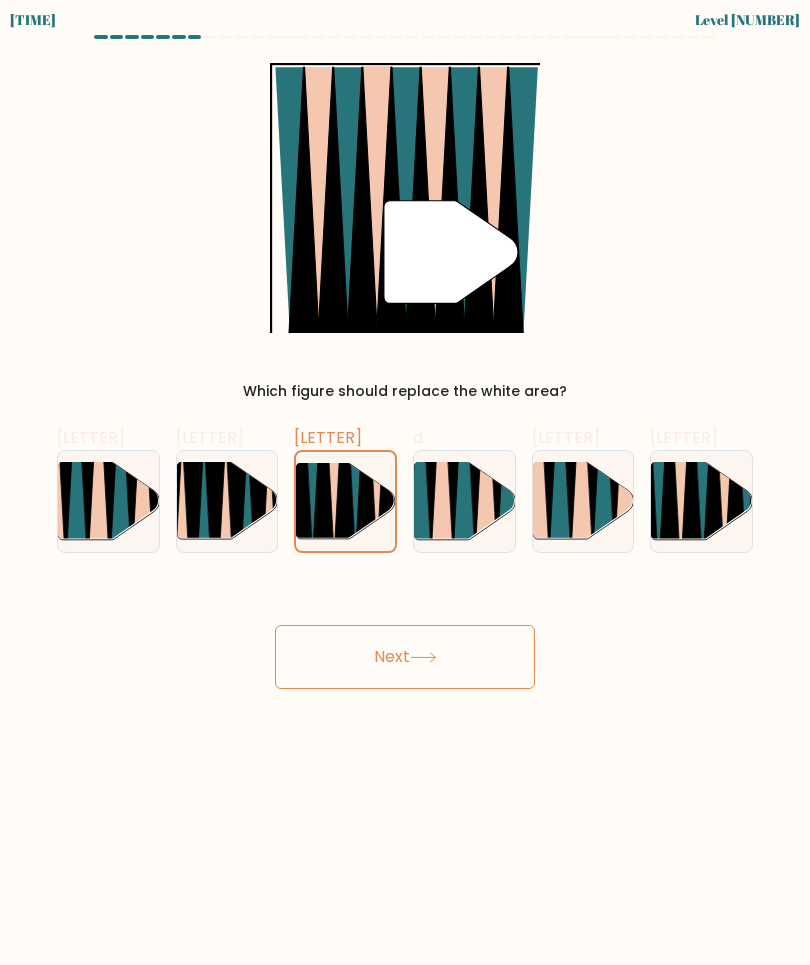 click on "Next" at bounding box center [405, 657] 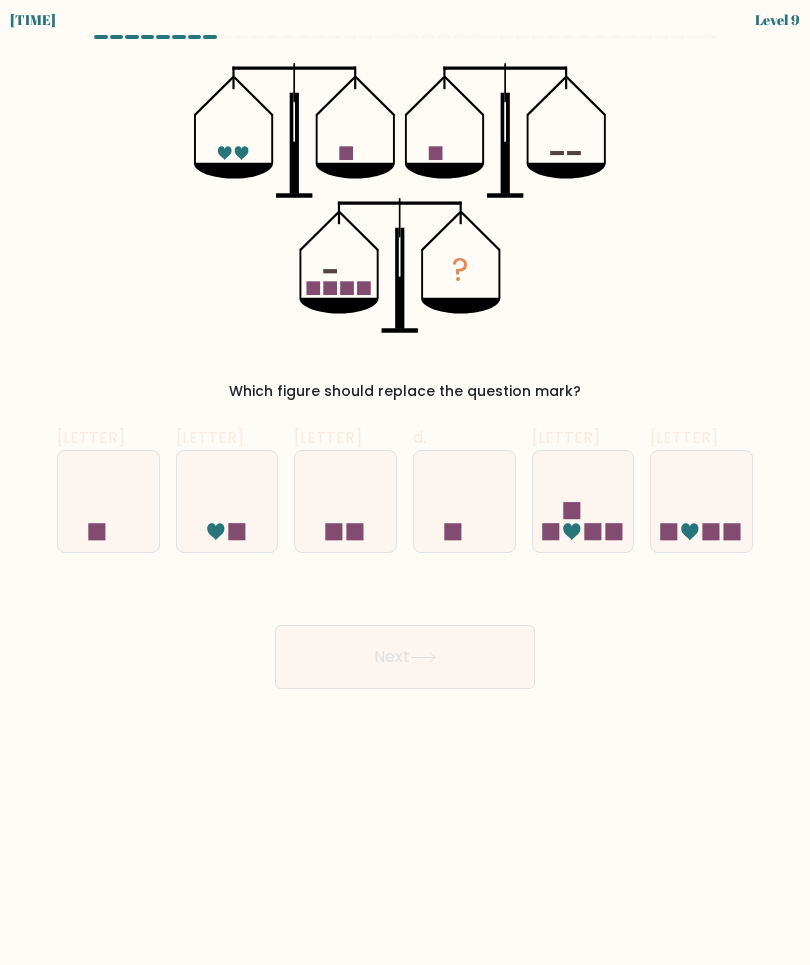 click at bounding box center (592, 531) 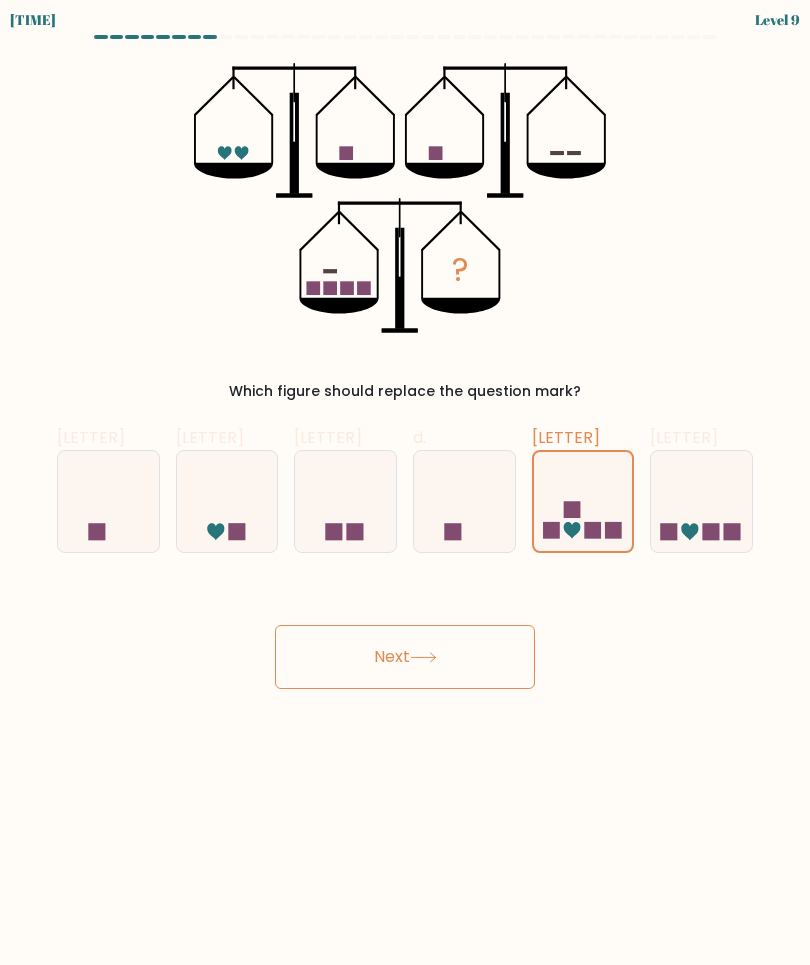 click on "Next" at bounding box center [405, 657] 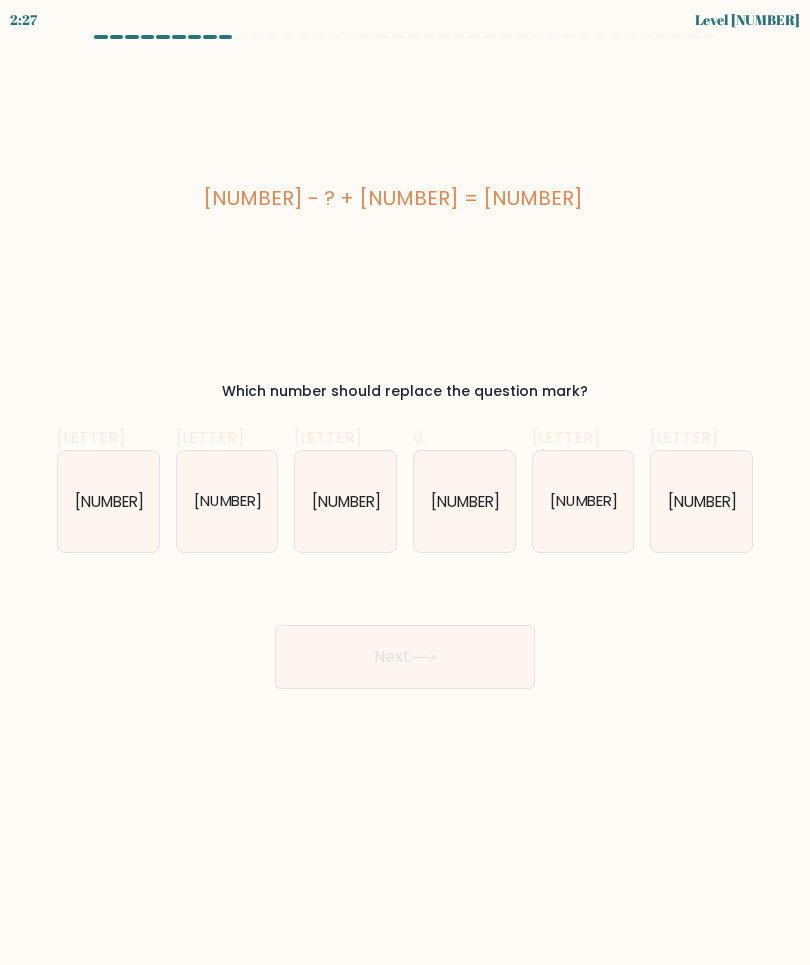 click on "31" at bounding box center [464, 501] 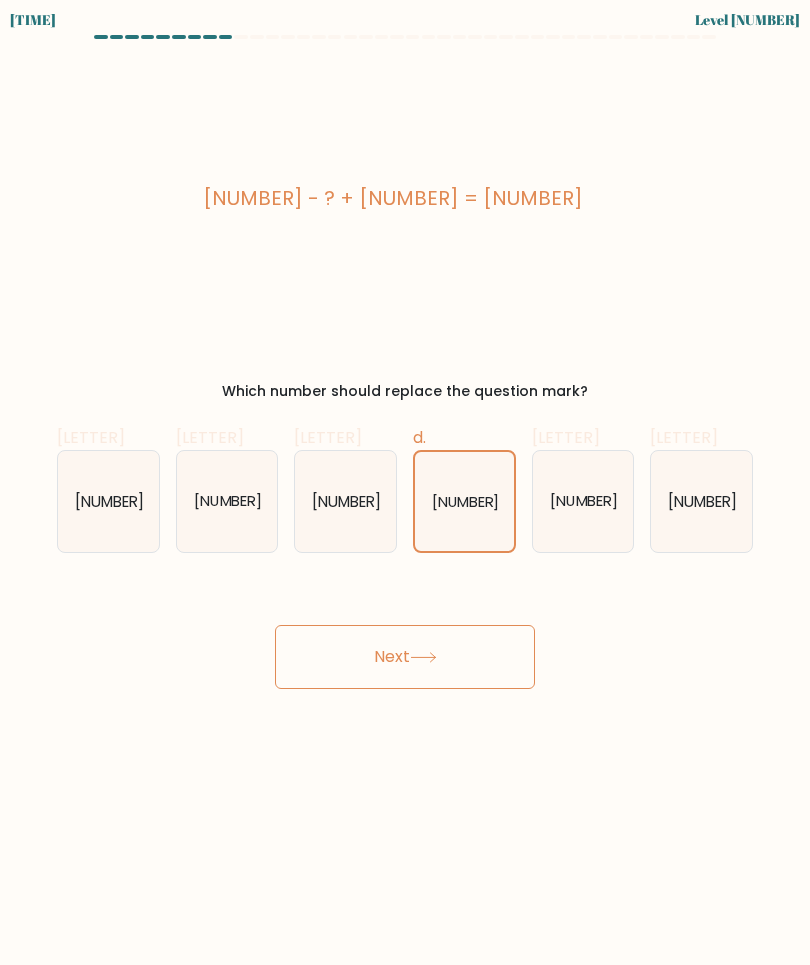 click on "36" at bounding box center [227, 500] 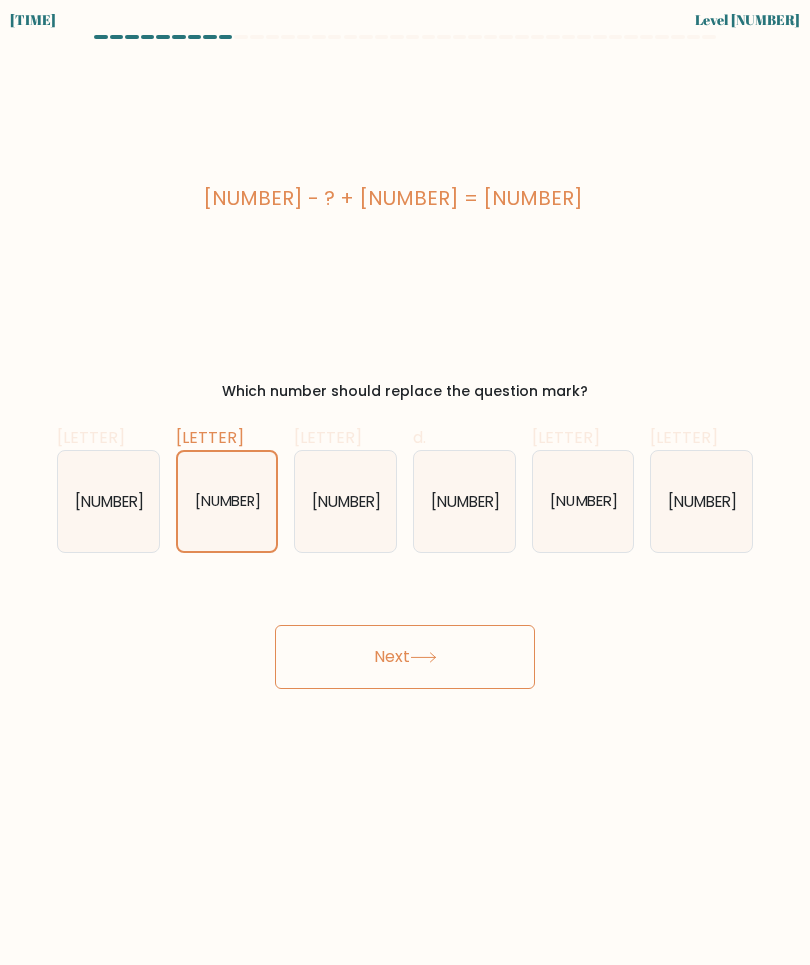 click on "Next" at bounding box center (405, 657) 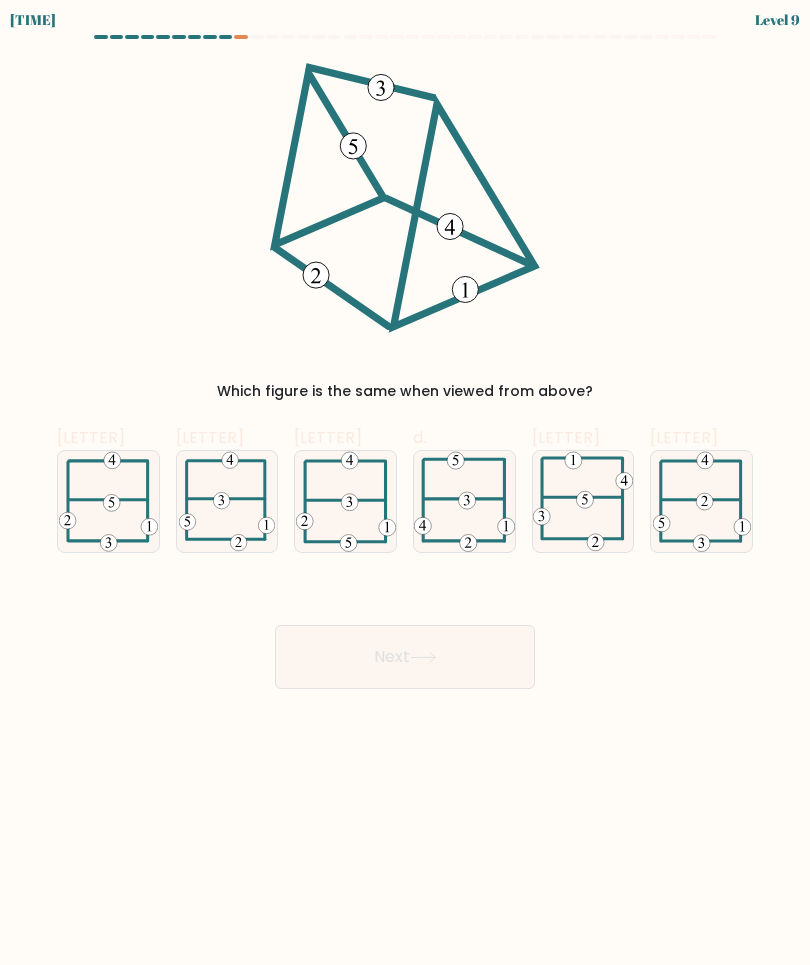 click at bounding box center (227, 501) 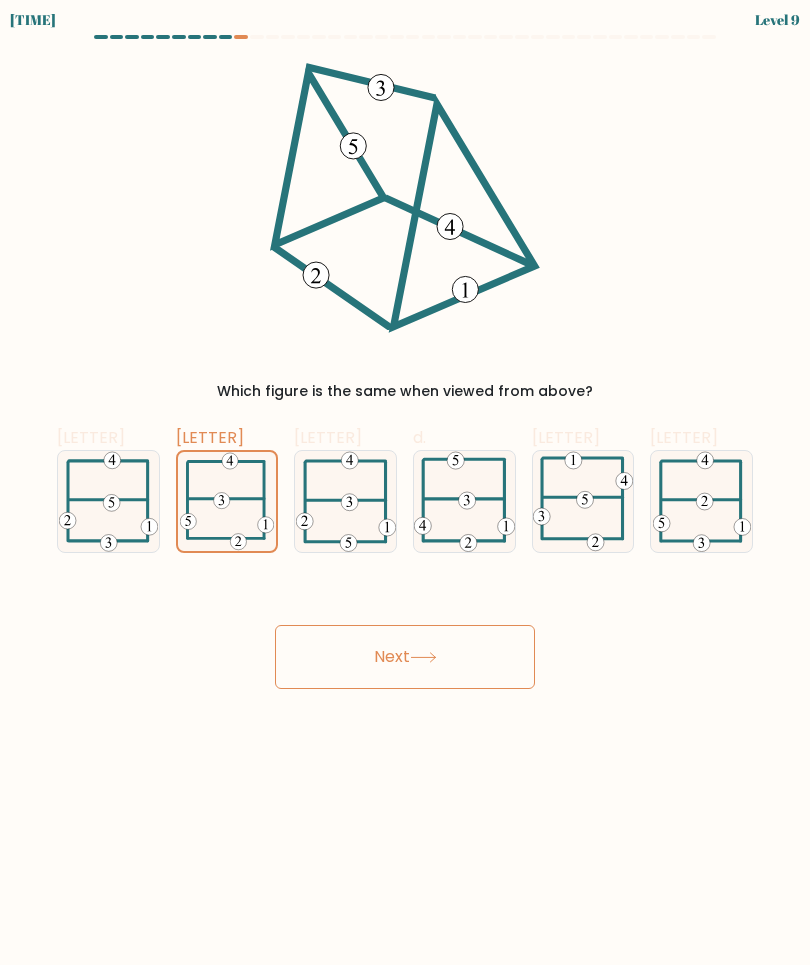 click on "Next" at bounding box center [405, 657] 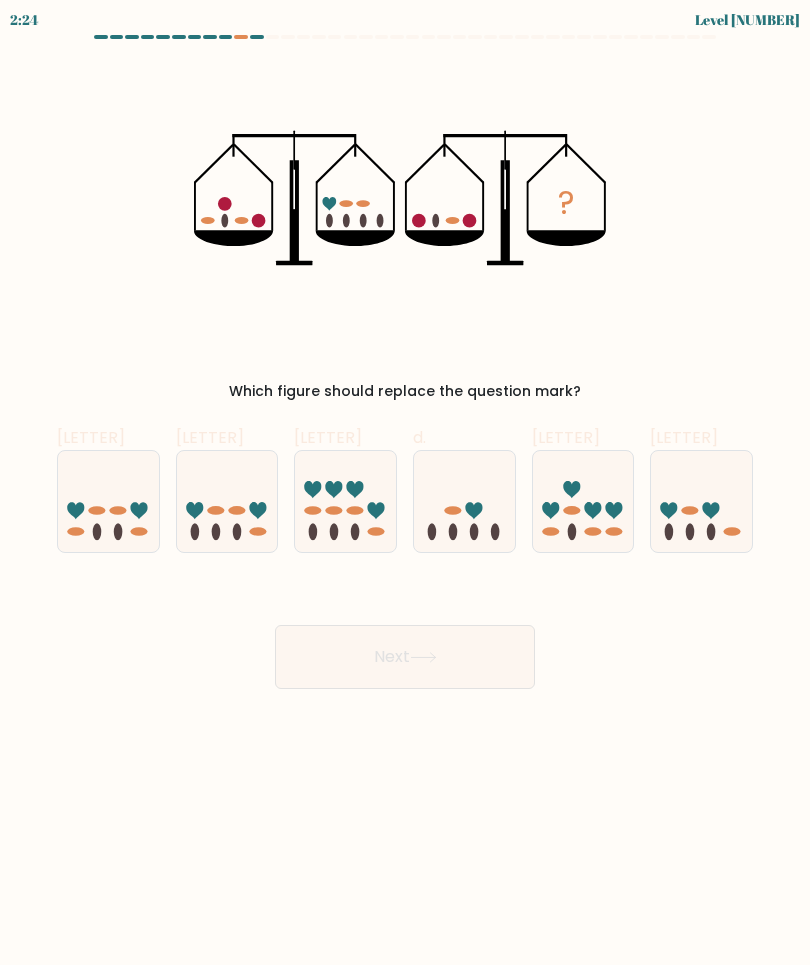 click at bounding box center (227, 501) 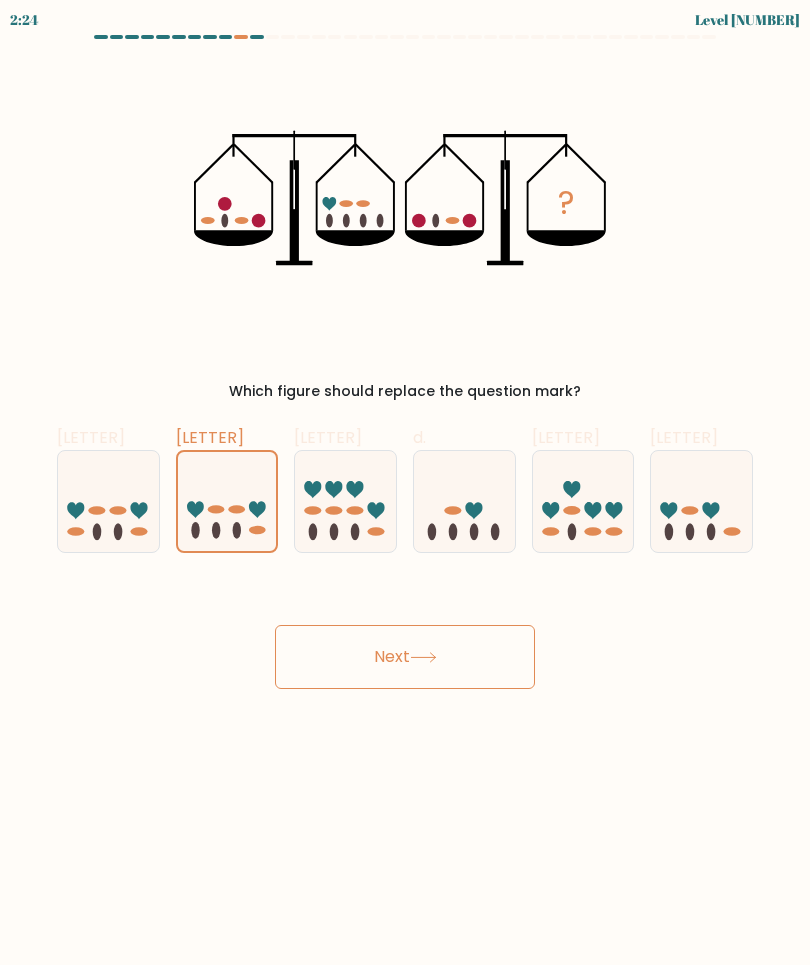 click at bounding box center [108, 501] 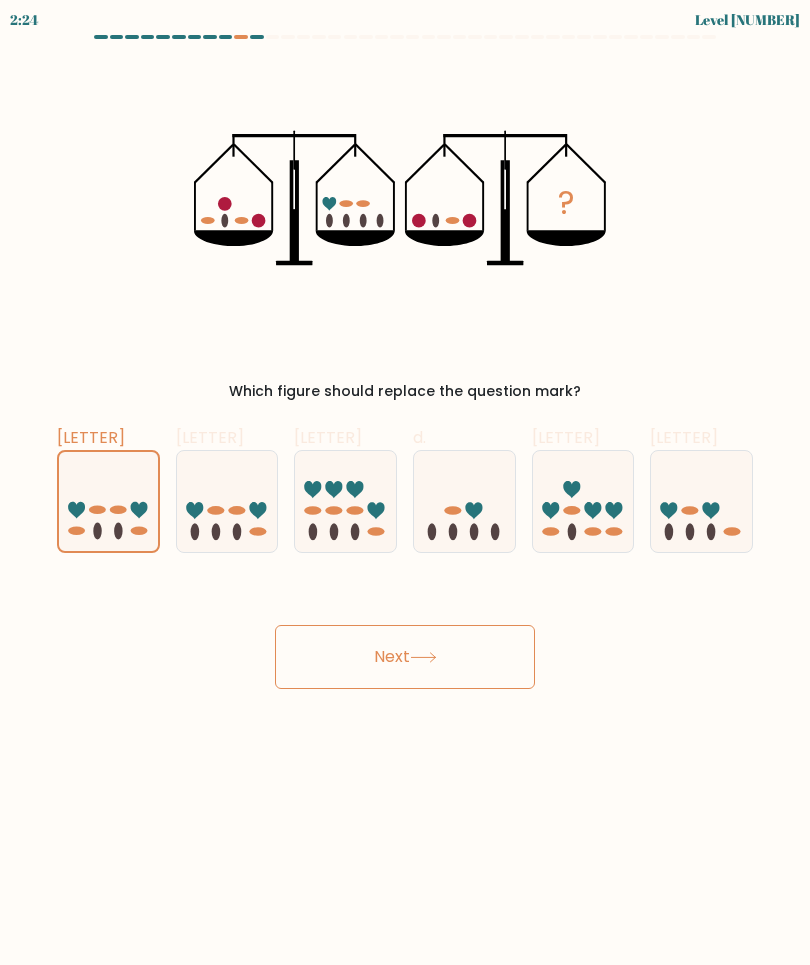 click at bounding box center [345, 501] 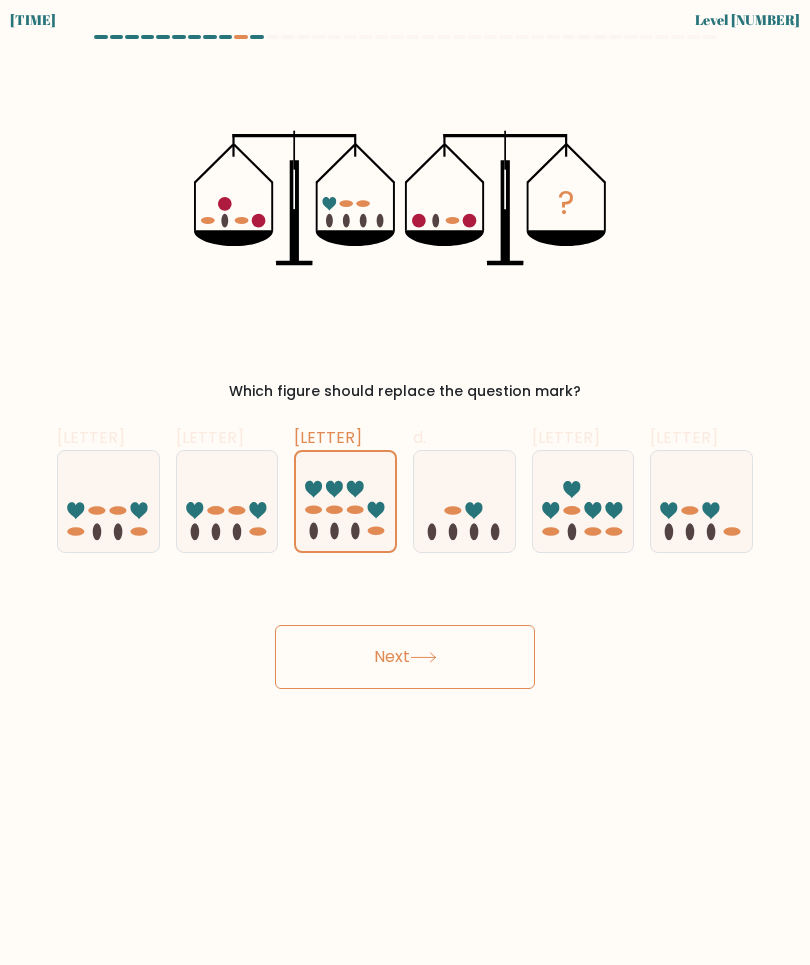 click on "?
Which figure should replace the question mark?" at bounding box center (405, 232) 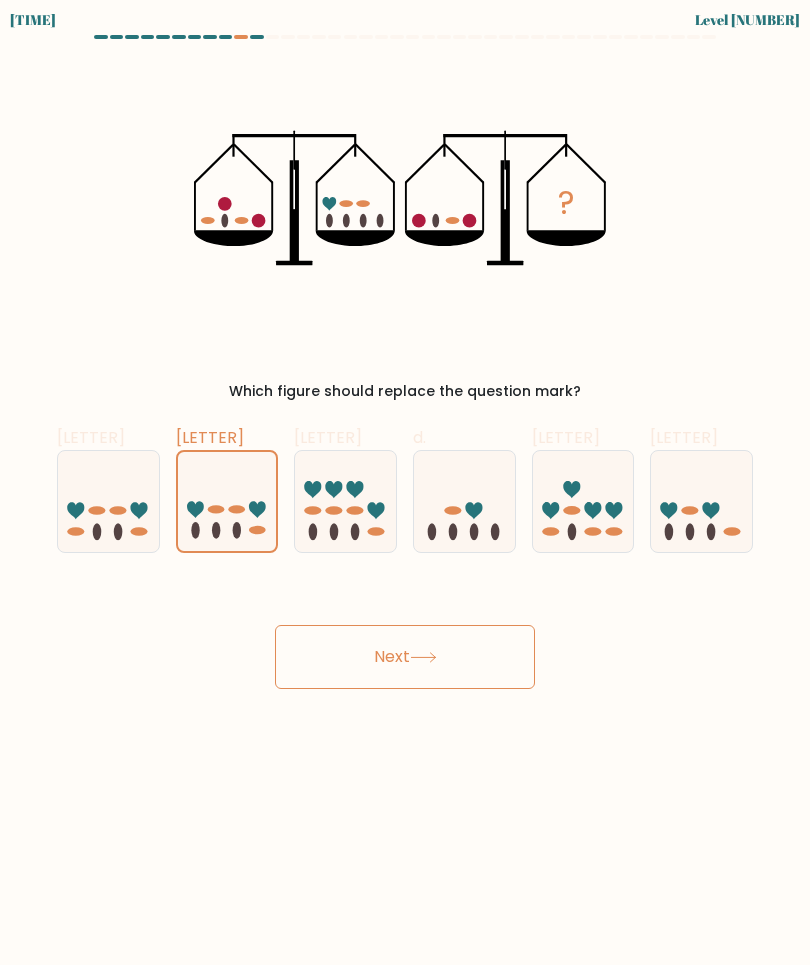 click at bounding box center [345, 501] 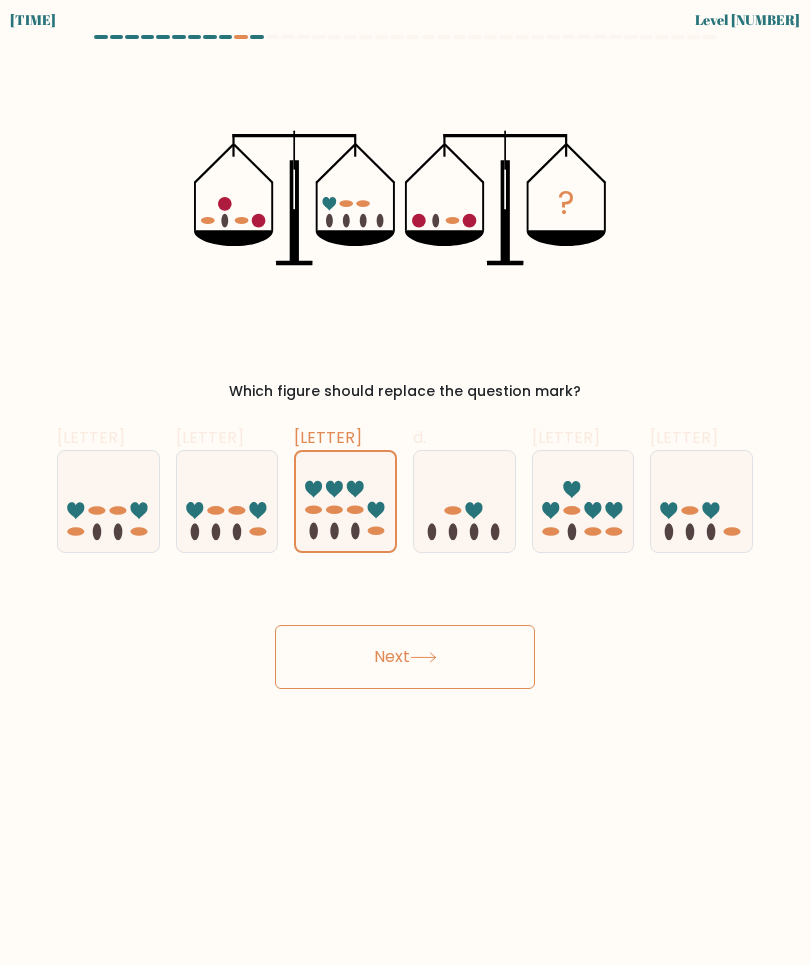click on "?
Which figure should replace the question mark?" at bounding box center (405, 232) 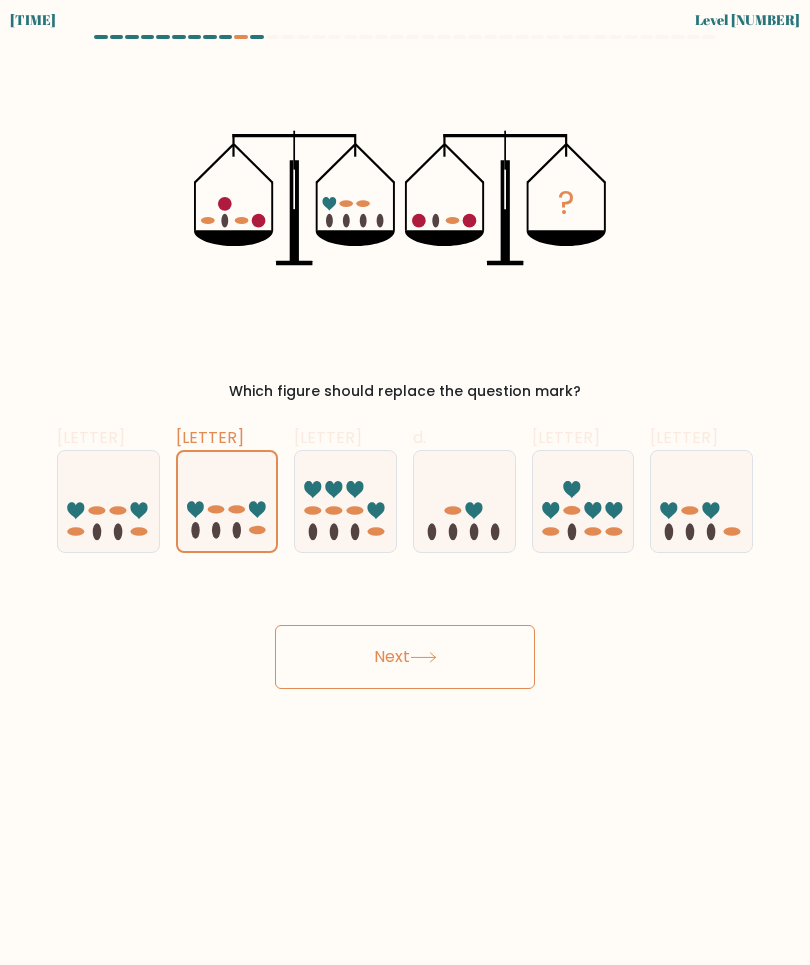 click at bounding box center [701, 501] 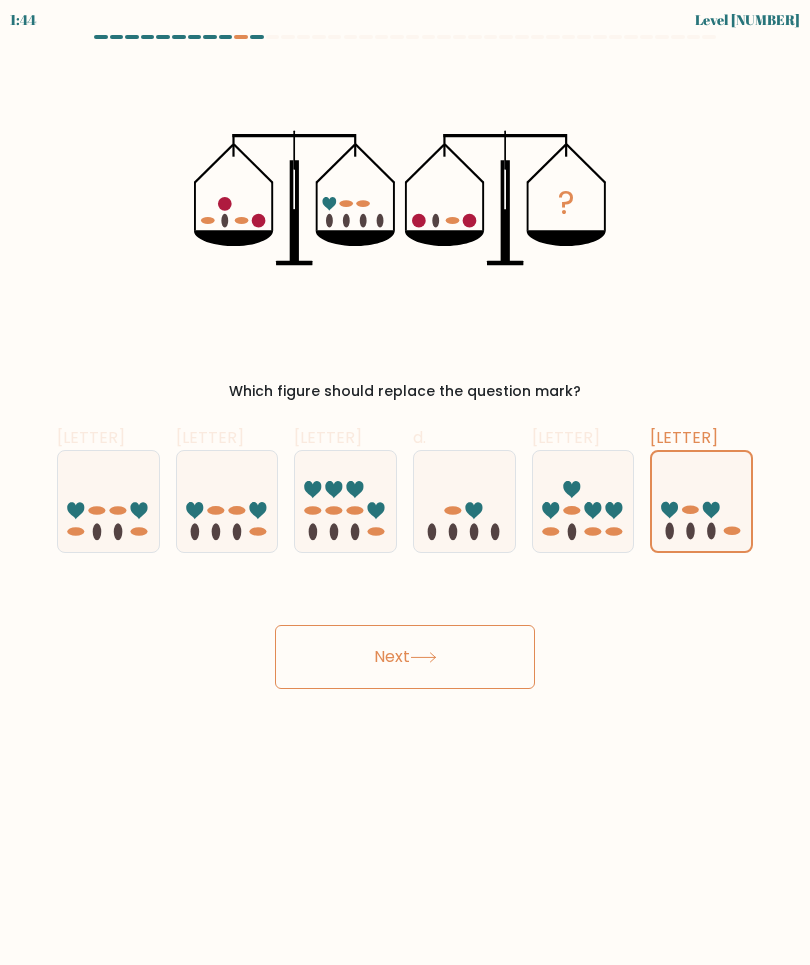 click at bounding box center (108, 501) 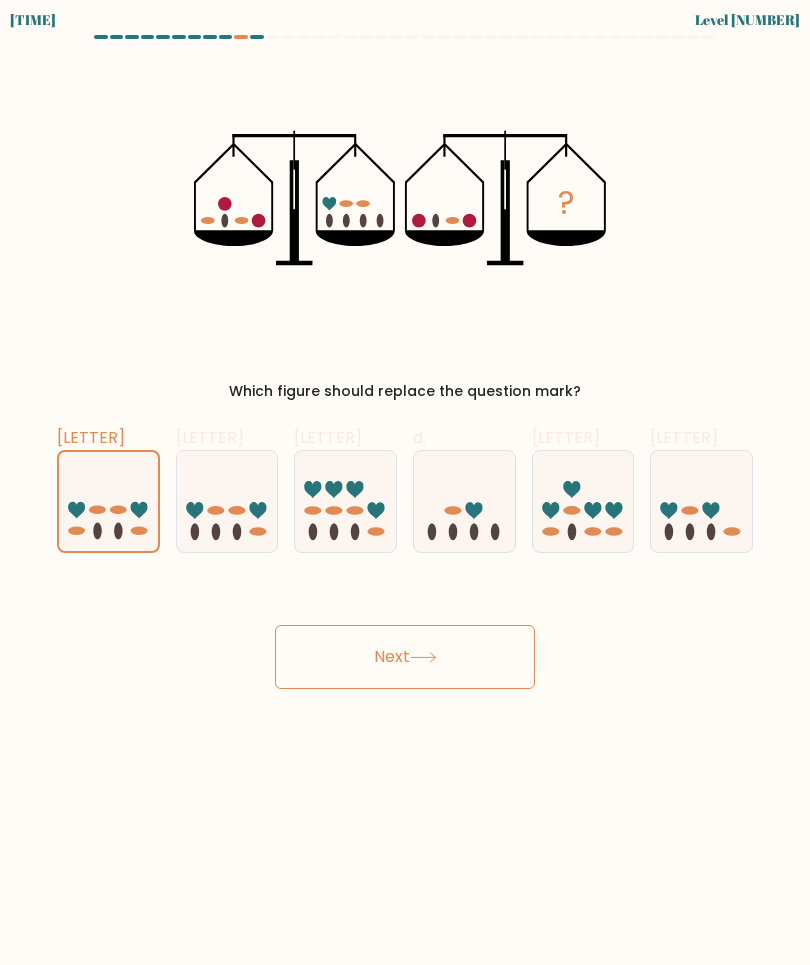 click at bounding box center [227, 501] 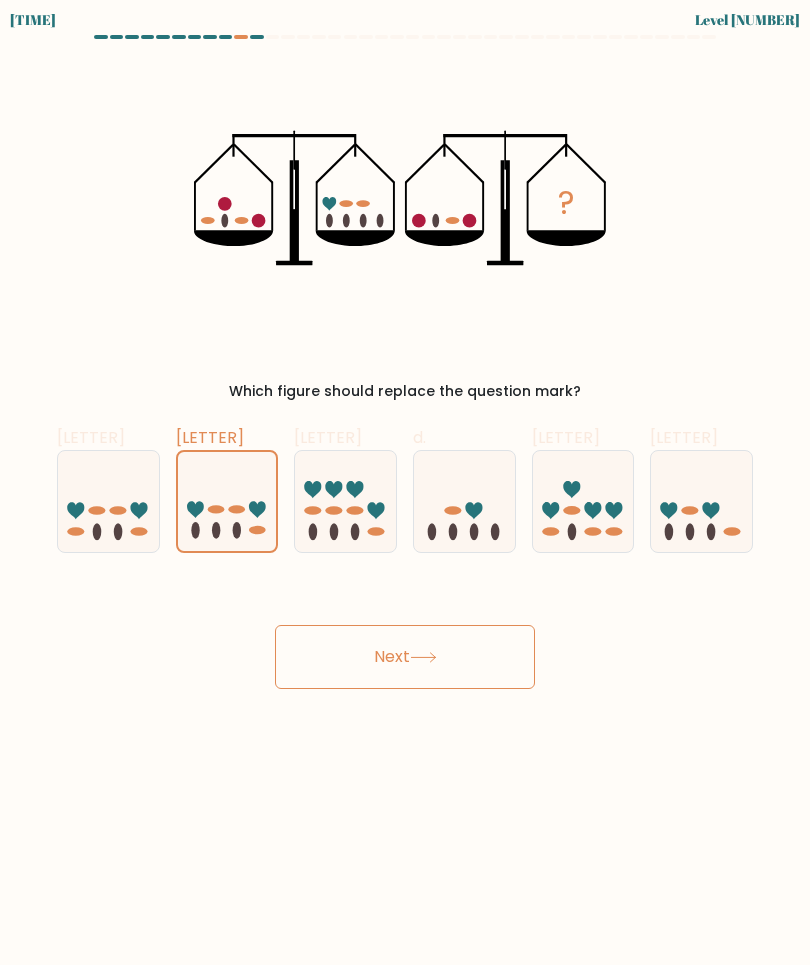 click at bounding box center (464, 501) 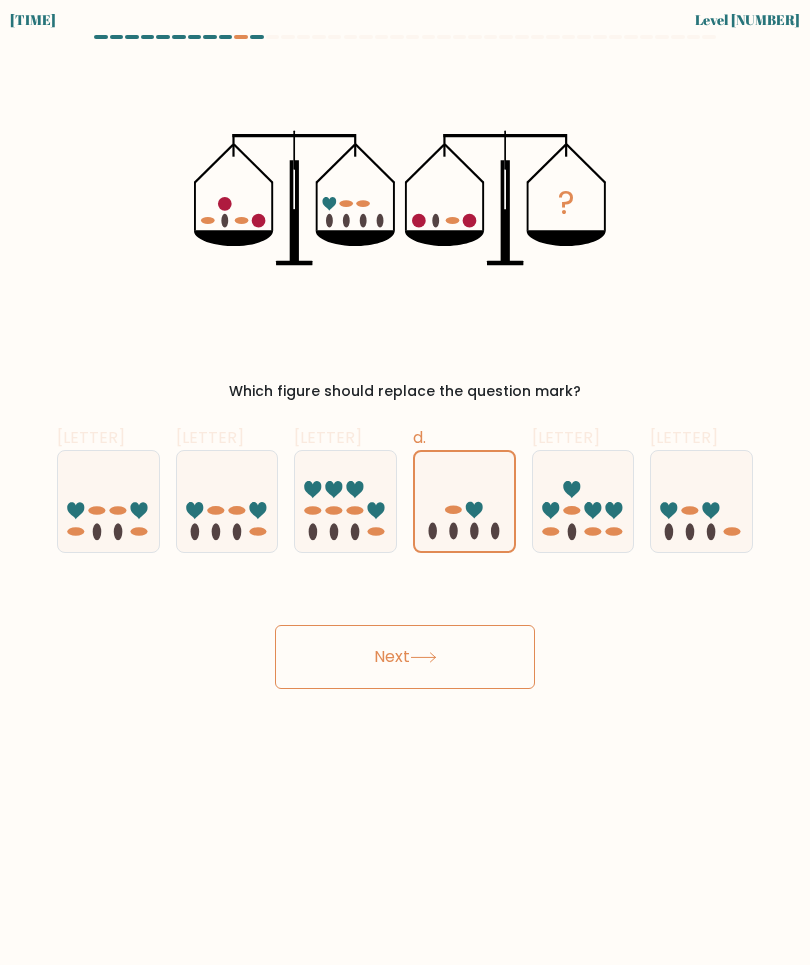 click on "Next" at bounding box center [405, 657] 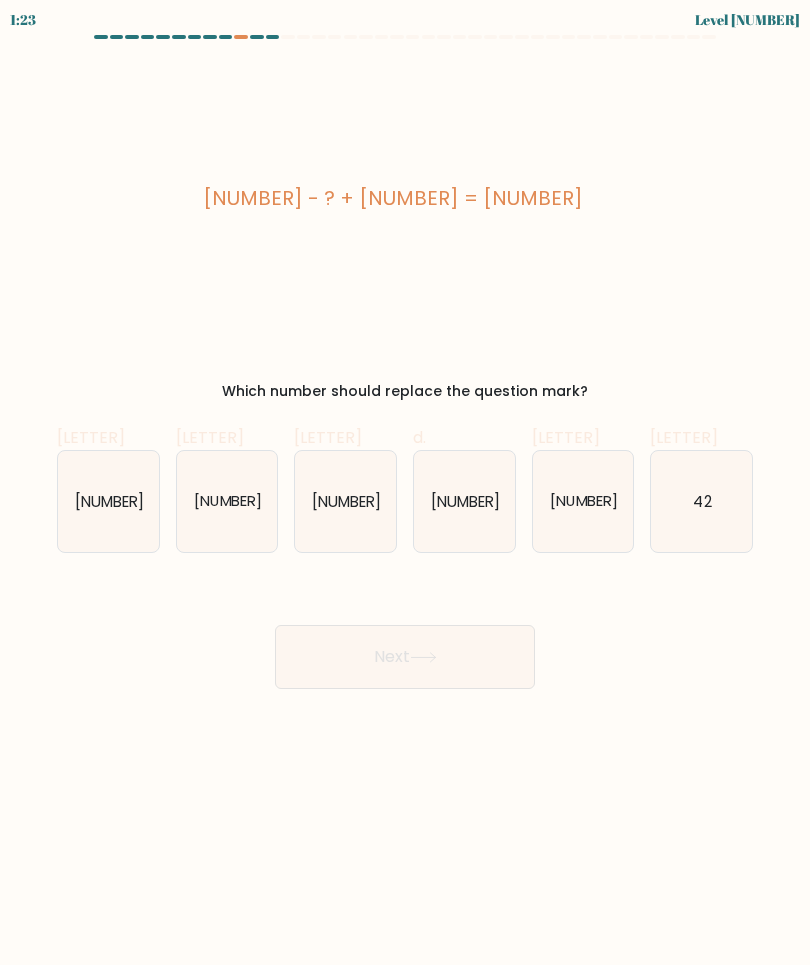 click on "44" at bounding box center (109, 500) 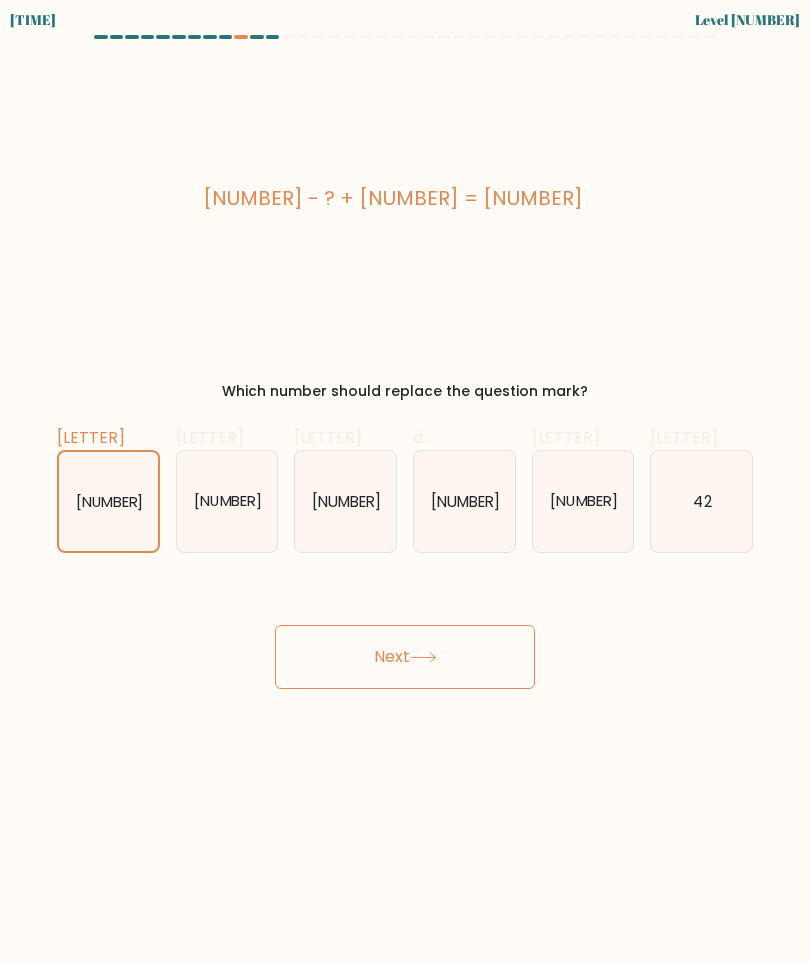 click on "Next" at bounding box center (405, 657) 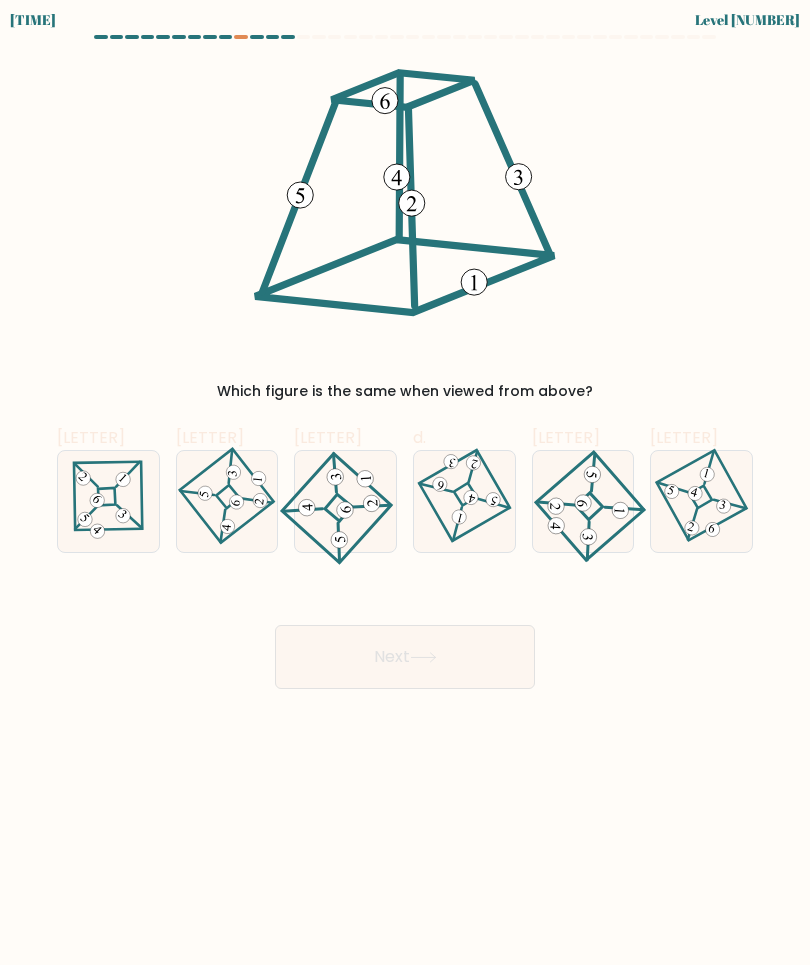 click at bounding box center (339, 508) 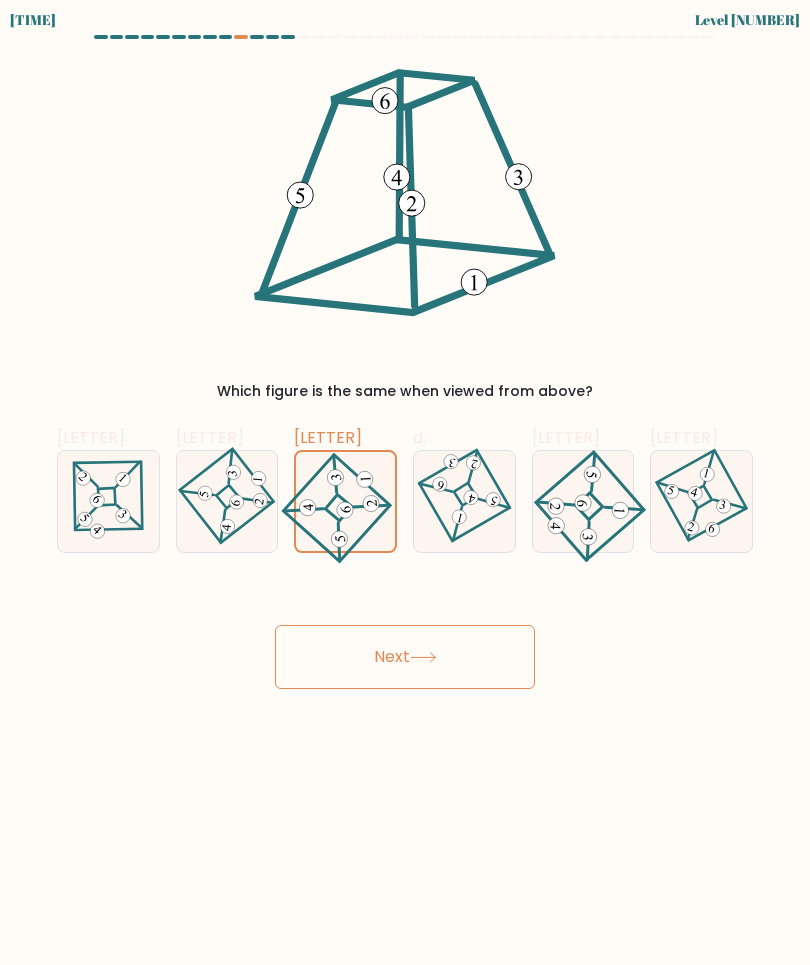click at bounding box center [226, 501] 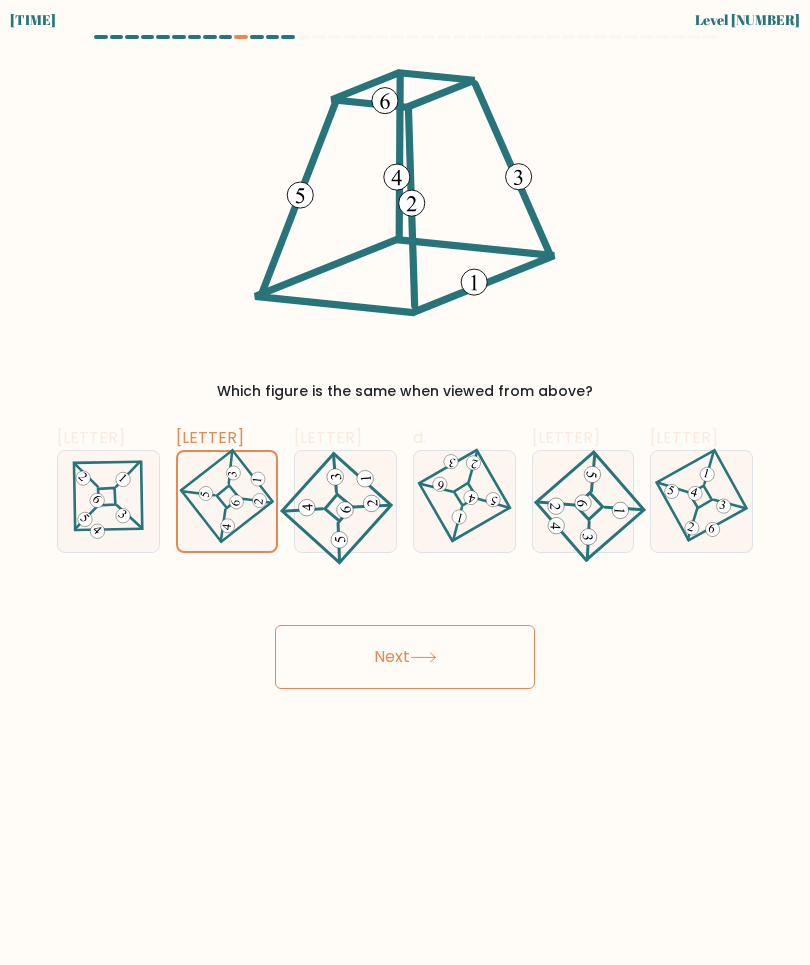 click at bounding box center (339, 508) 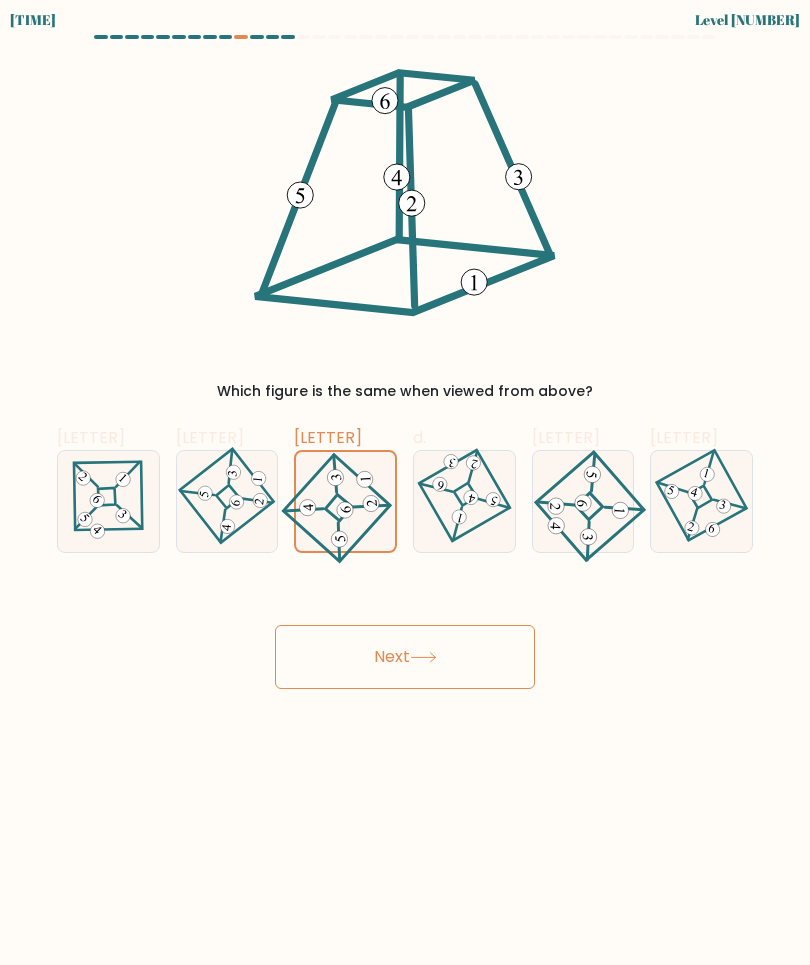 click at bounding box center (345, 501) 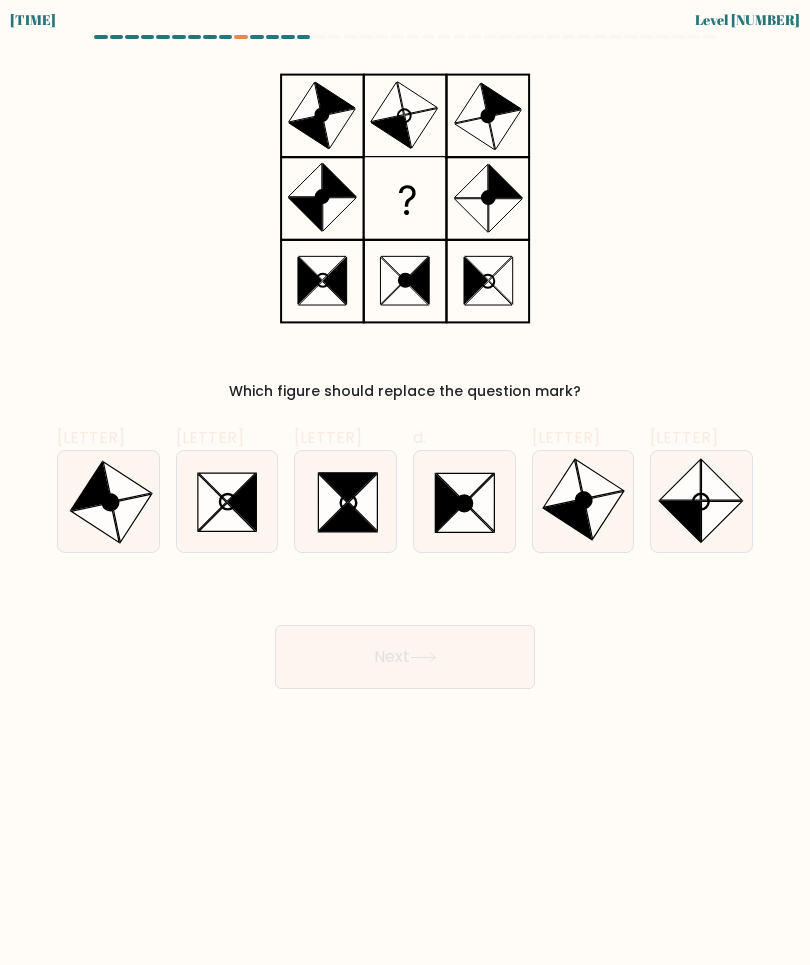 click at bounding box center (95, 523) 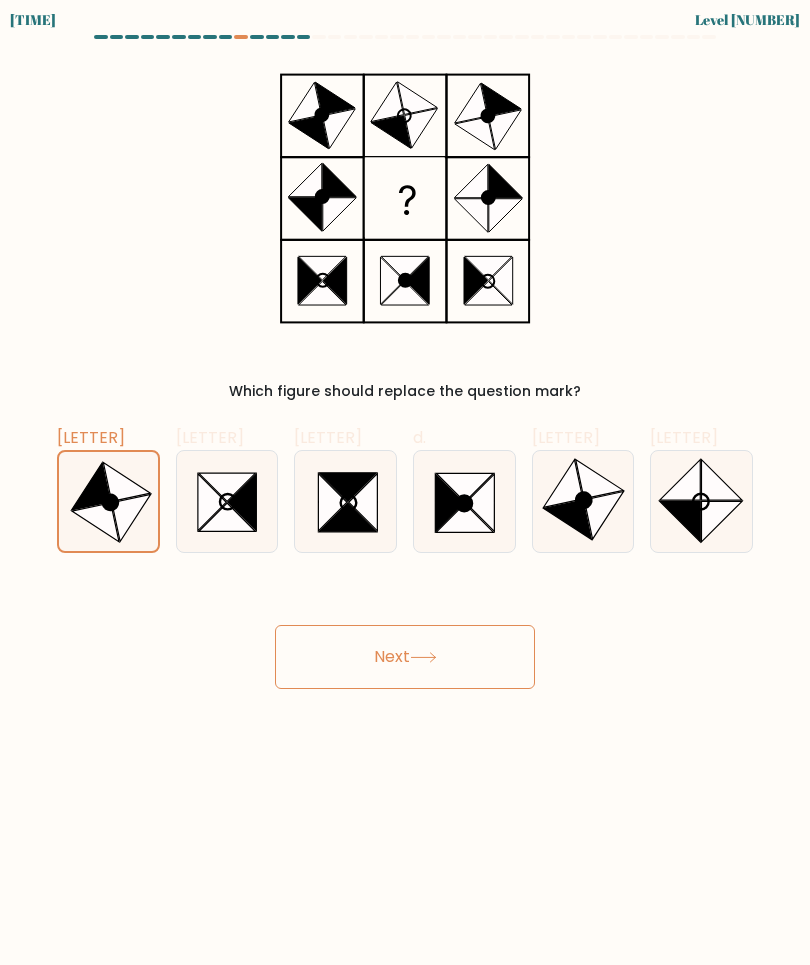 click at bounding box center [583, 501] 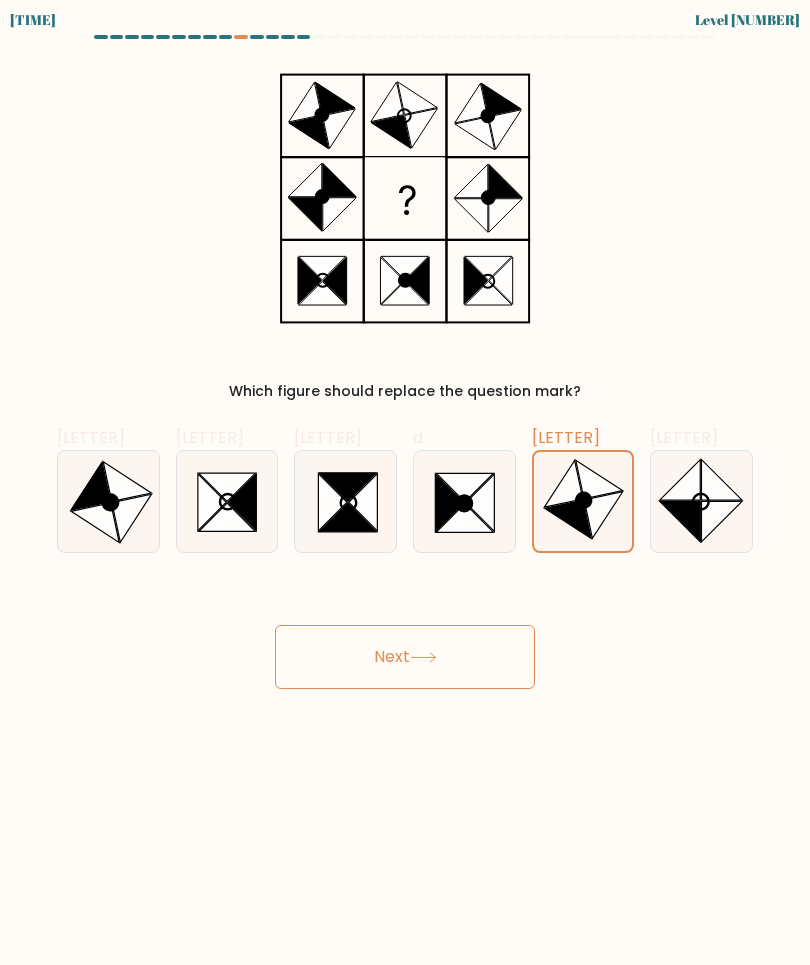 click at bounding box center [722, 521] 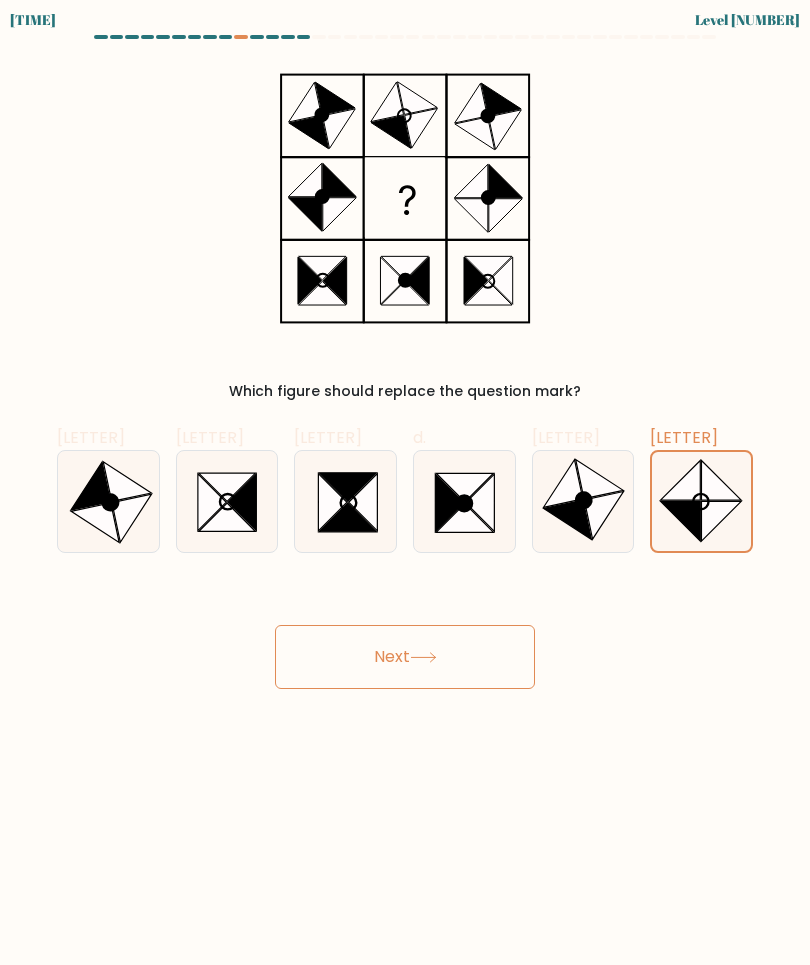 click at bounding box center (681, 521) 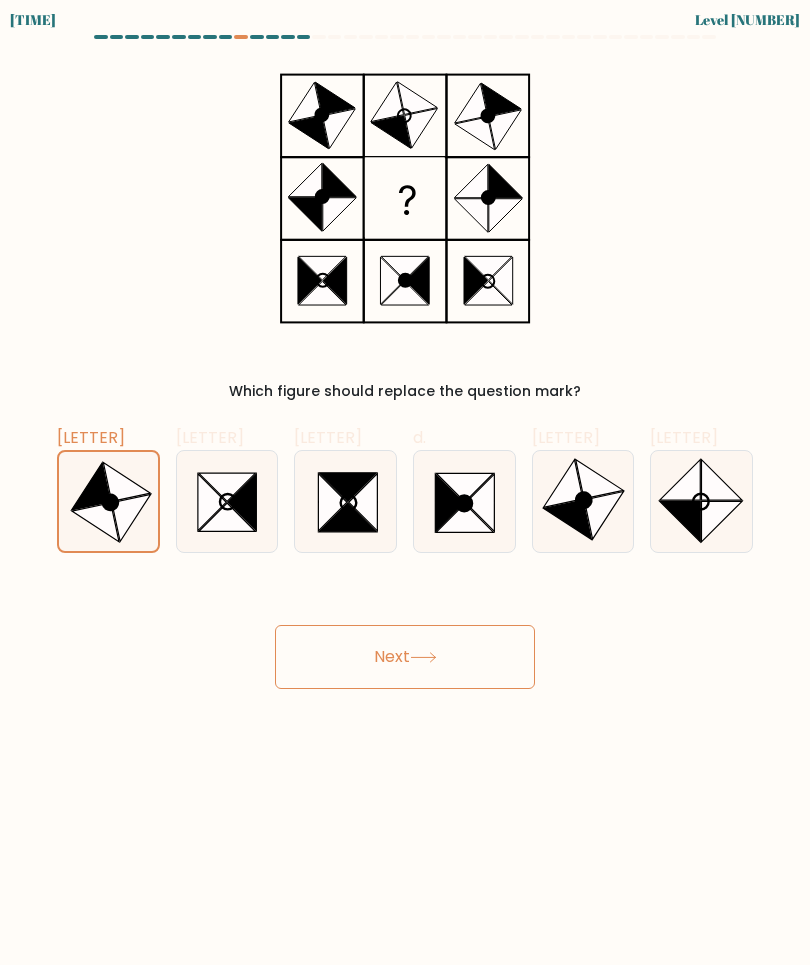 click at bounding box center (722, 521) 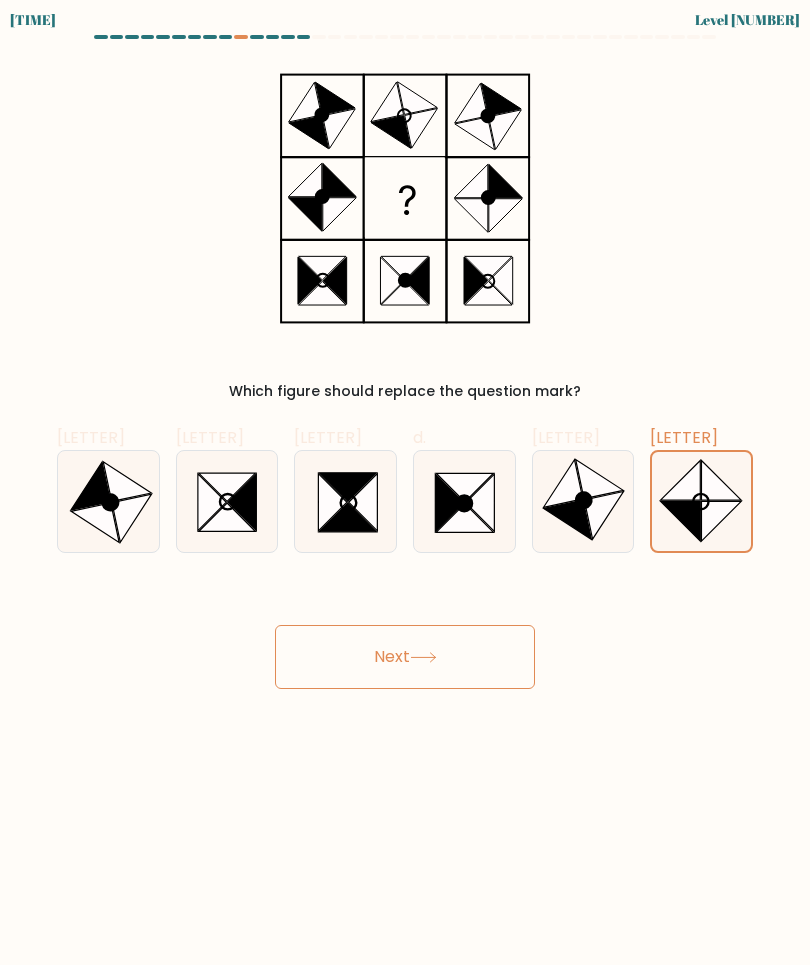 click at bounding box center (110, 502) 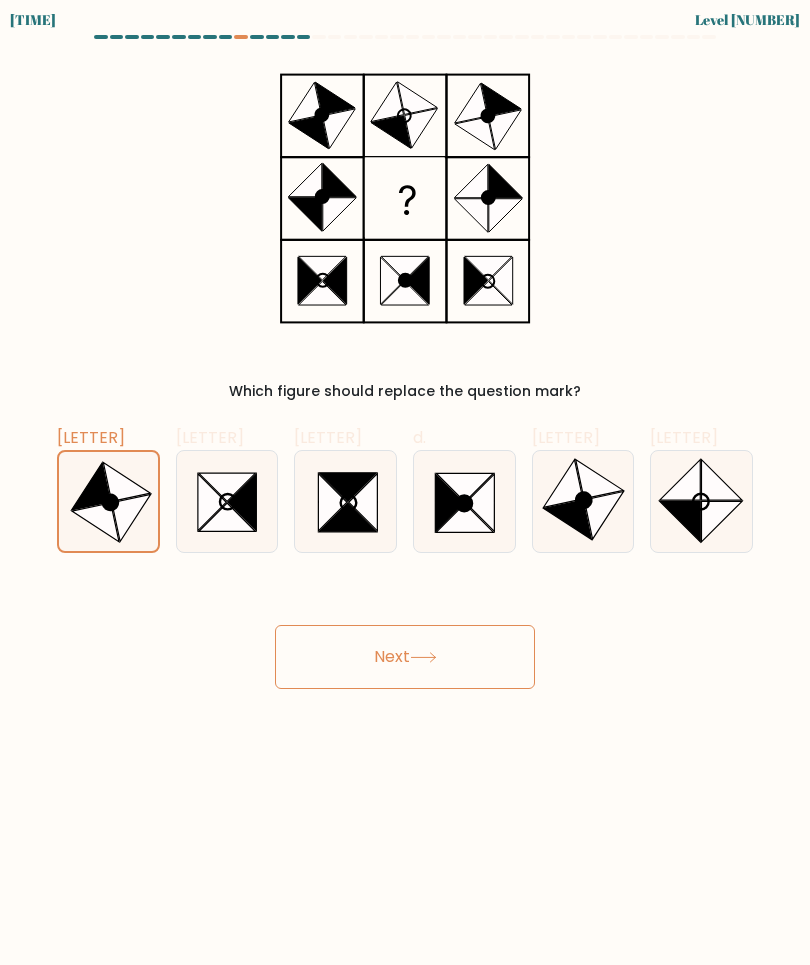 click at bounding box center (583, 501) 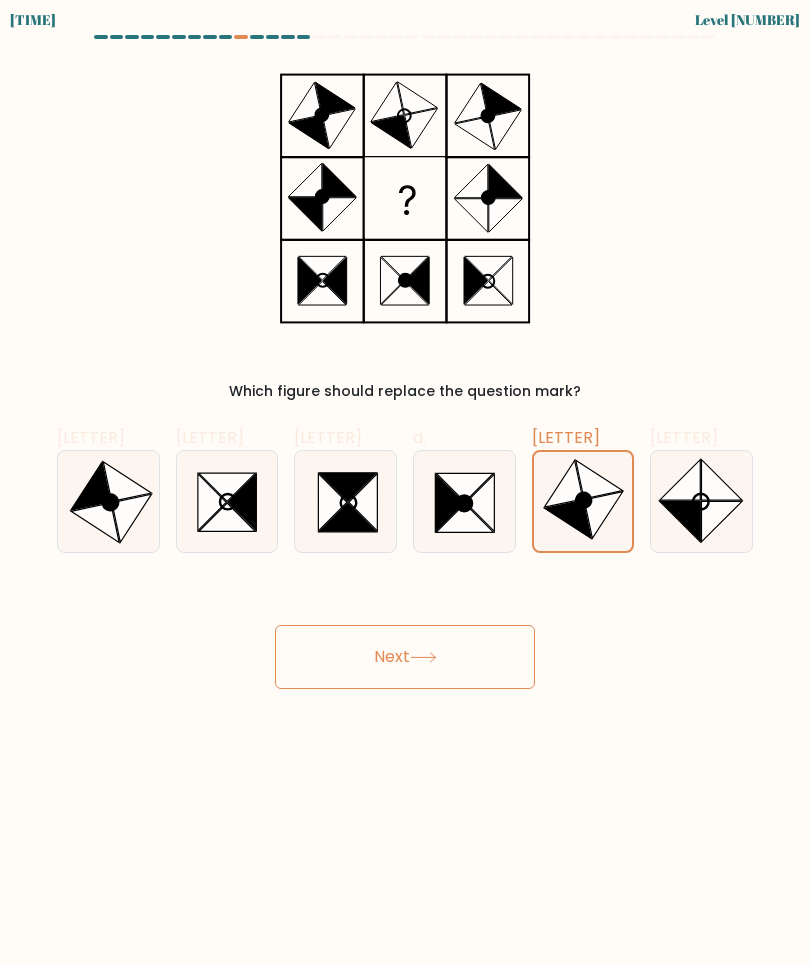 click at bounding box center (95, 523) 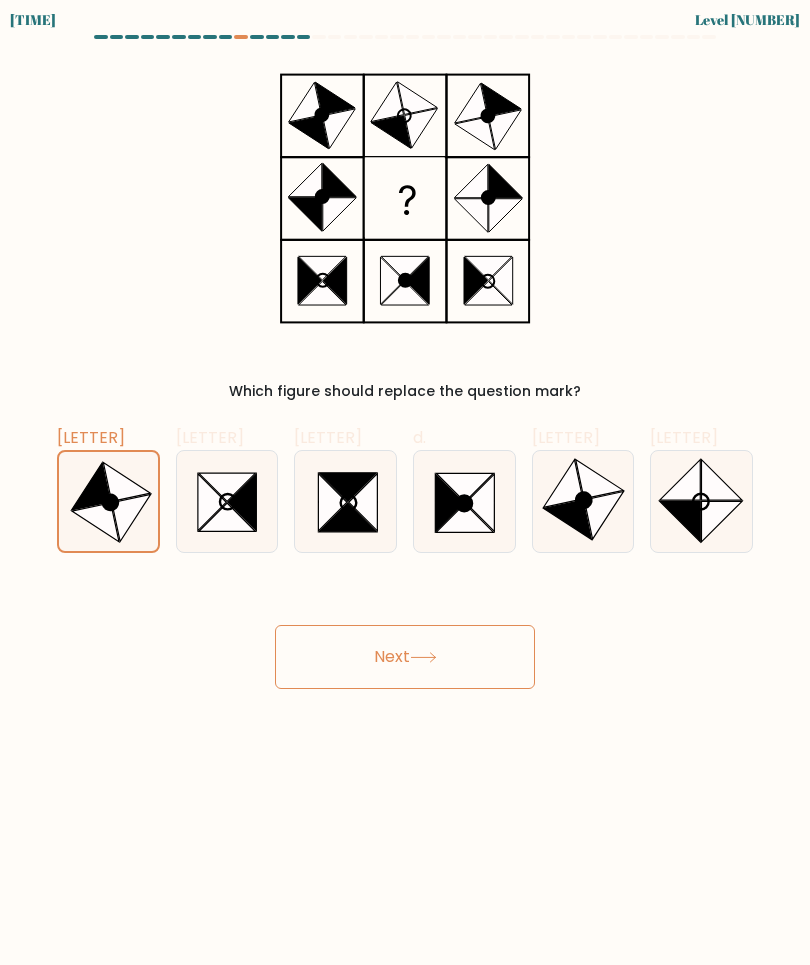 click at bounding box center (604, 516) 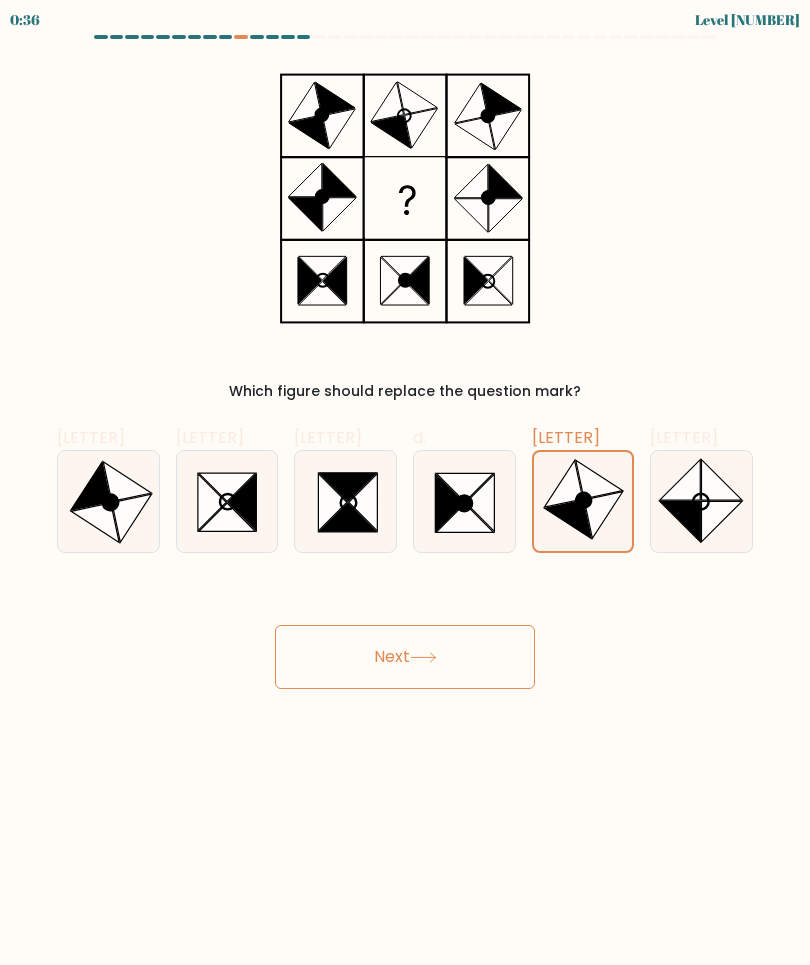 click at bounding box center [95, 523] 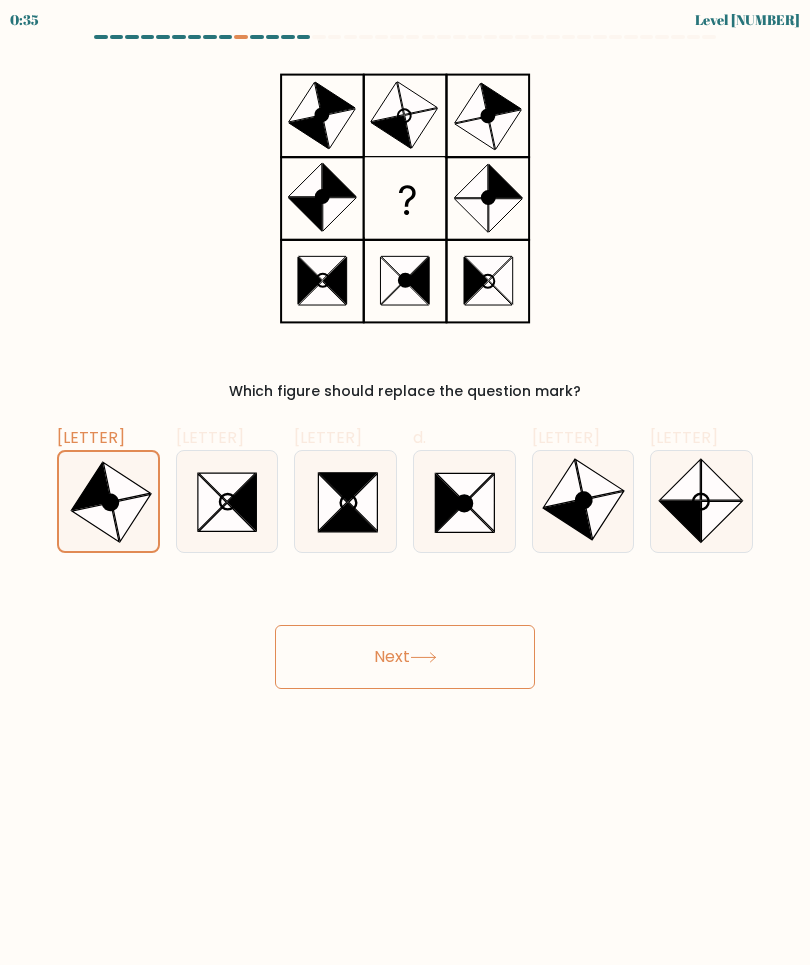 click at bounding box center (583, 501) 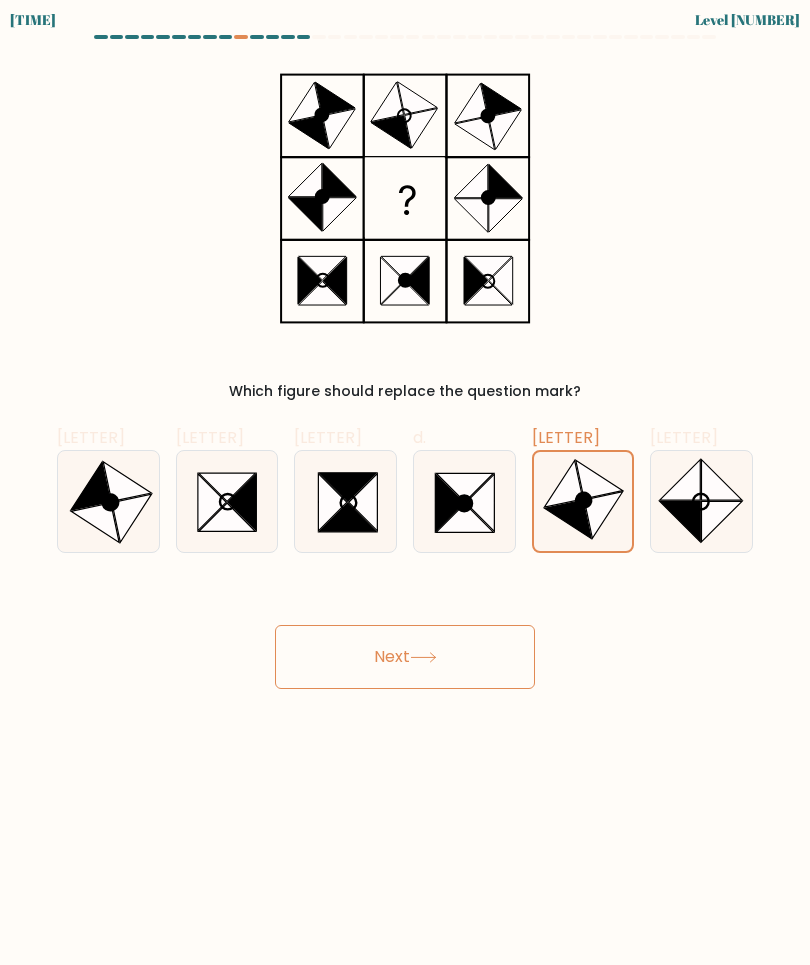 click at bounding box center [95, 523] 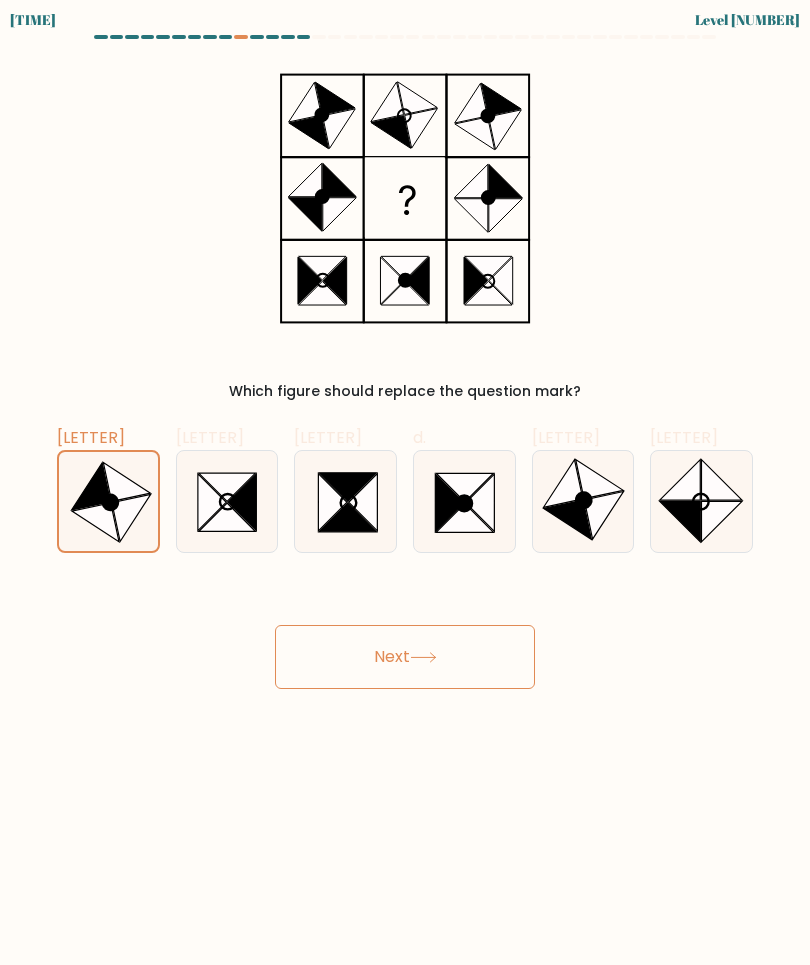 click at bounding box center [583, 501] 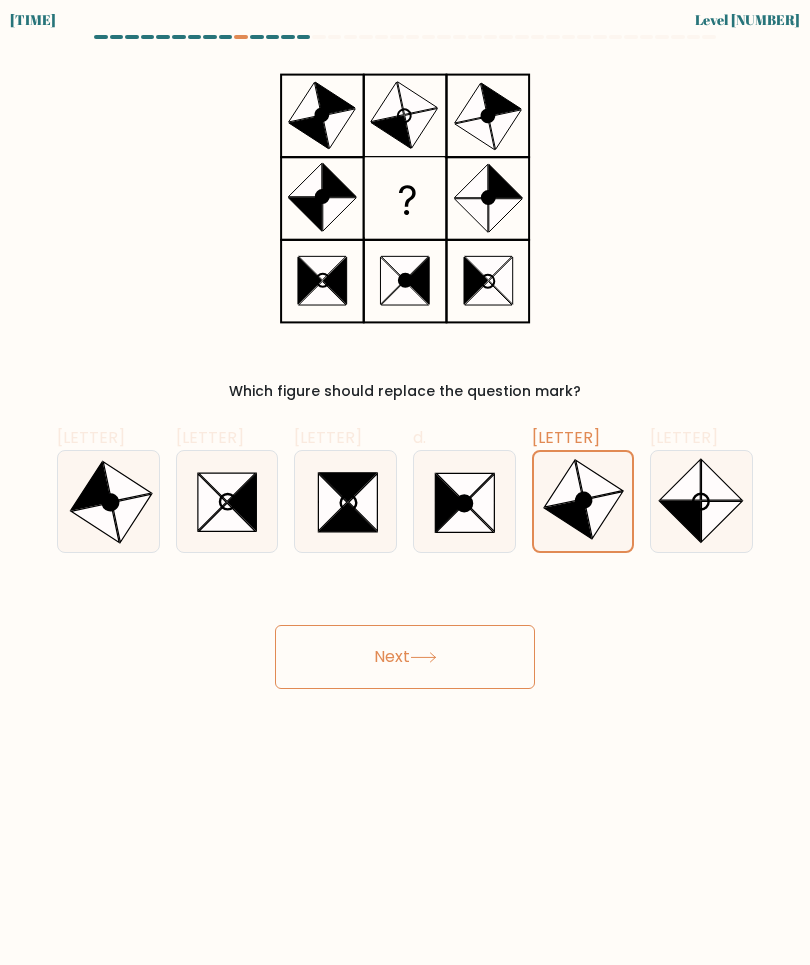 click at bounding box center (603, 515) 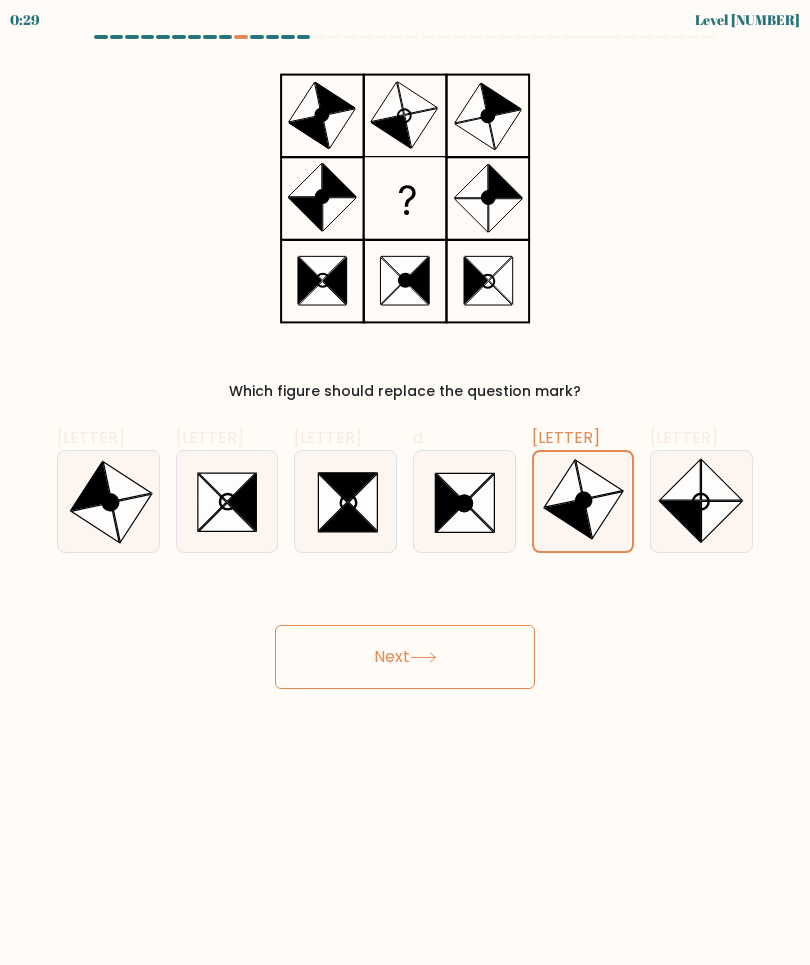 click on "Next" at bounding box center (405, 657) 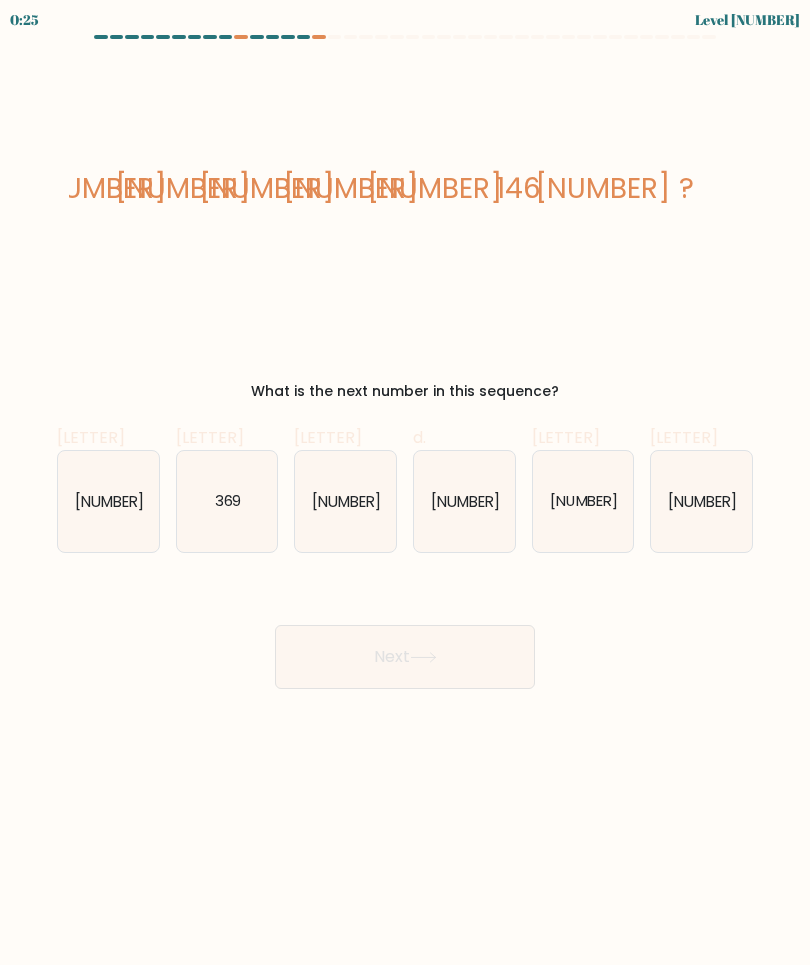 click on "380" at bounding box center (464, 501) 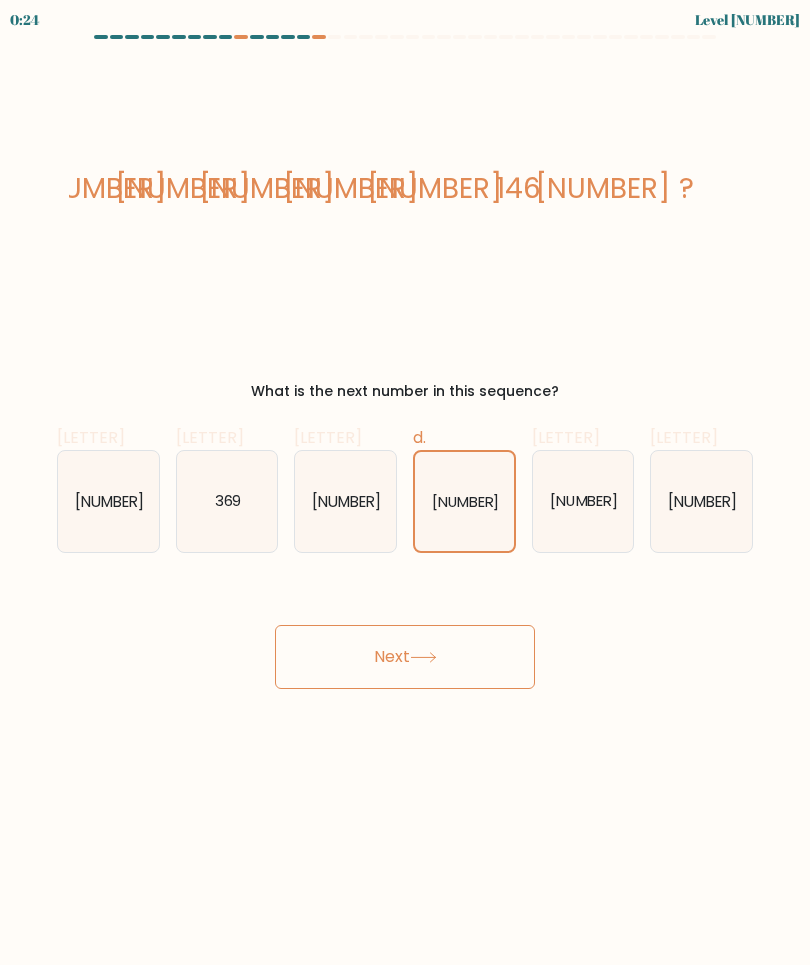 click on "Next" at bounding box center [405, 657] 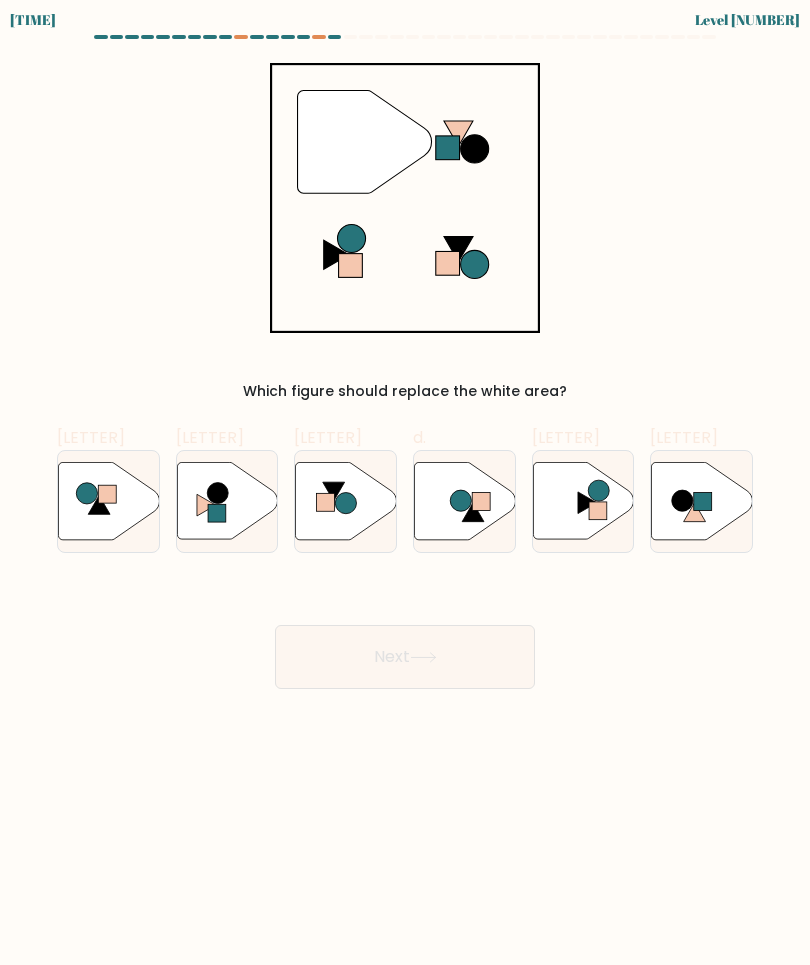 click at bounding box center [703, 501] 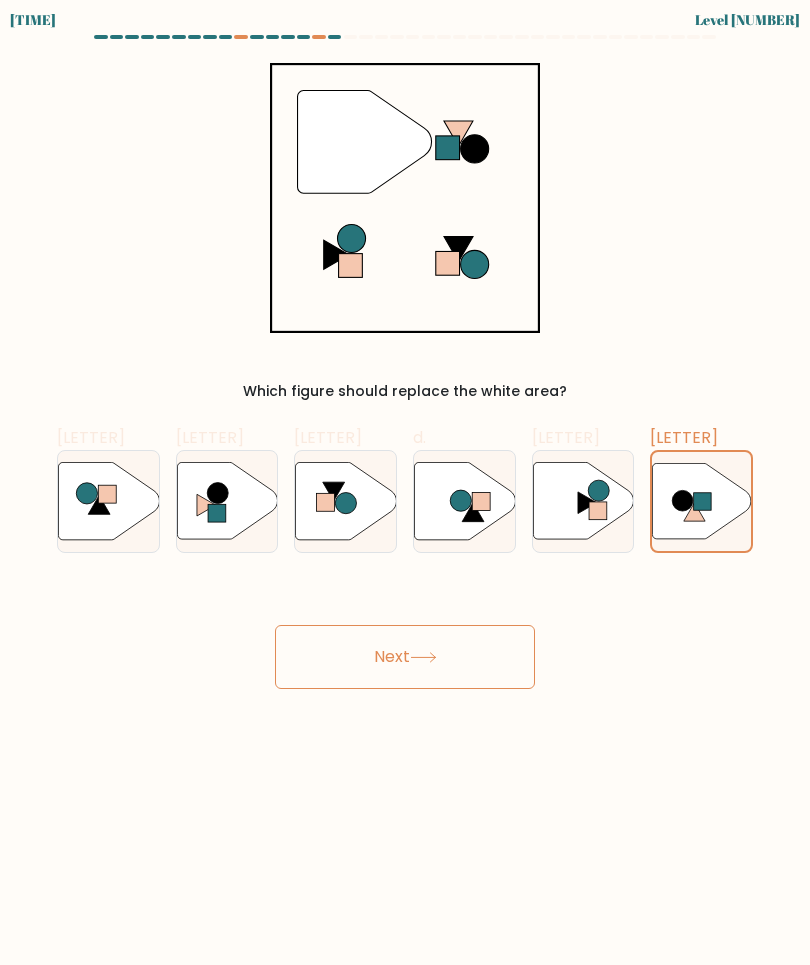 click at bounding box center [217, 514] 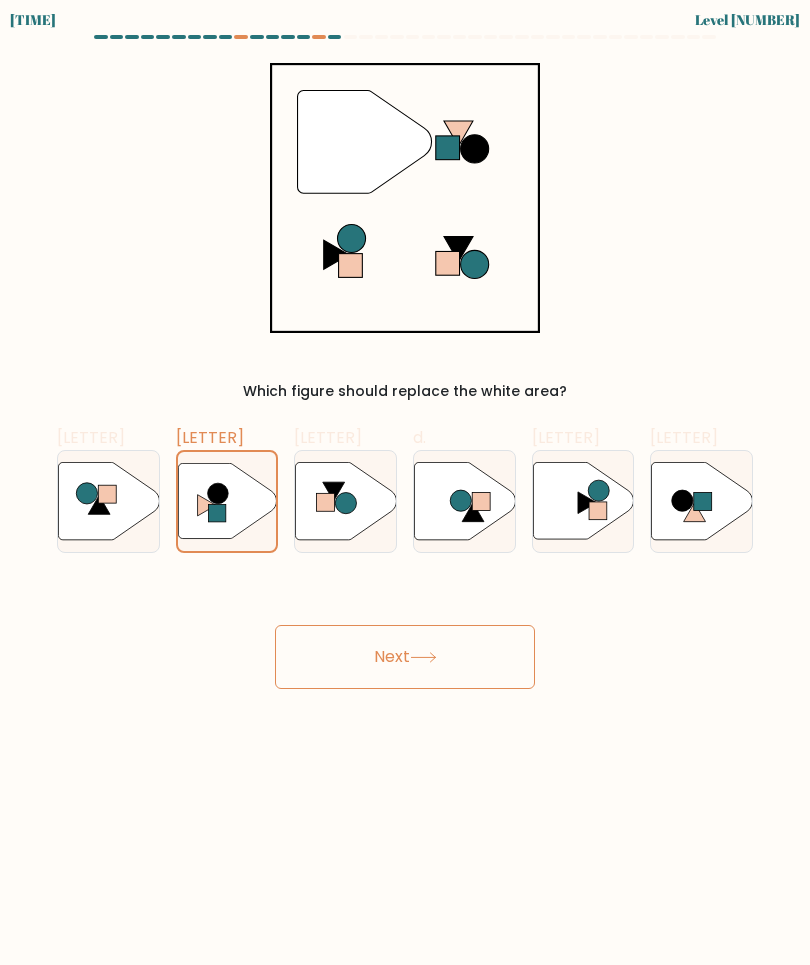 click at bounding box center [598, 511] 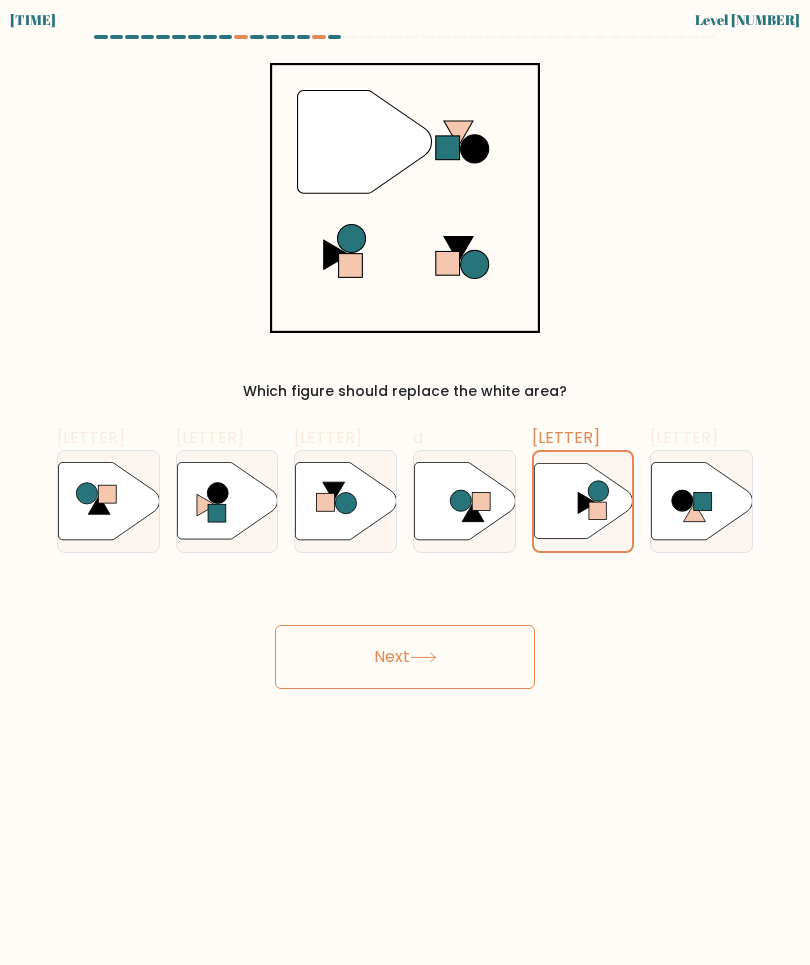 click at bounding box center (217, 514) 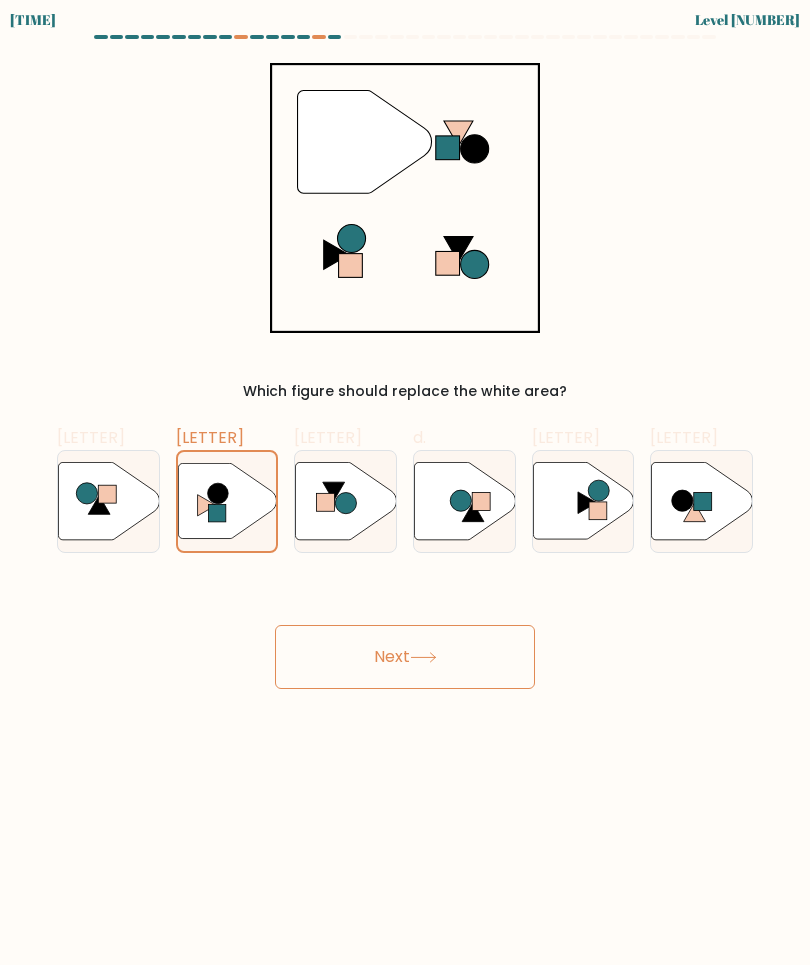 click at bounding box center (583, 500) 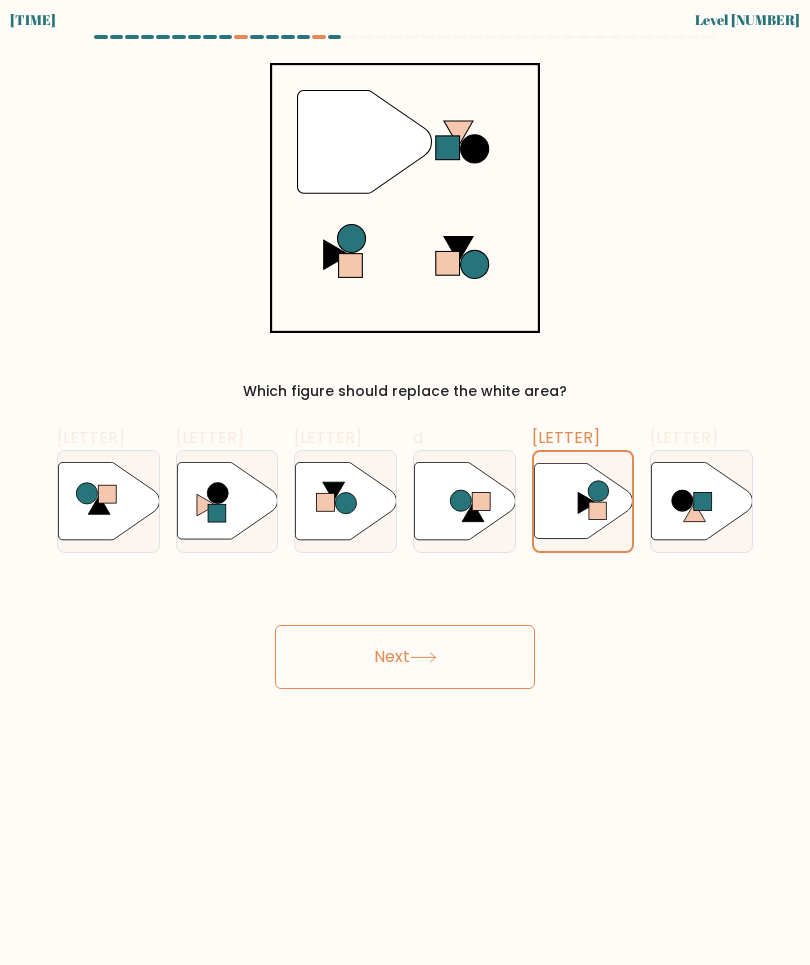 click at bounding box center [227, 500] 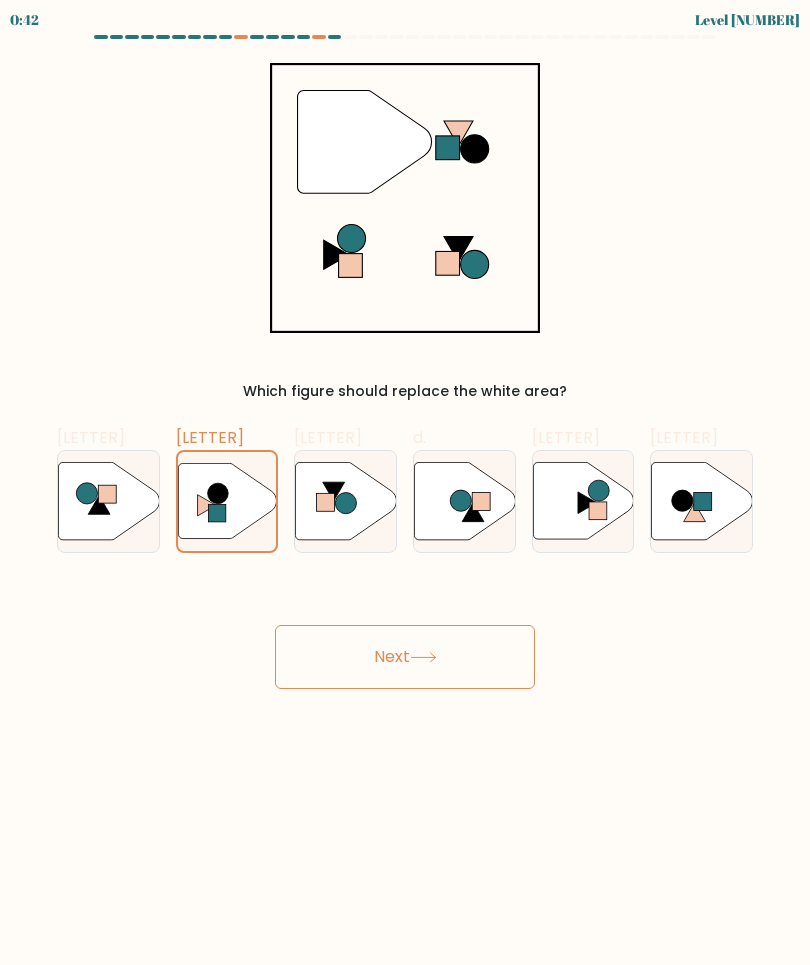 click at bounding box center [583, 500] 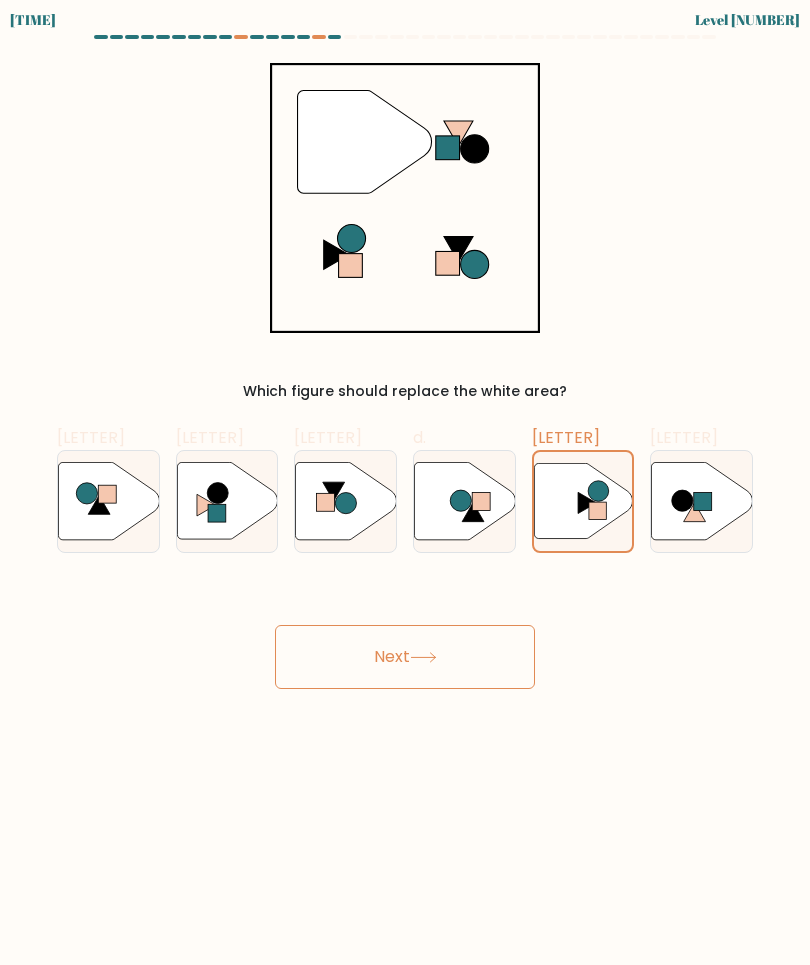 scroll, scrollTop: 0, scrollLeft: 0, axis: both 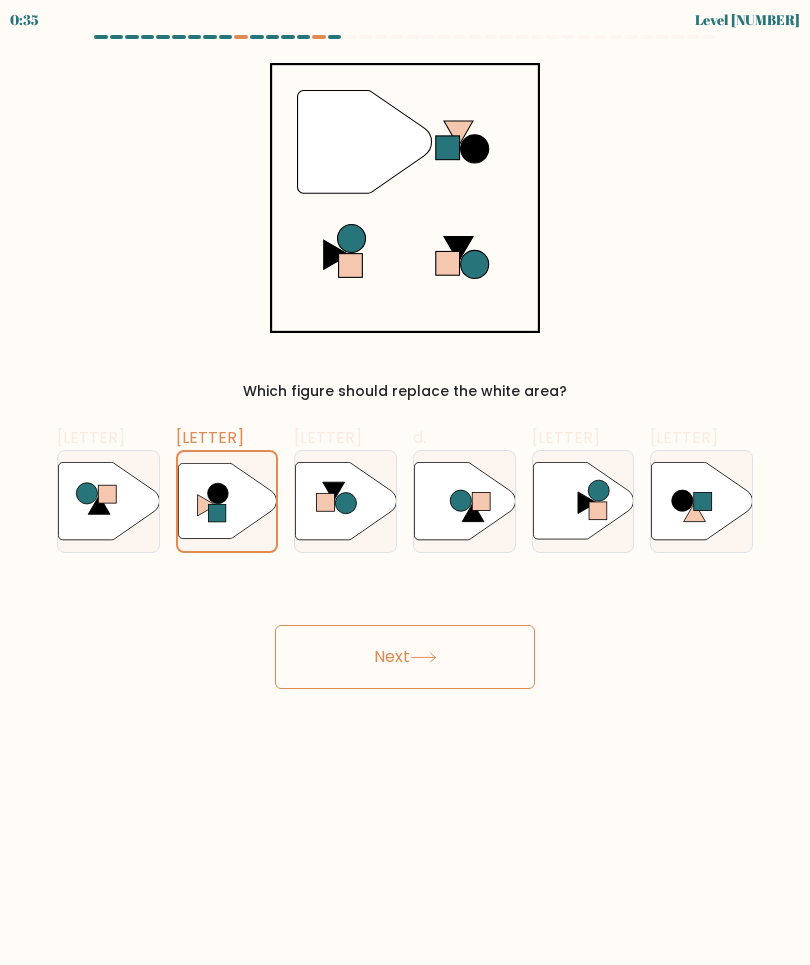 click at bounding box center [583, 501] 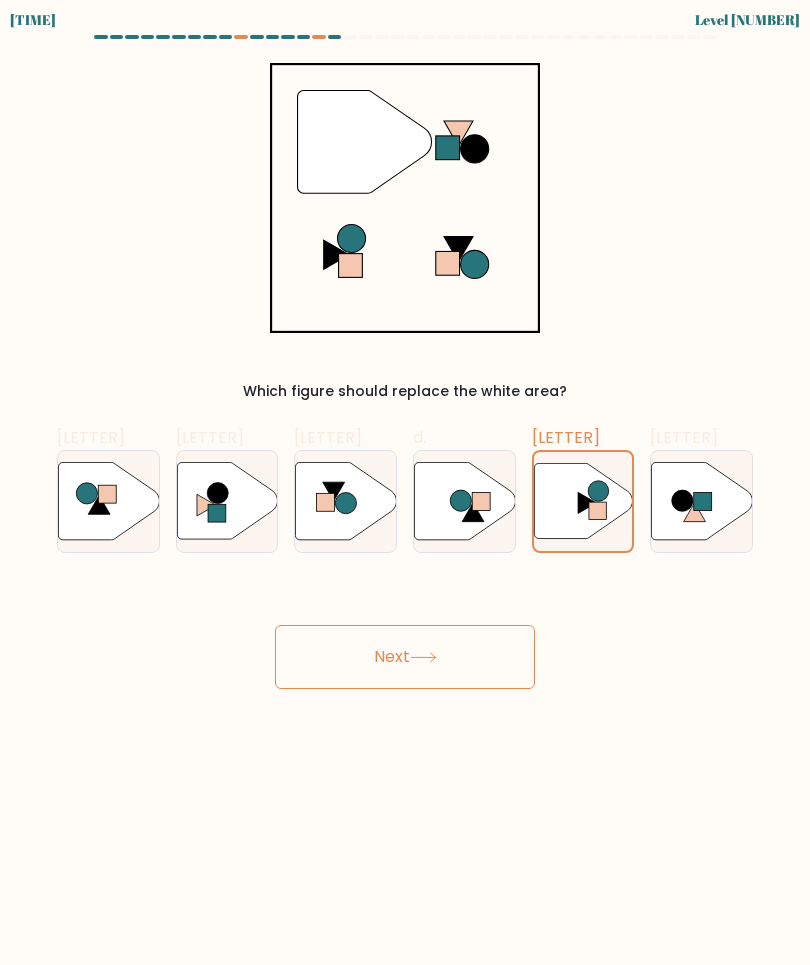 click at bounding box center (227, 500) 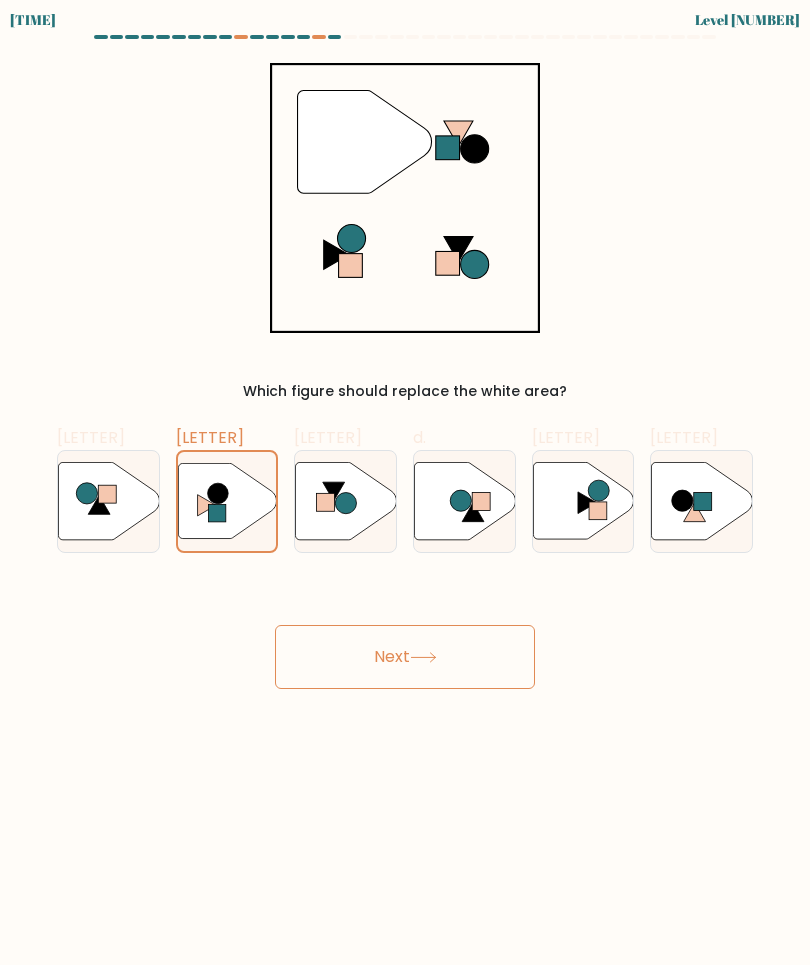 click at bounding box center (583, 500) 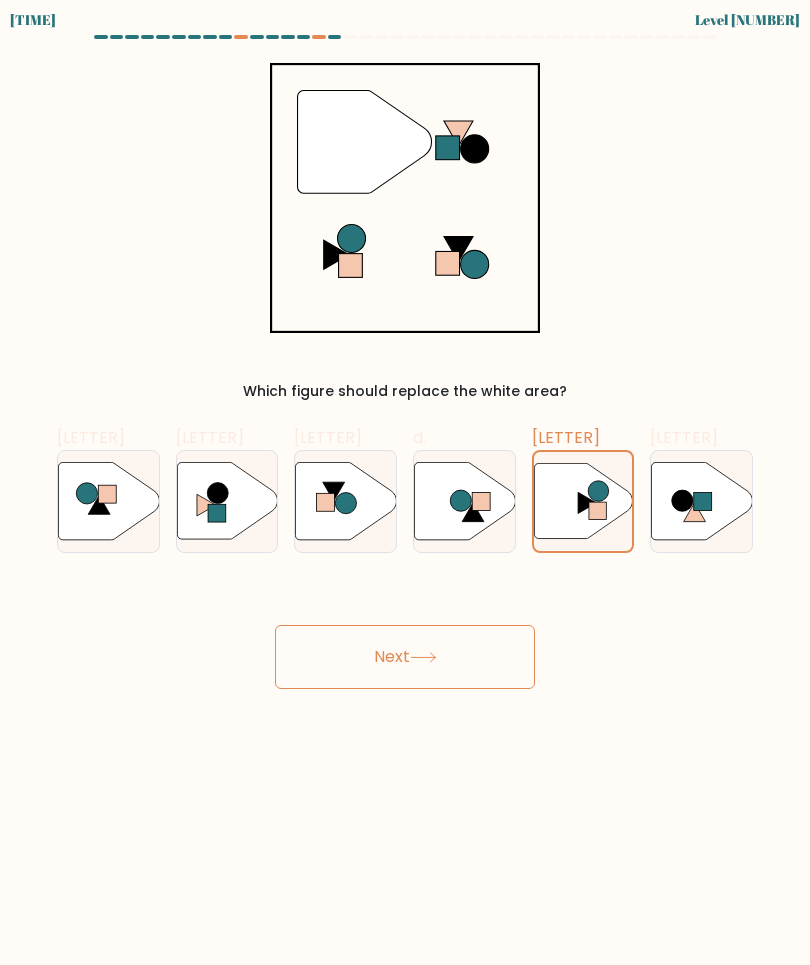 click at bounding box center [227, 500] 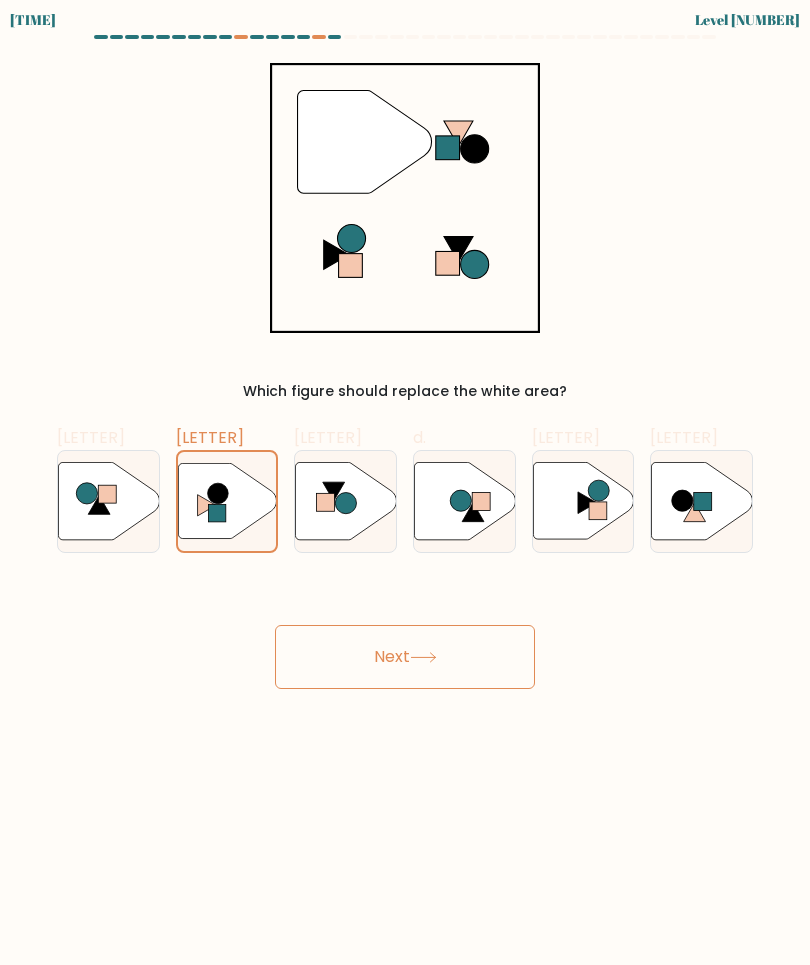 click at bounding box center (217, 493) 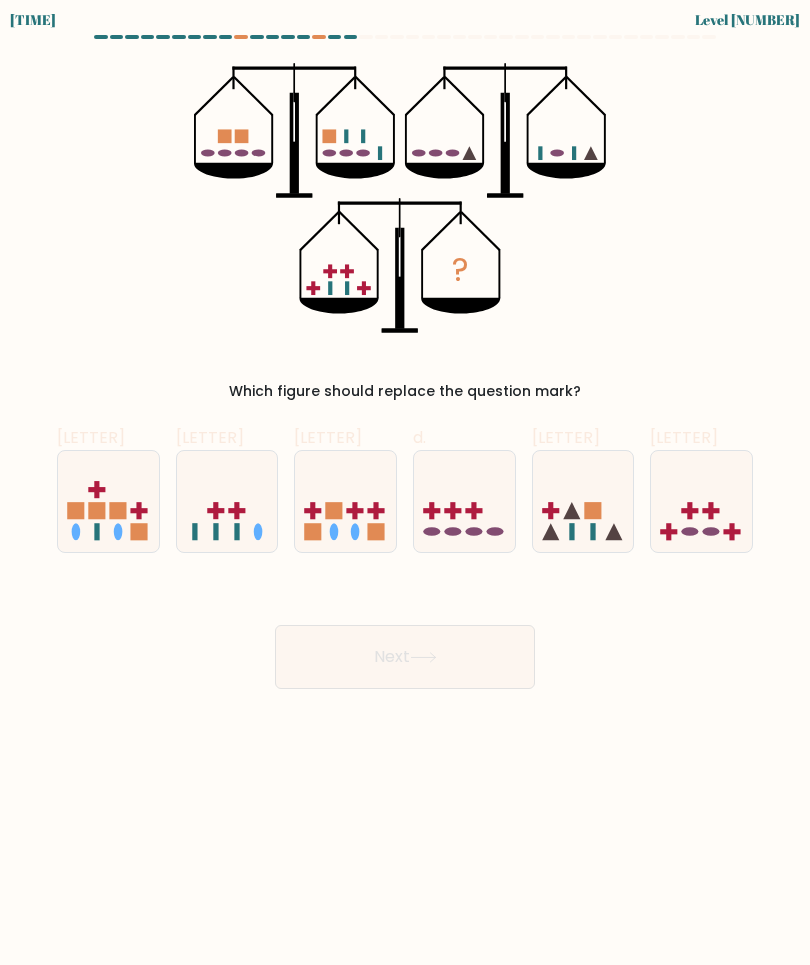 click at bounding box center [701, 501] 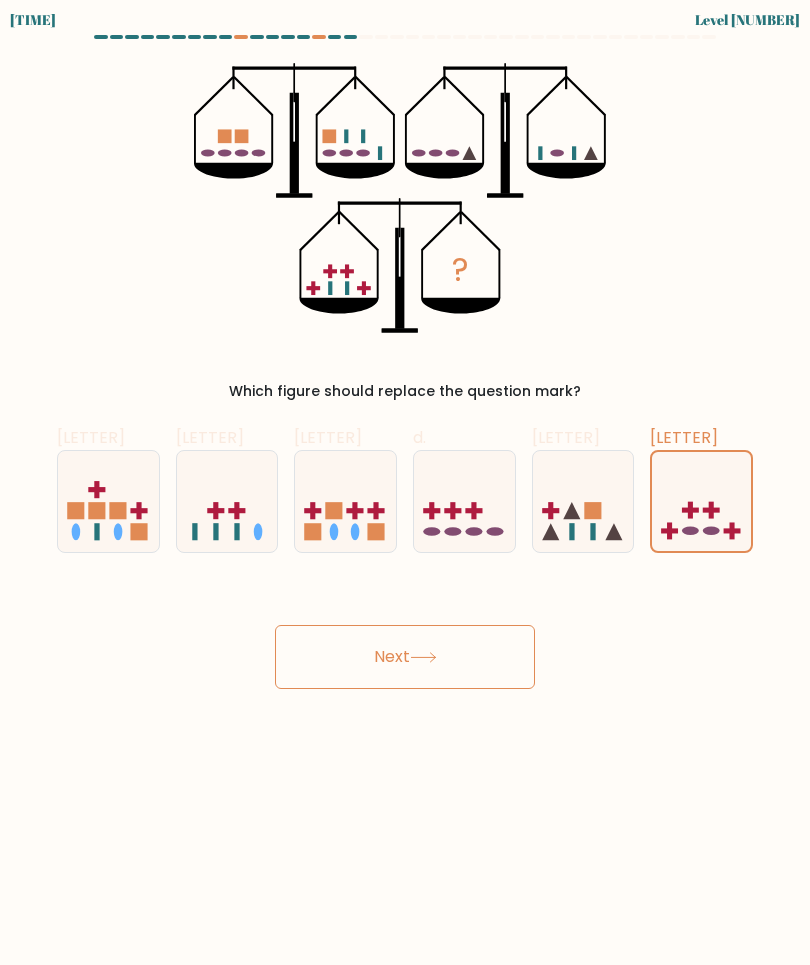 click on "Next" at bounding box center (405, 657) 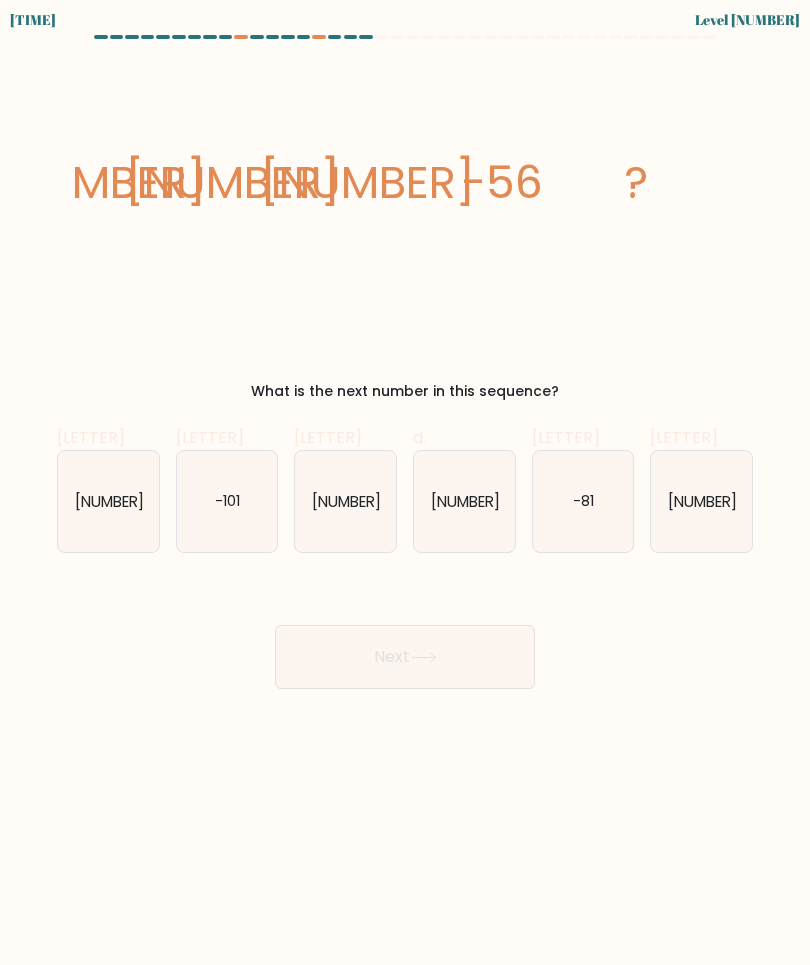 click on "-81" at bounding box center [583, 501] 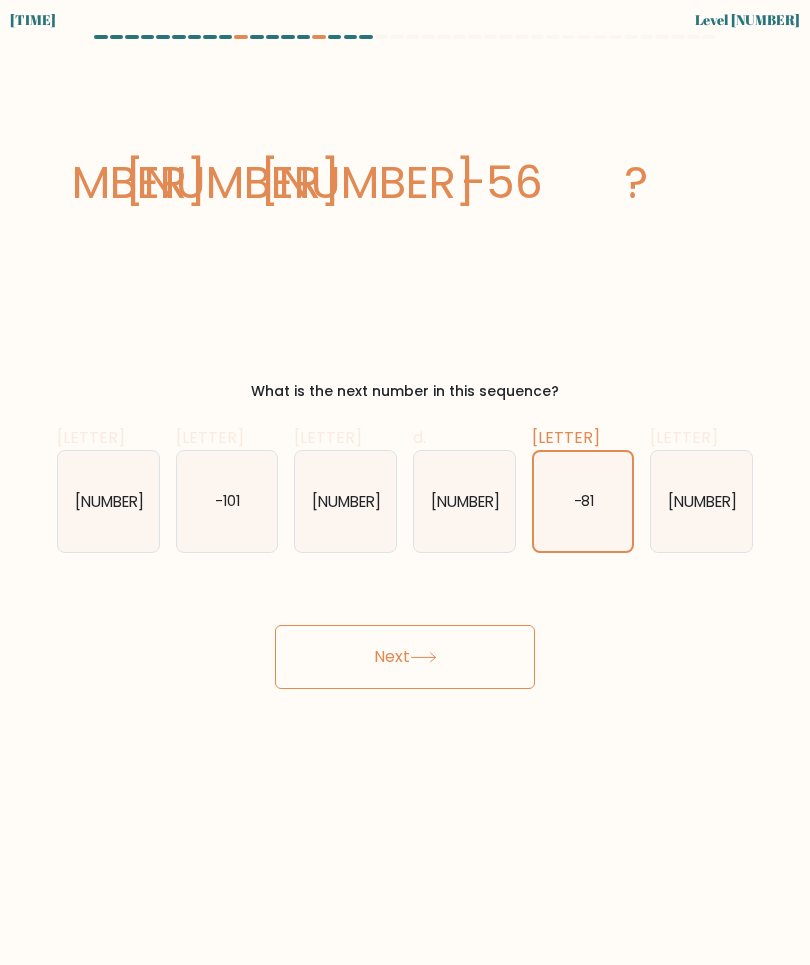click on "Next" at bounding box center [405, 657] 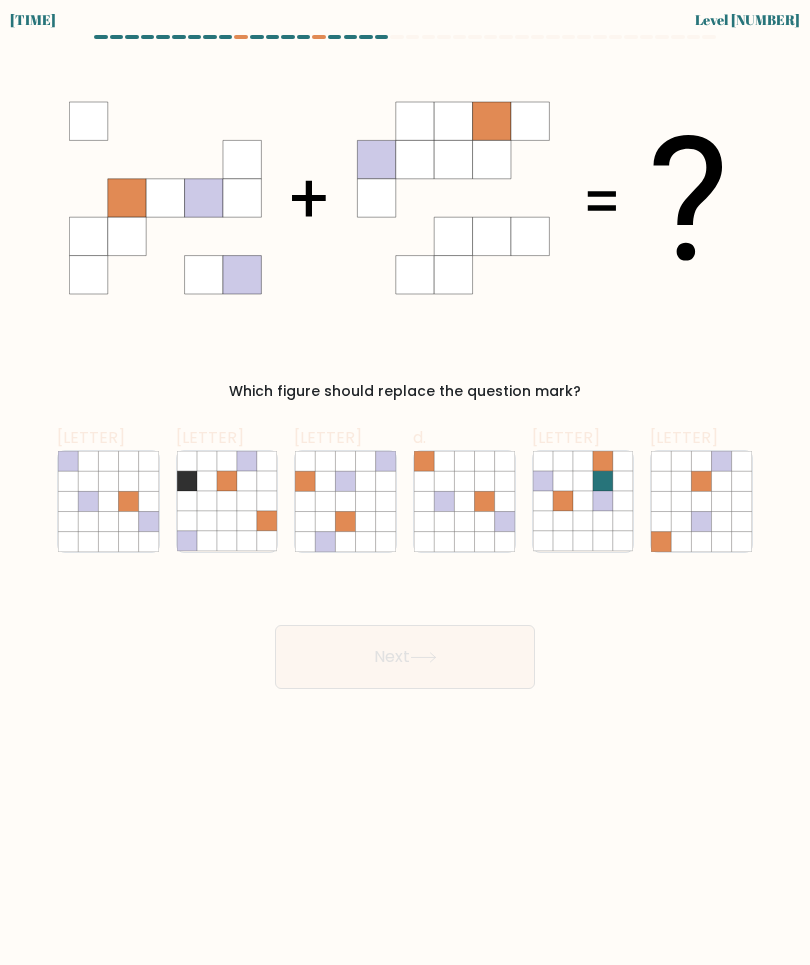click at bounding box center [504, 541] 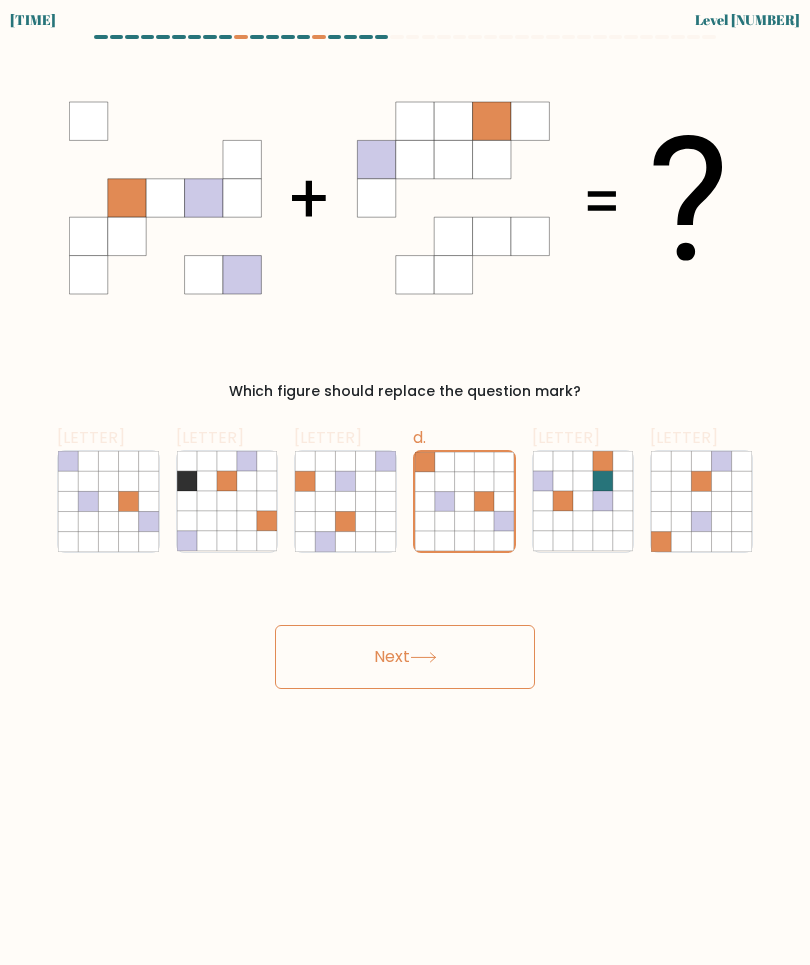click on "Next" at bounding box center [405, 657] 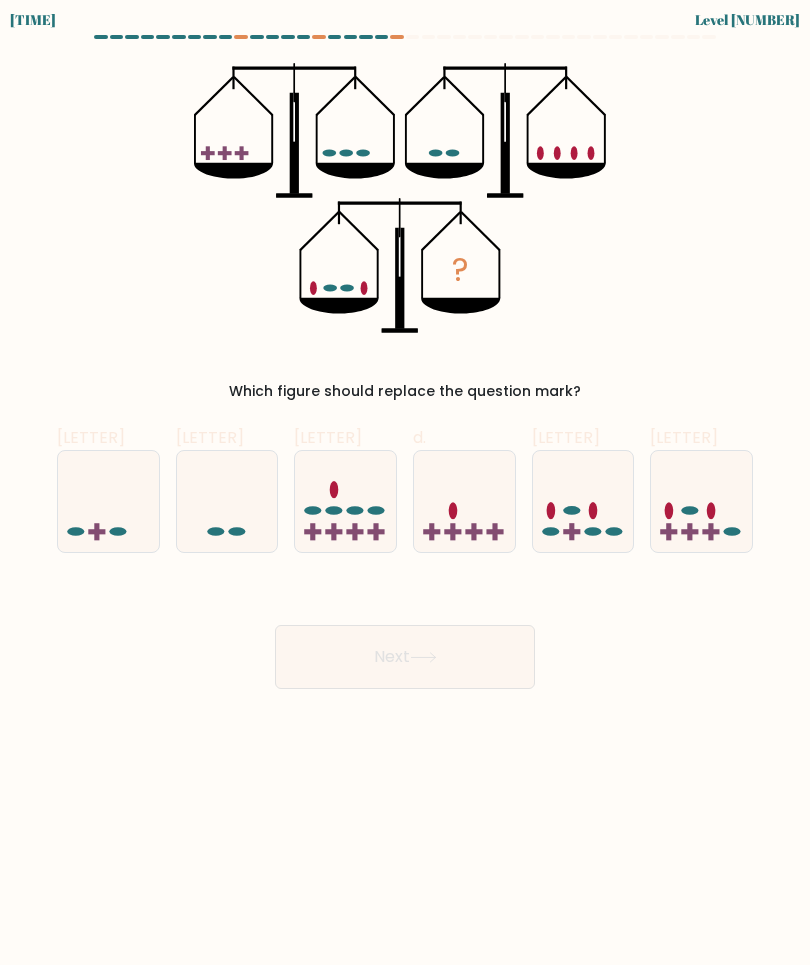 click at bounding box center (583, 501) 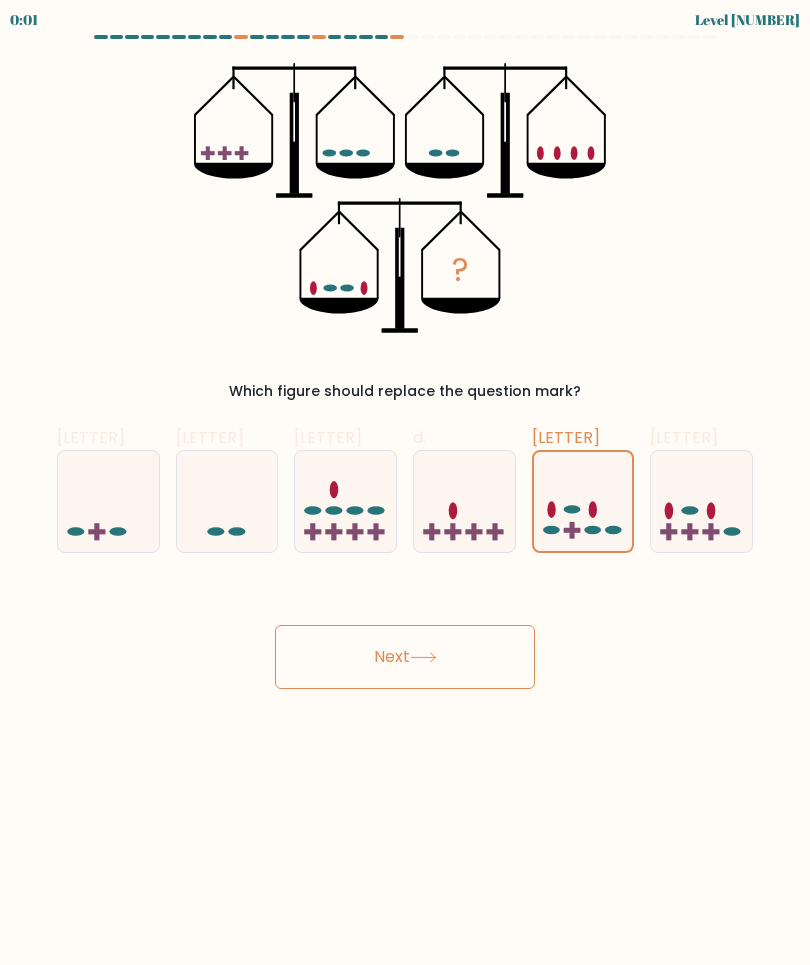click on "Next" at bounding box center (405, 657) 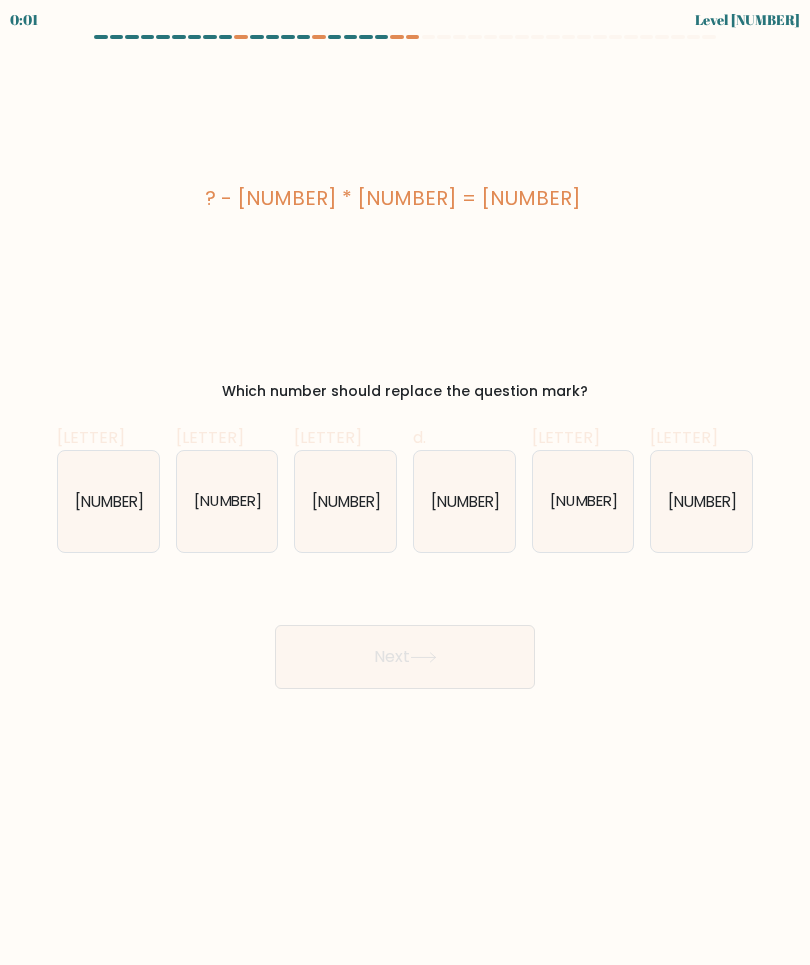 click on "Next" at bounding box center [405, 657] 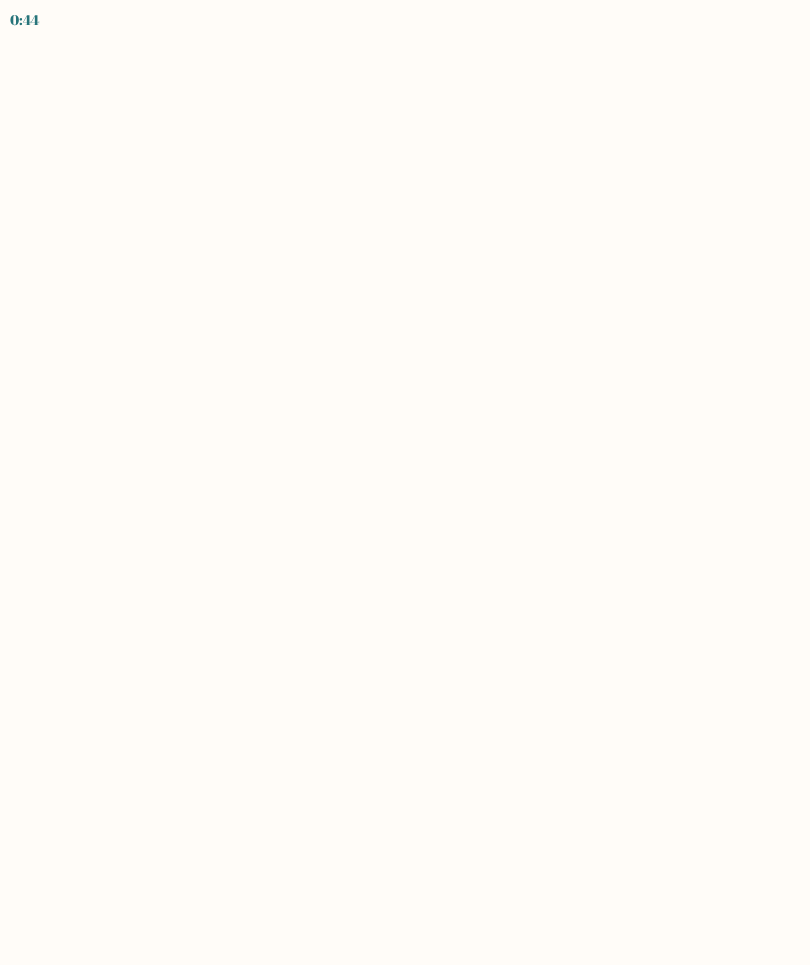 scroll, scrollTop: 0, scrollLeft: 0, axis: both 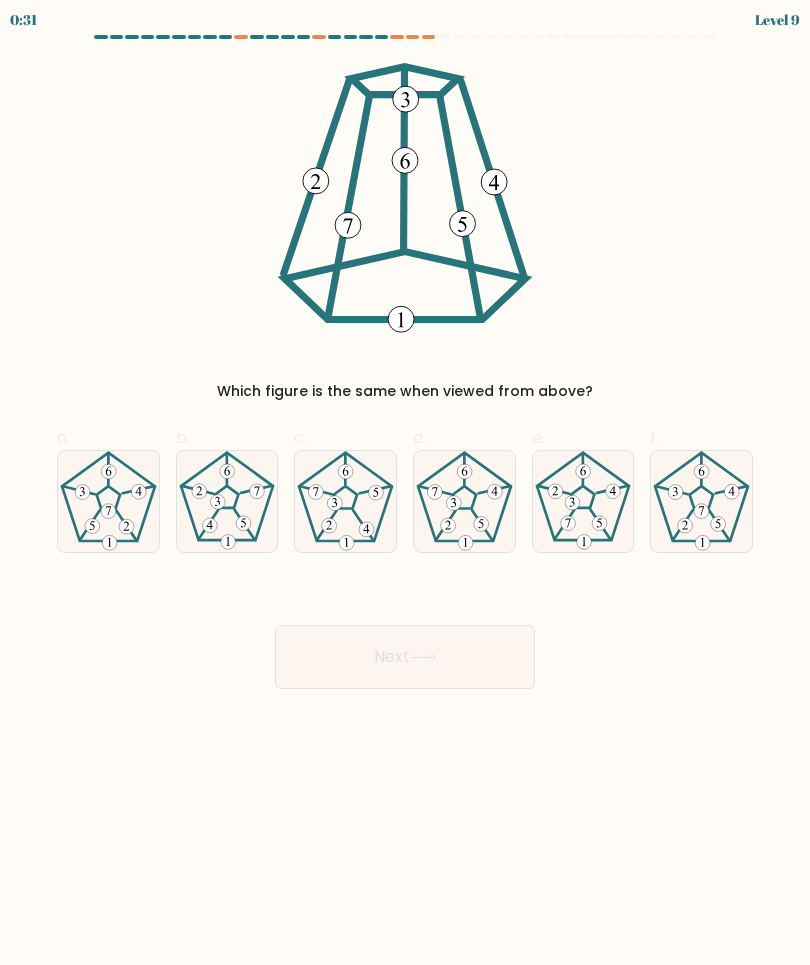 click at bounding box center [583, 501] 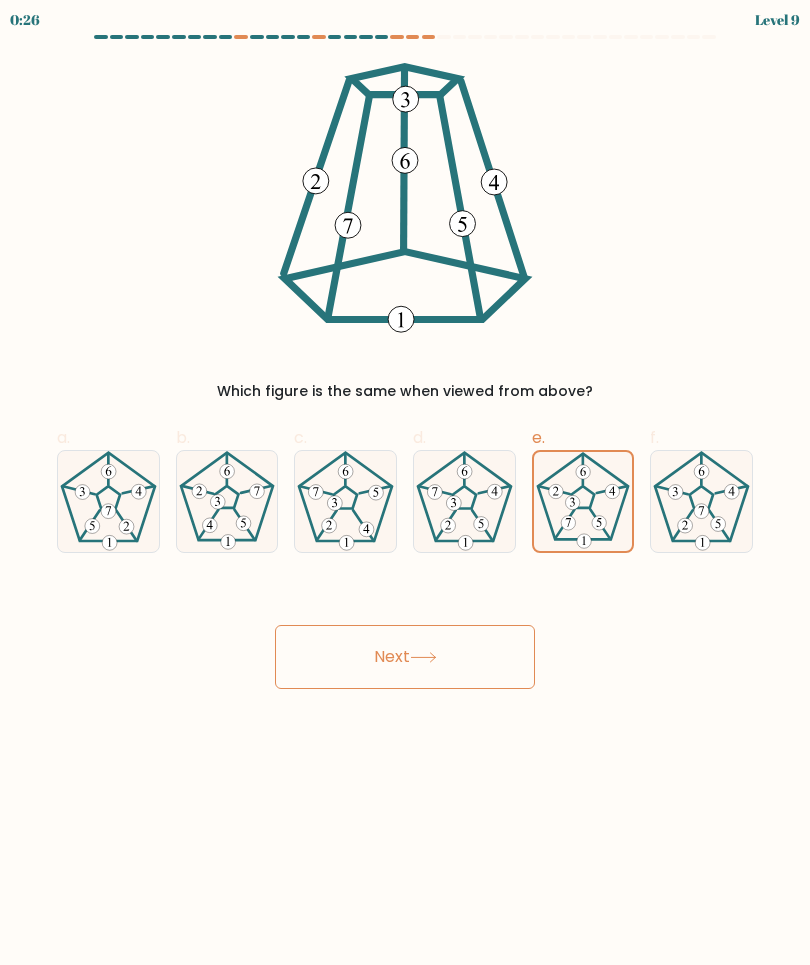 click on "Next" at bounding box center (405, 657) 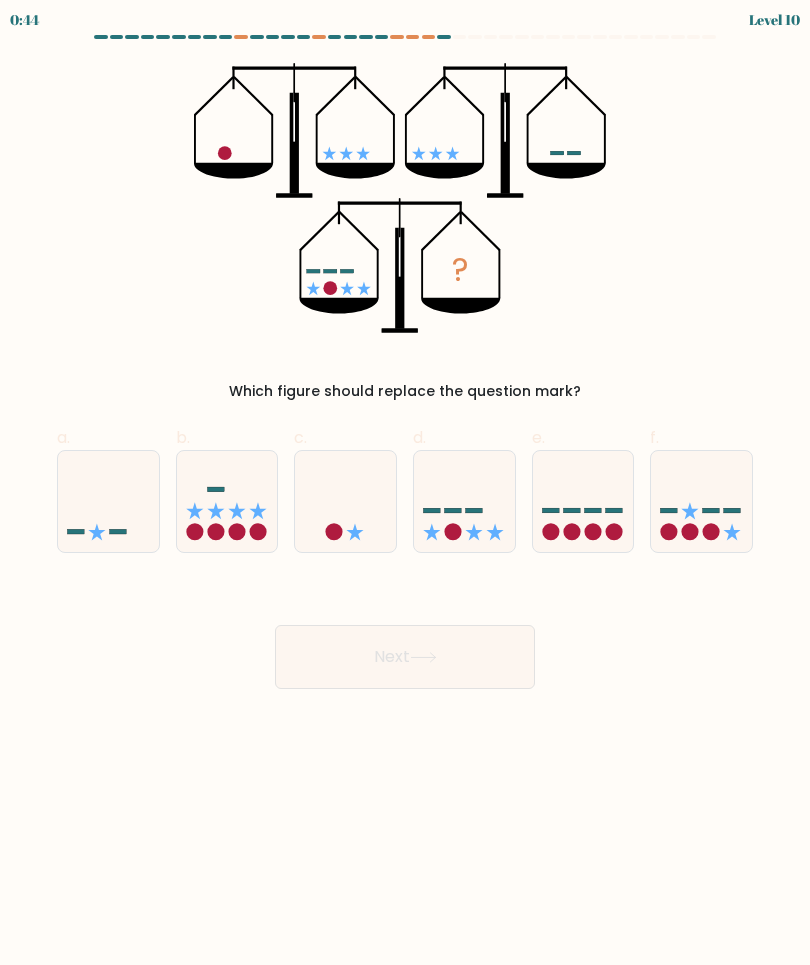 click at bounding box center [464, 501] 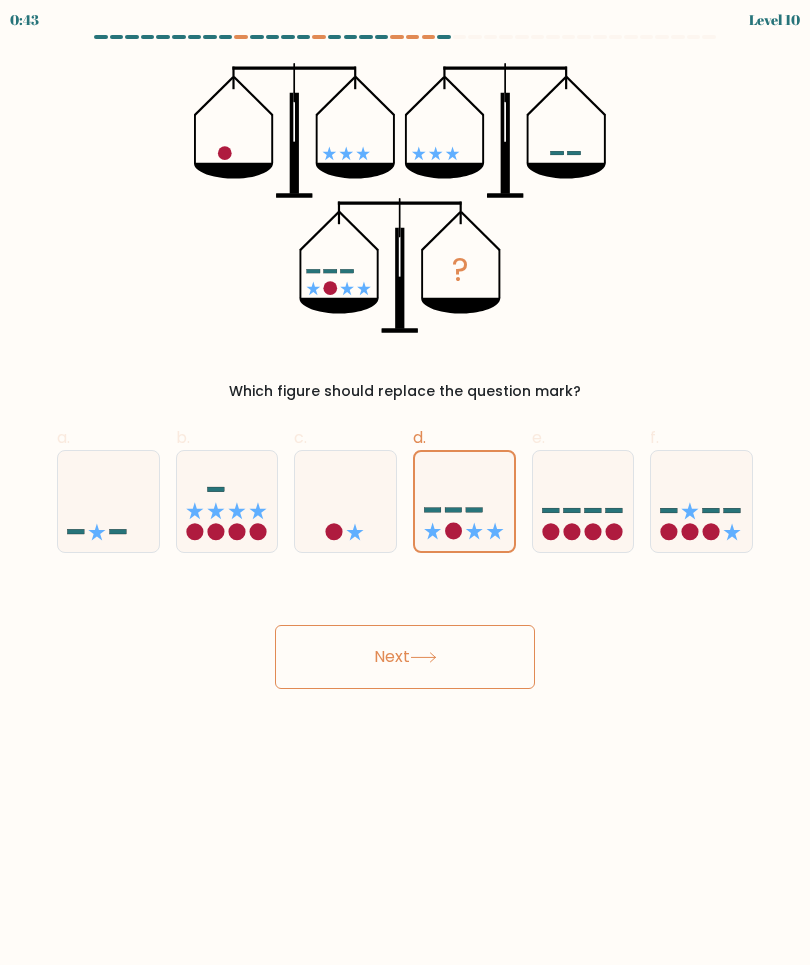 click at bounding box center [464, 501] 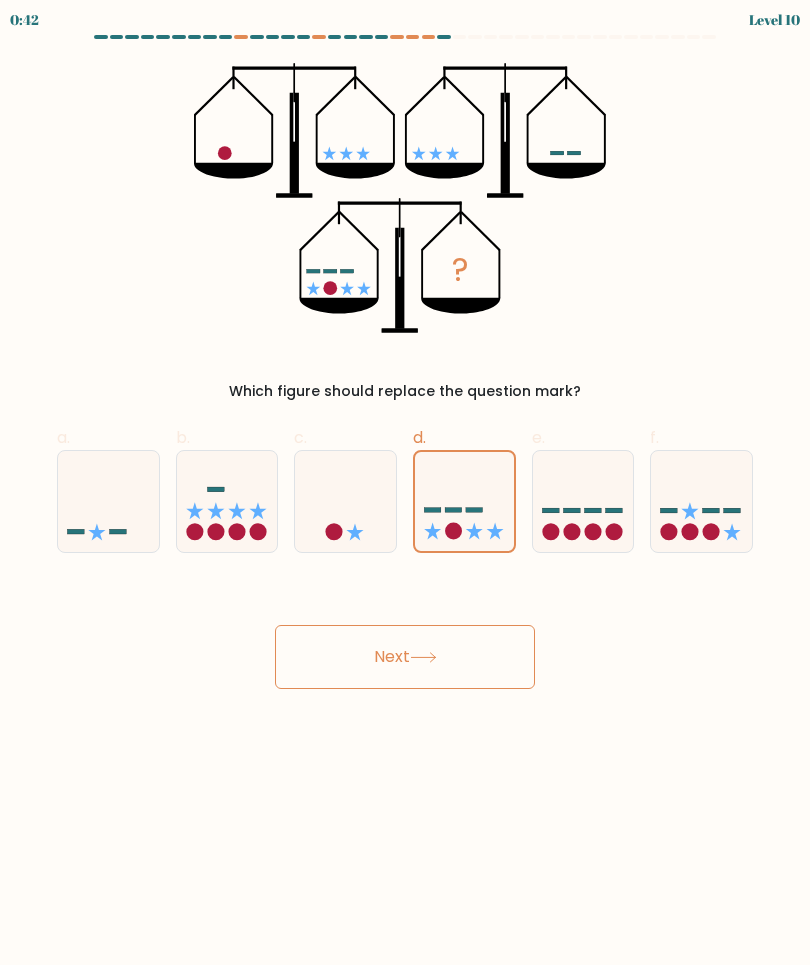 click at bounding box center [464, 501] 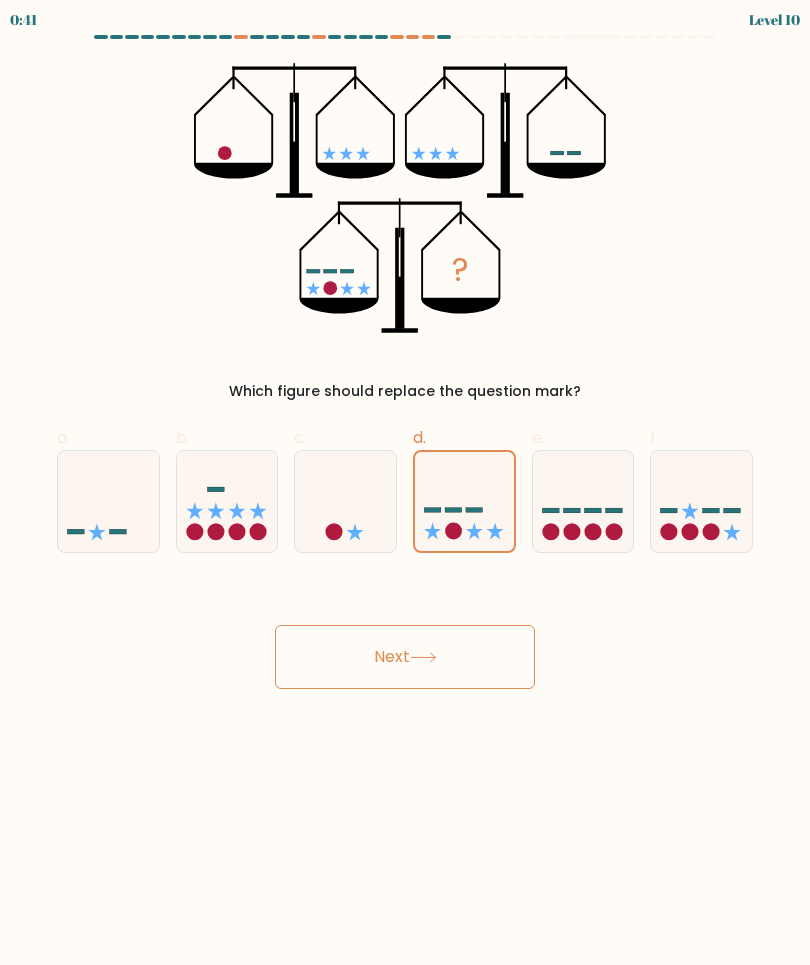 click on "Next" at bounding box center [405, 657] 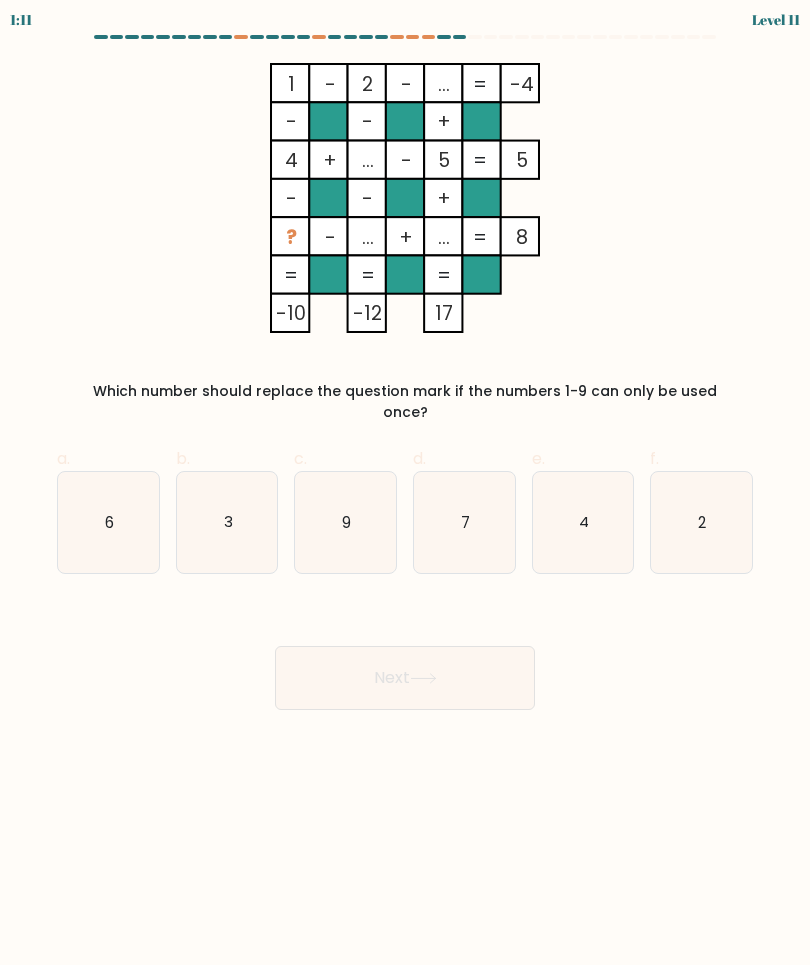 click on "7" at bounding box center [464, 522] 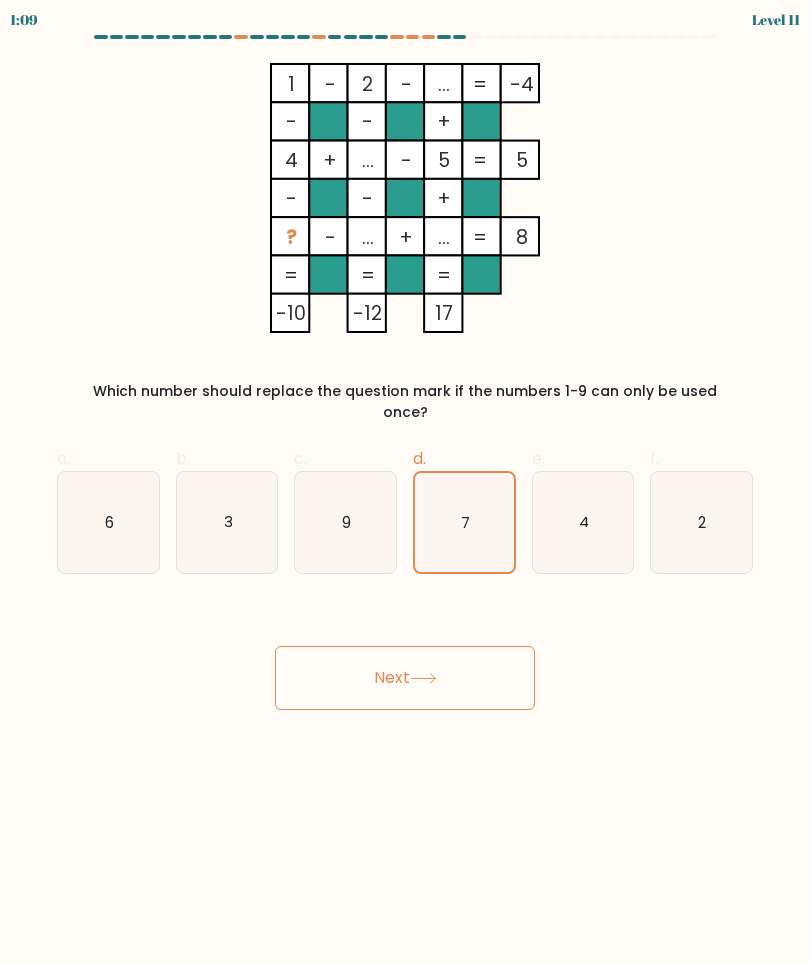 click on "Next" at bounding box center [405, 678] 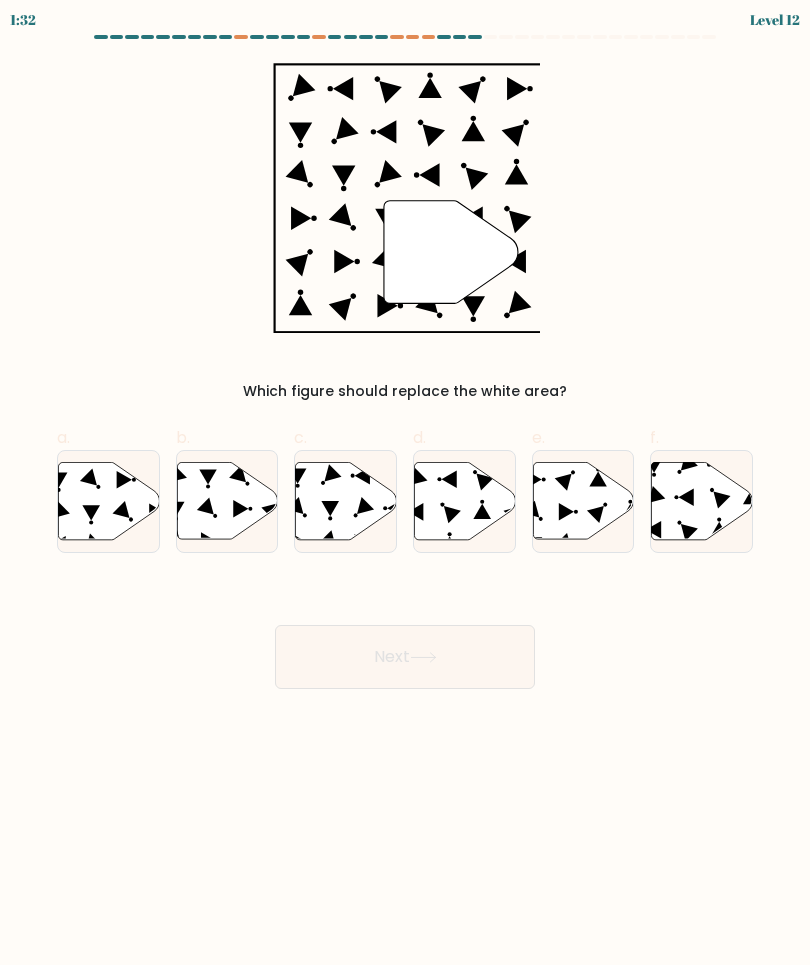 click at bounding box center (363, 541) 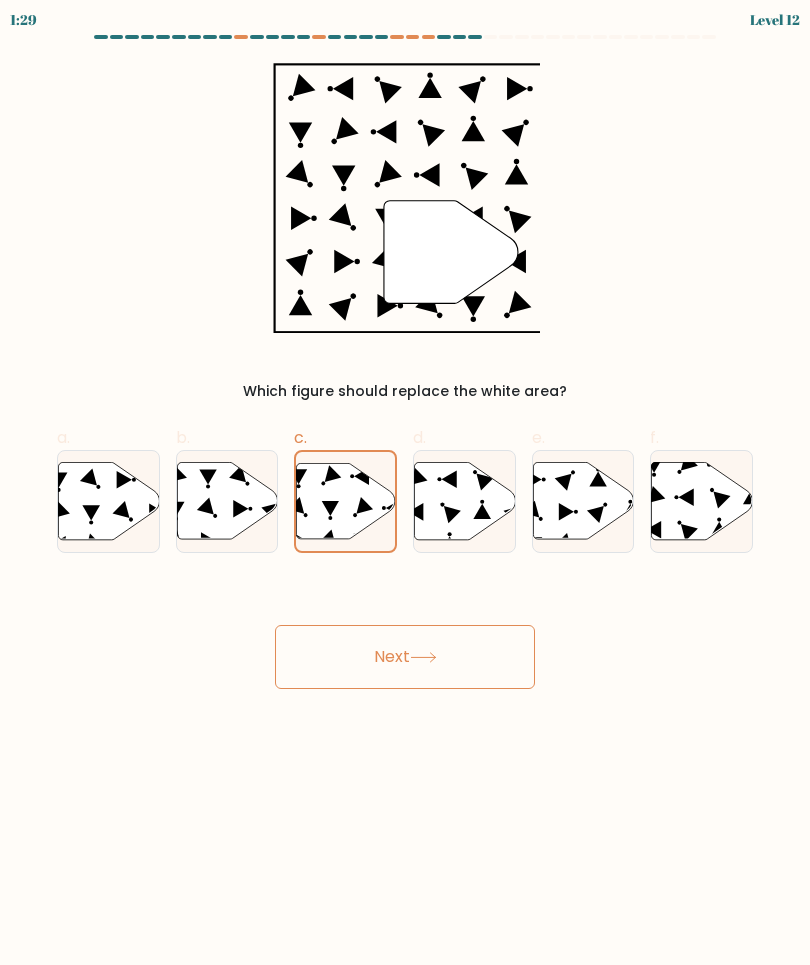 click on "Next" at bounding box center [405, 657] 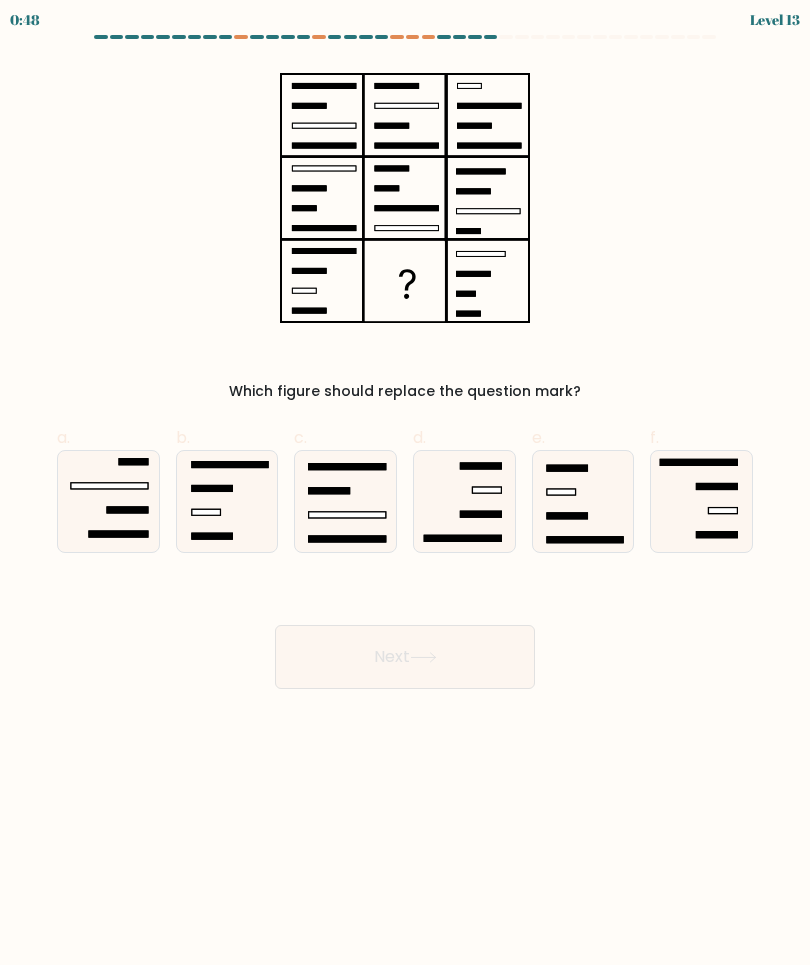click at bounding box center (583, 501) 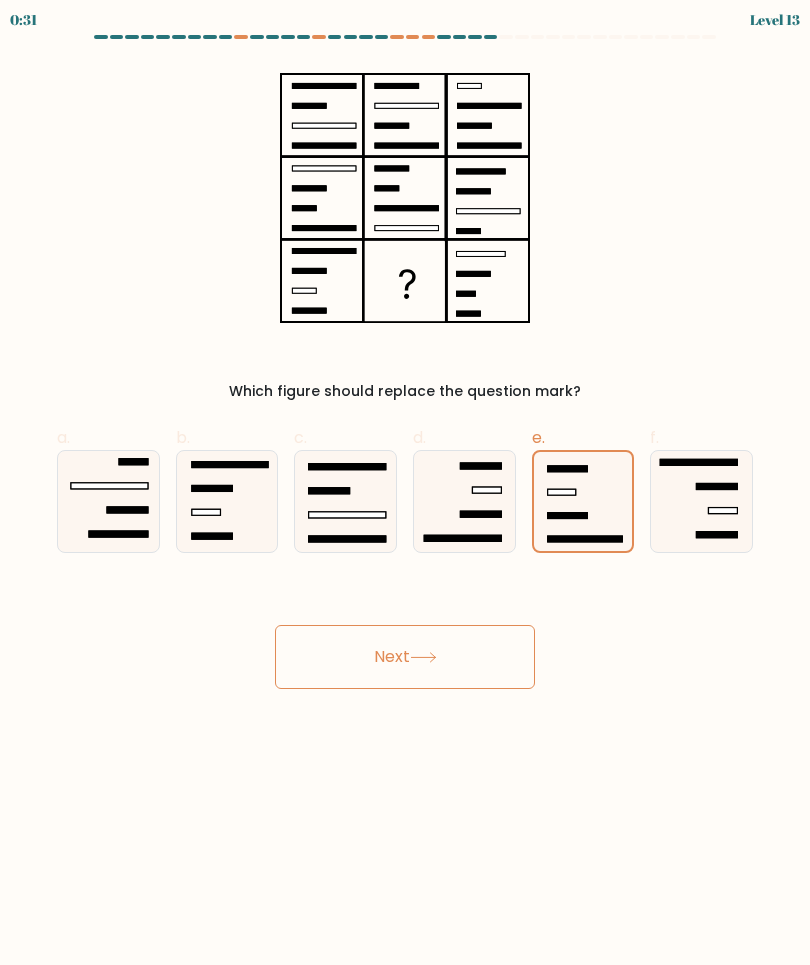 click on "Next" at bounding box center [405, 657] 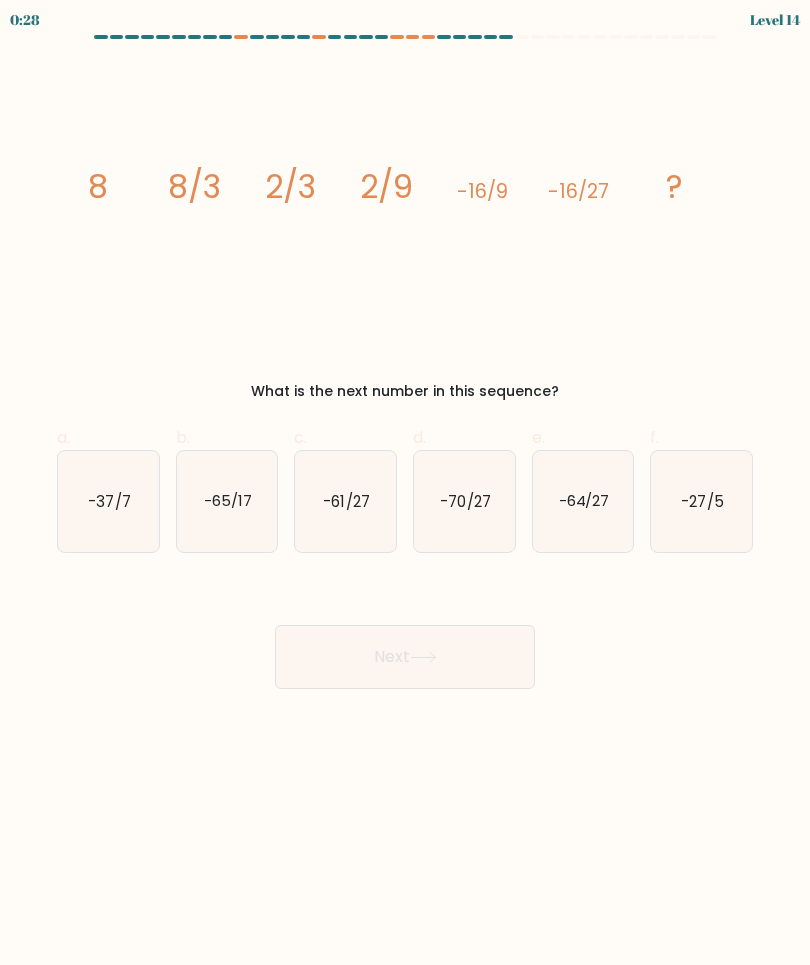 click on "-64/27" at bounding box center (583, 501) 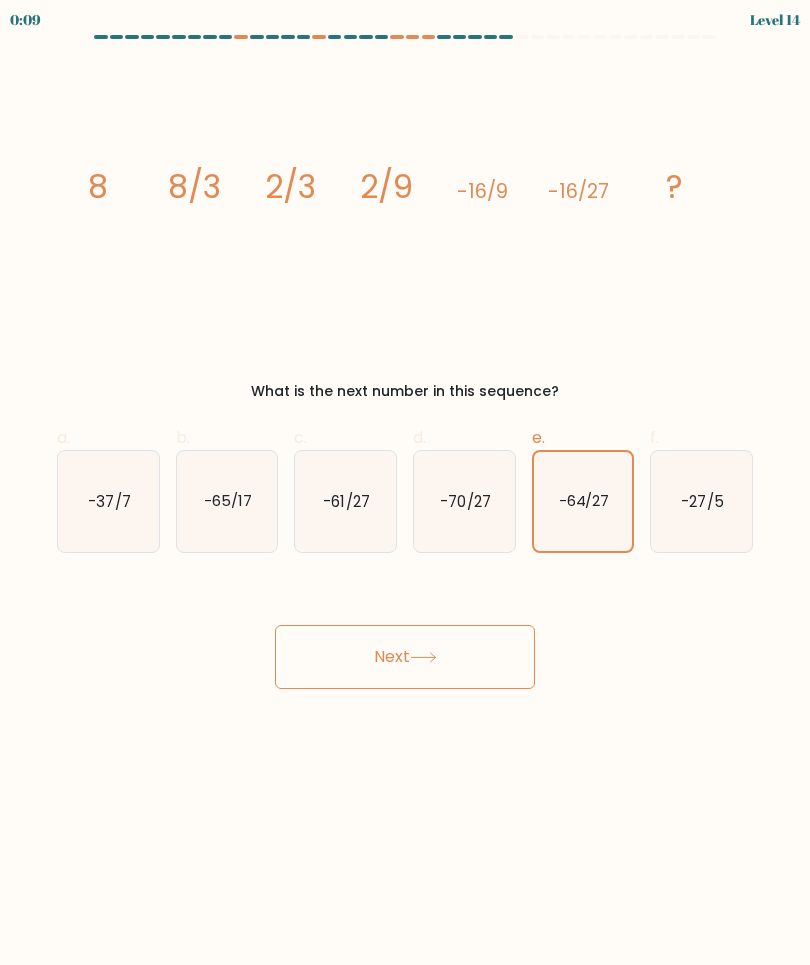 click on "Next" at bounding box center [405, 657] 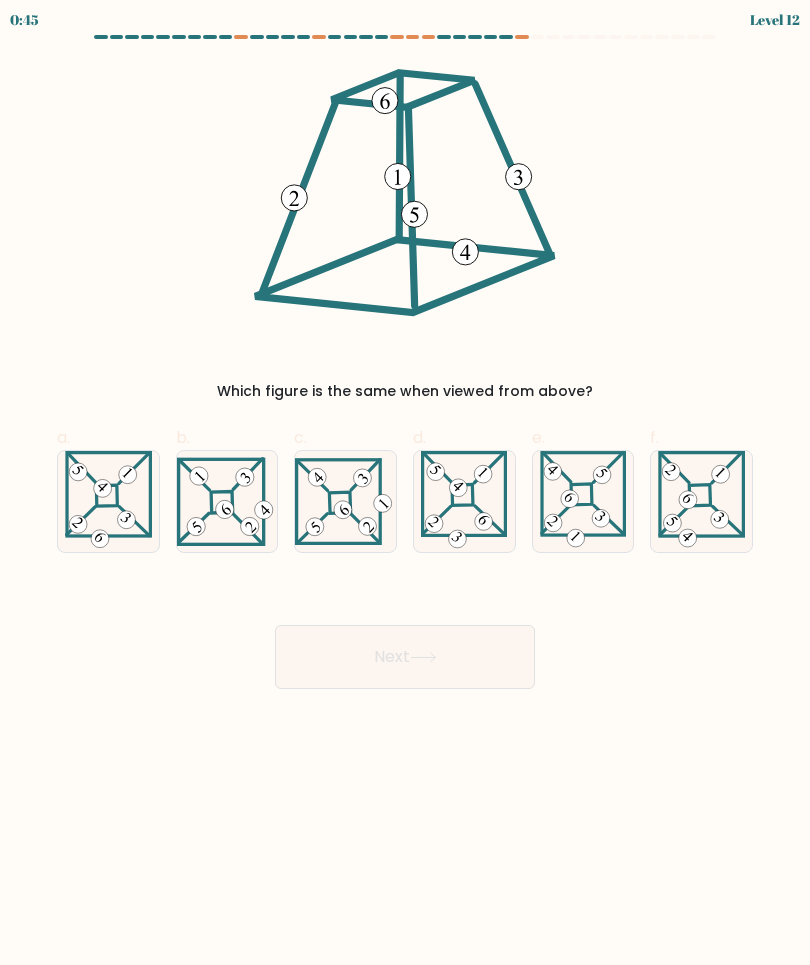 click at bounding box center [702, 501] 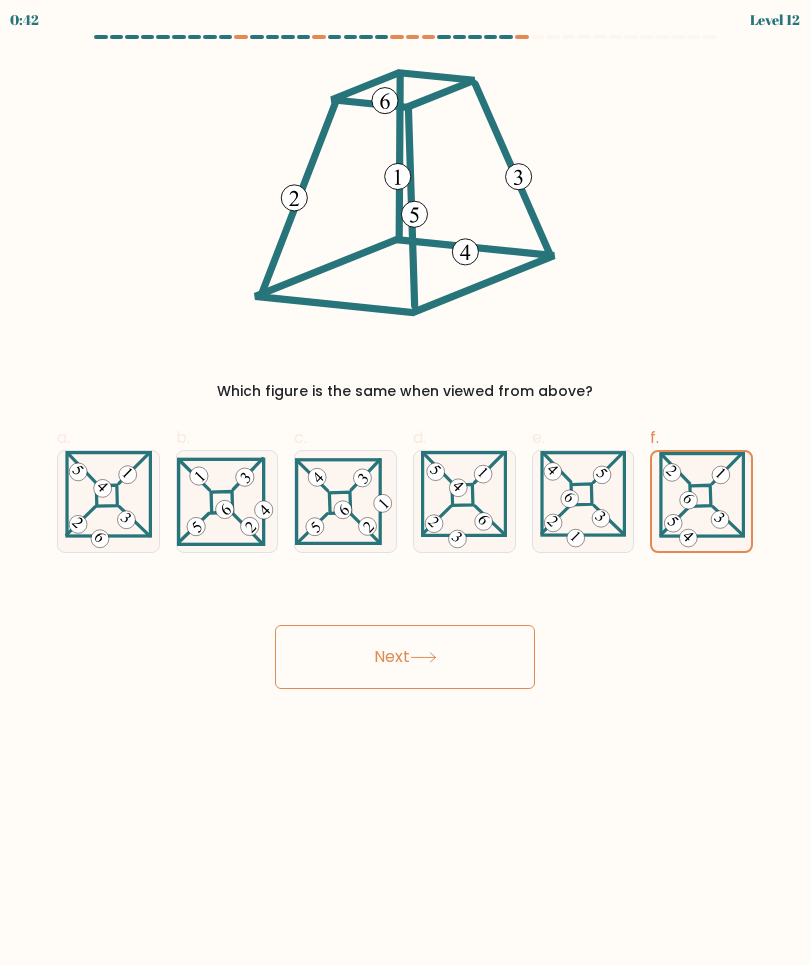 click on "Next" at bounding box center [405, 657] 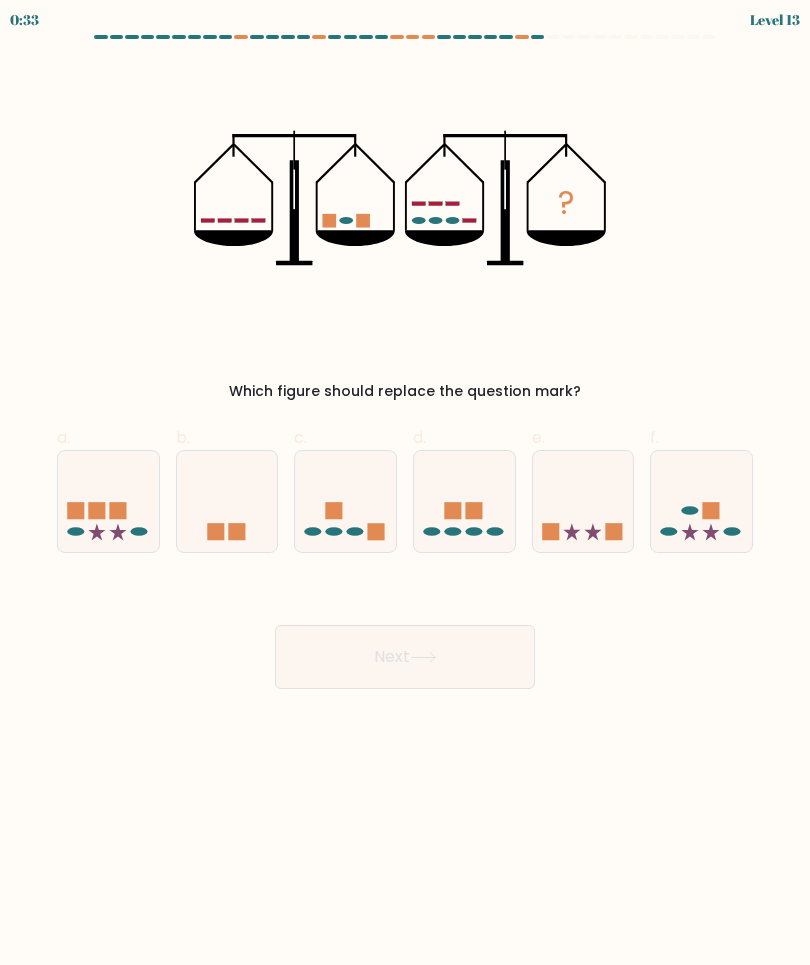 click at bounding box center (464, 501) 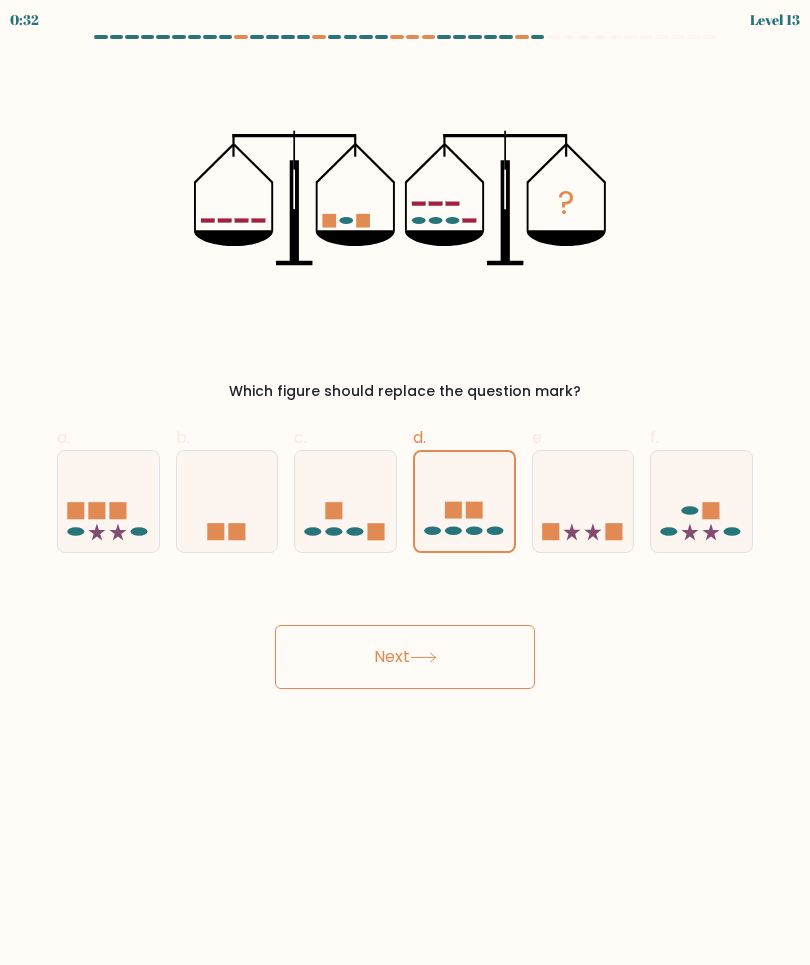 click at bounding box center [345, 501] 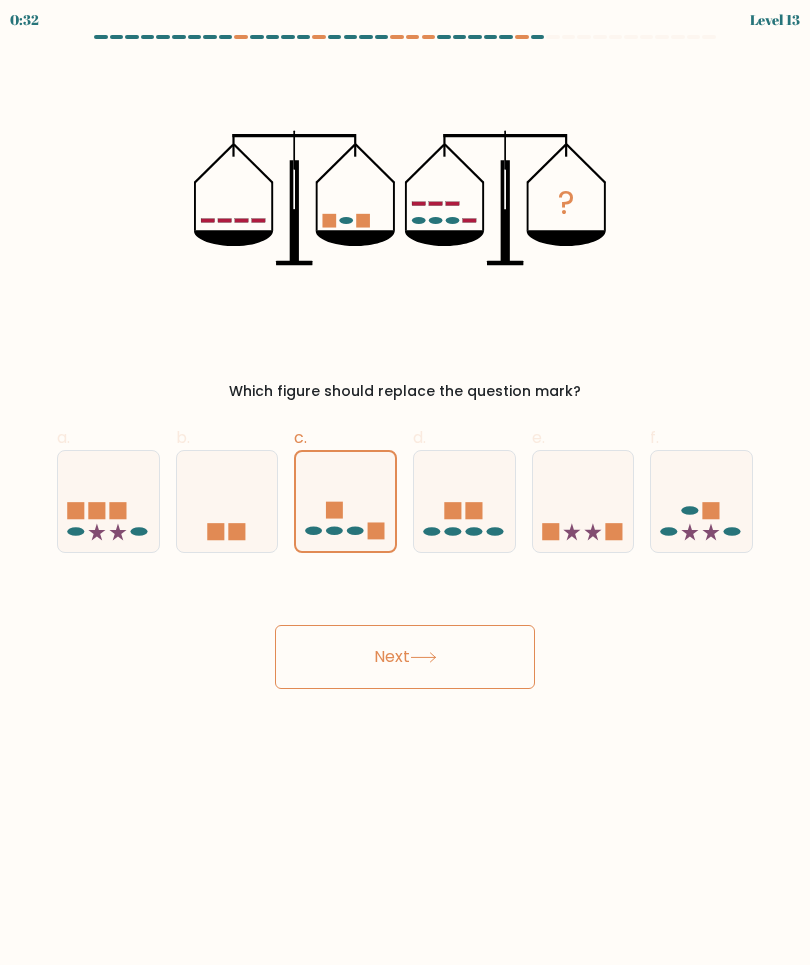 click at bounding box center (345, 501) 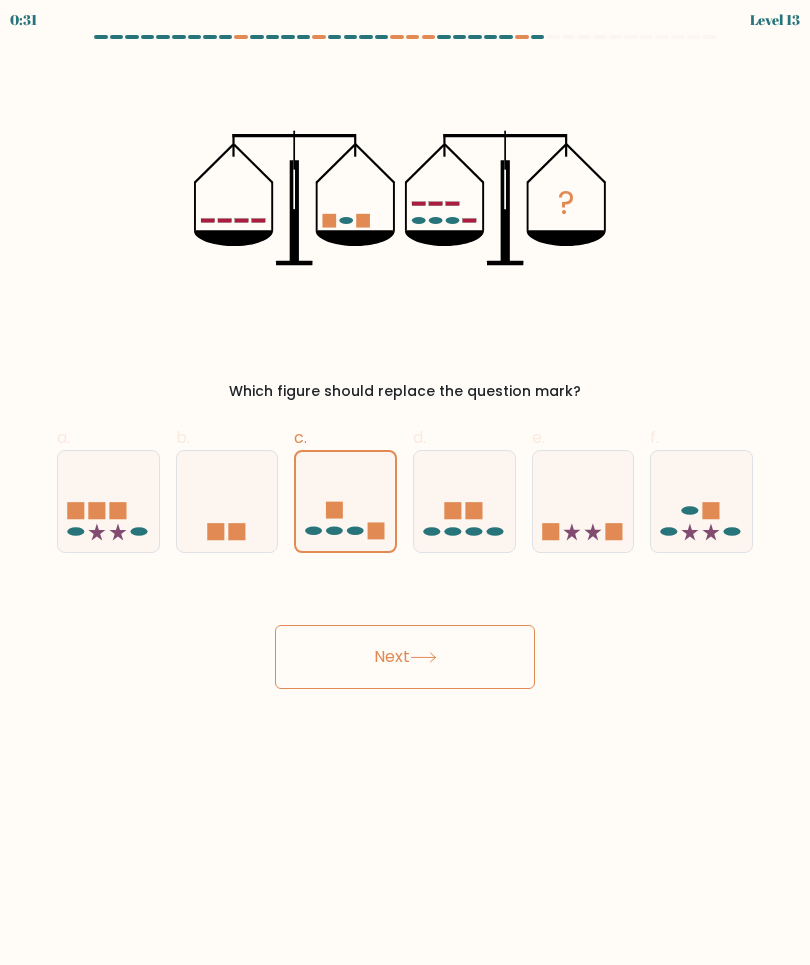 click at bounding box center [452, 510] 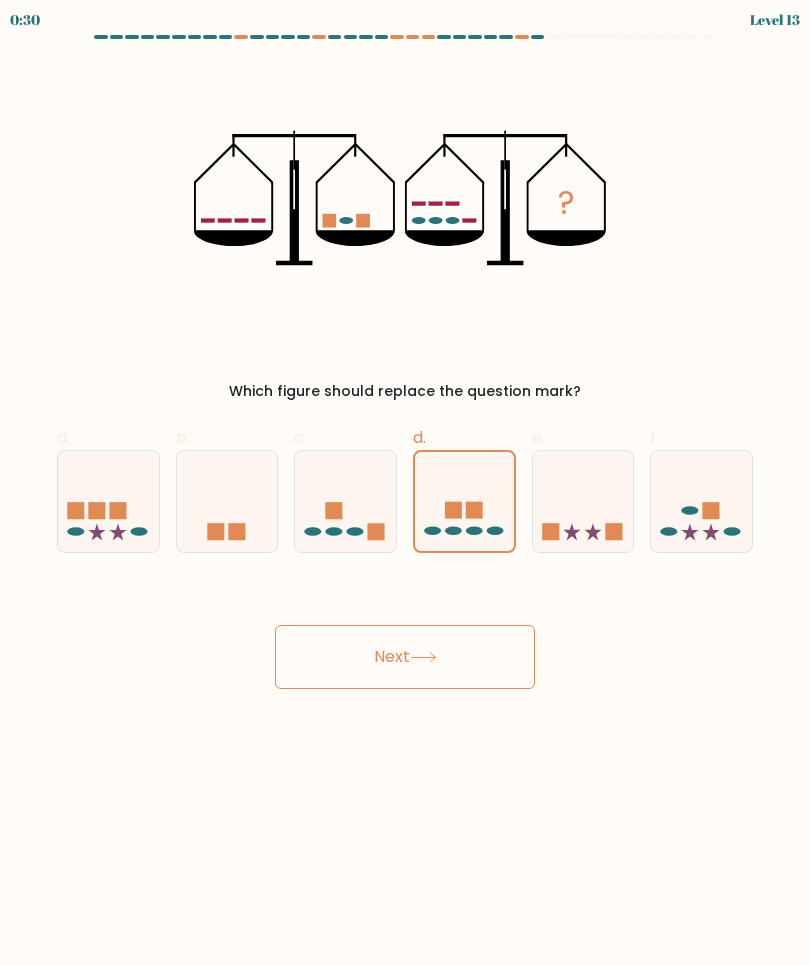 click at bounding box center (376, 531) 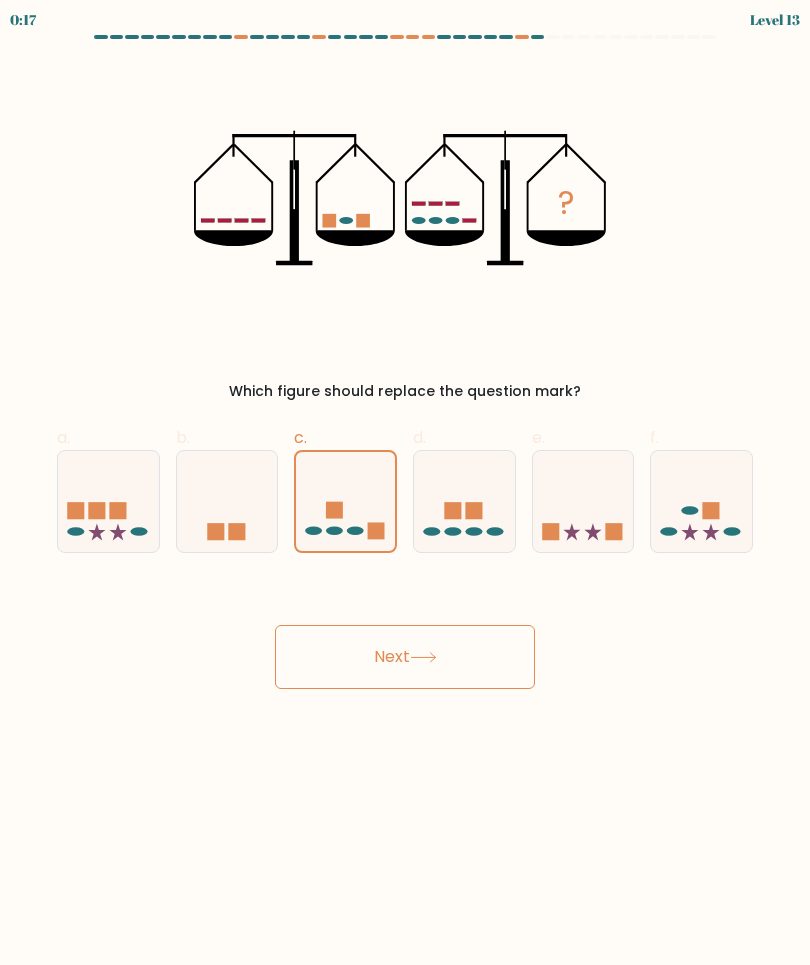 click at bounding box center [464, 501] 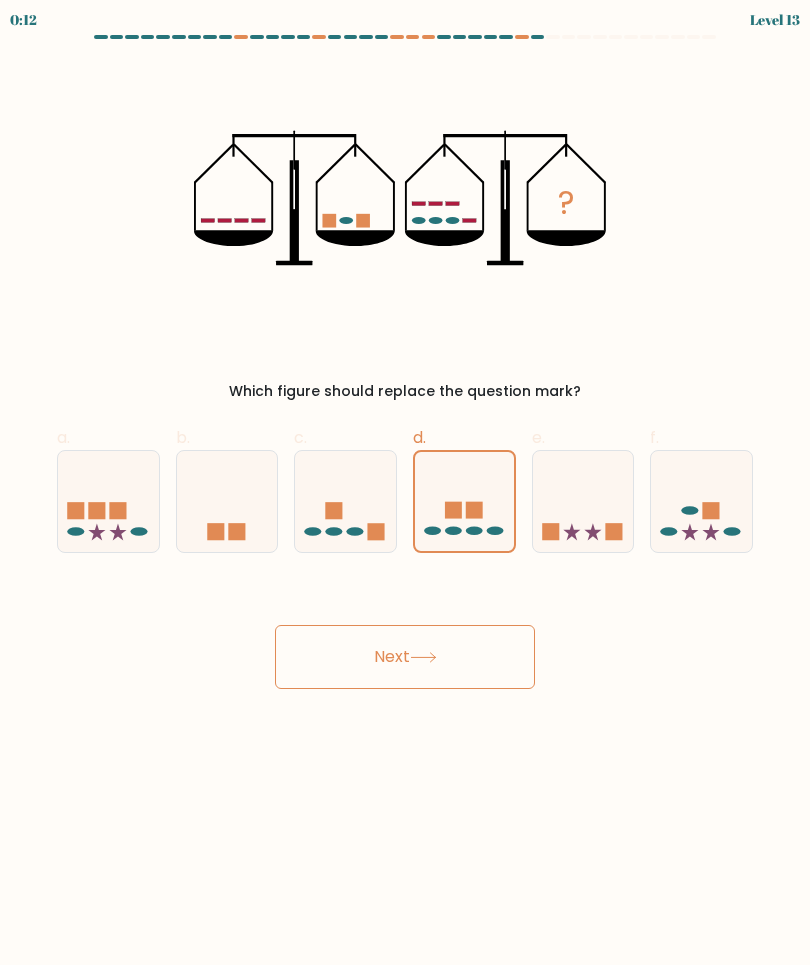 click on "Next" at bounding box center [405, 657] 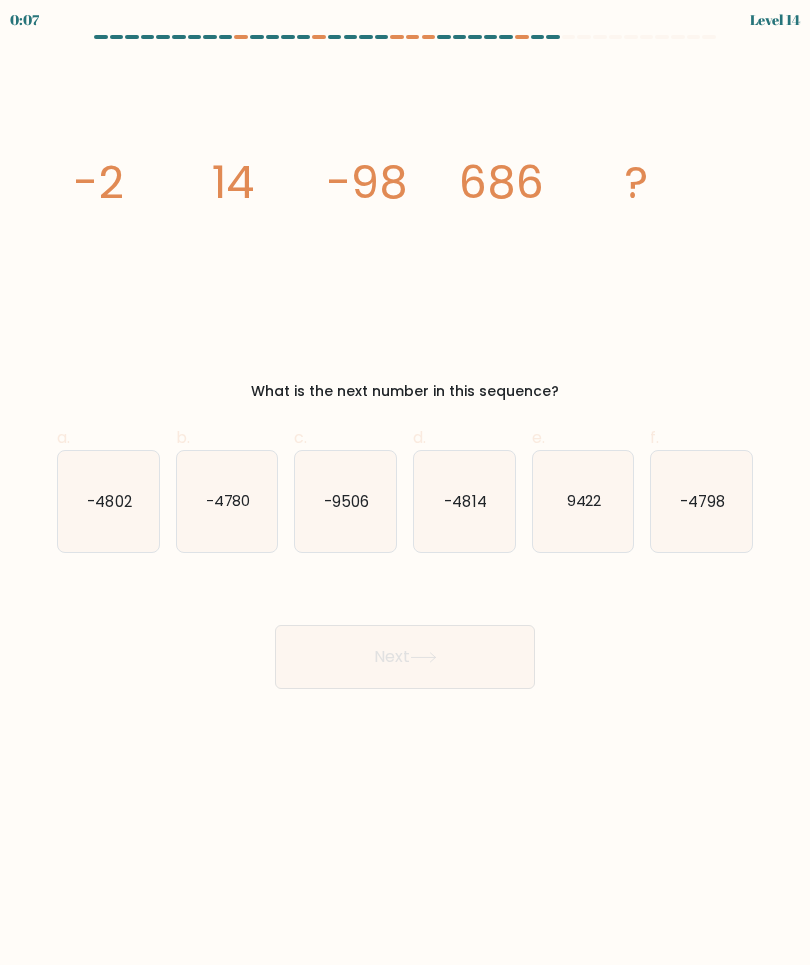 click on "-4802" at bounding box center (108, 501) 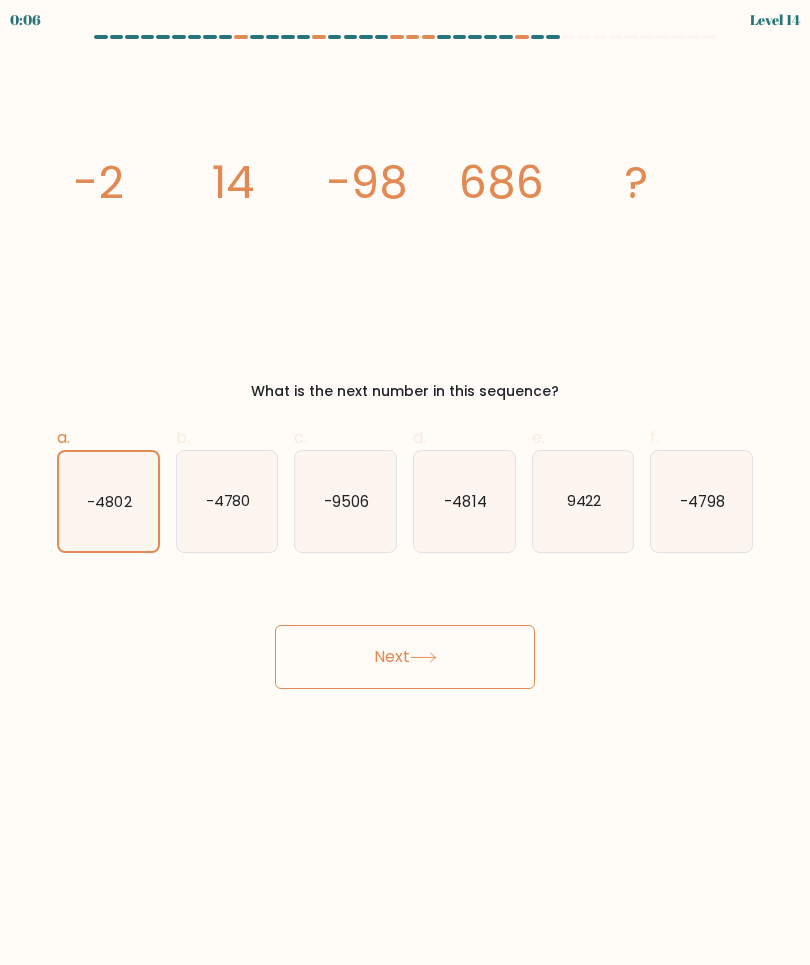 click on "Next" at bounding box center (405, 657) 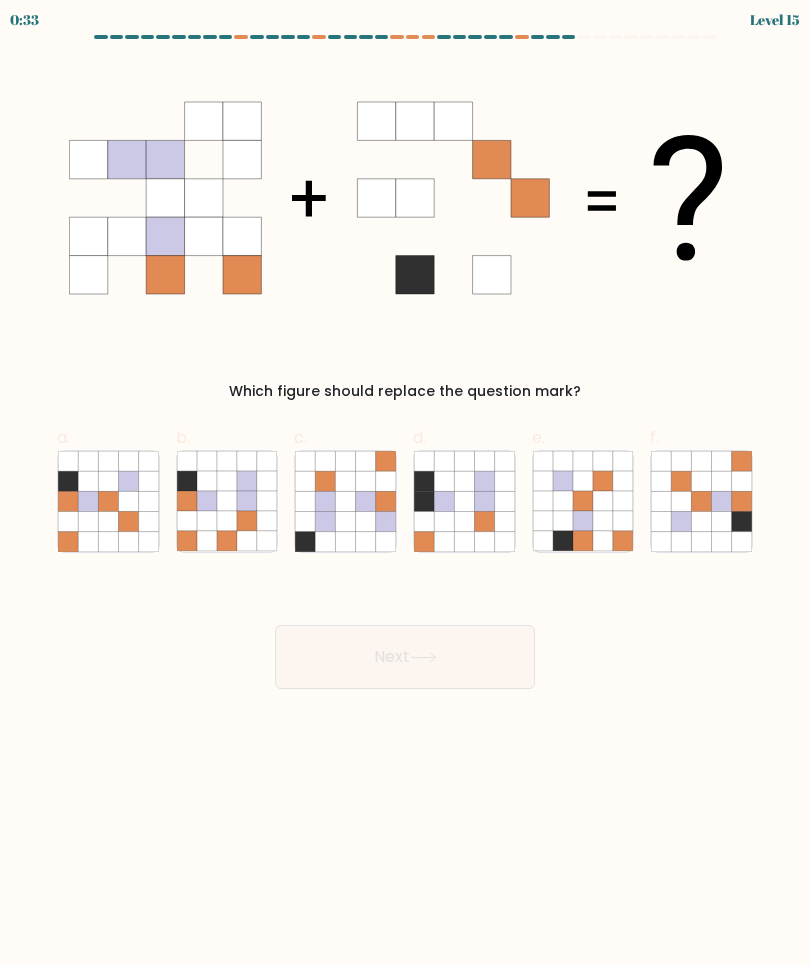 click at bounding box center (504, 521) 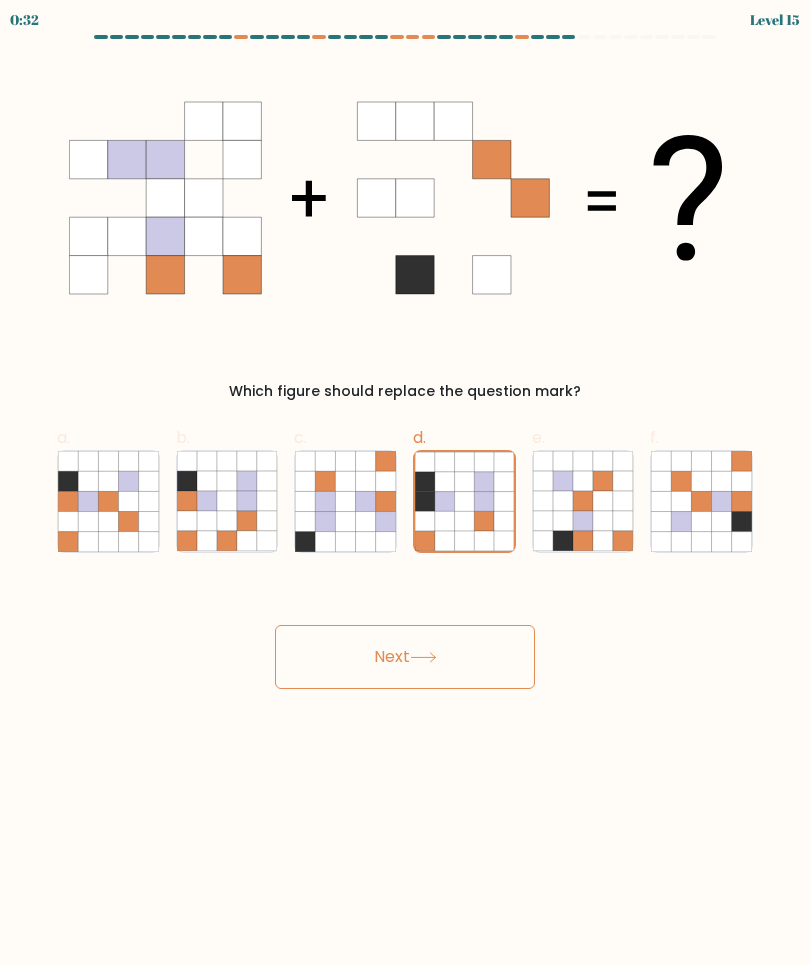 click at bounding box center (386, 521) 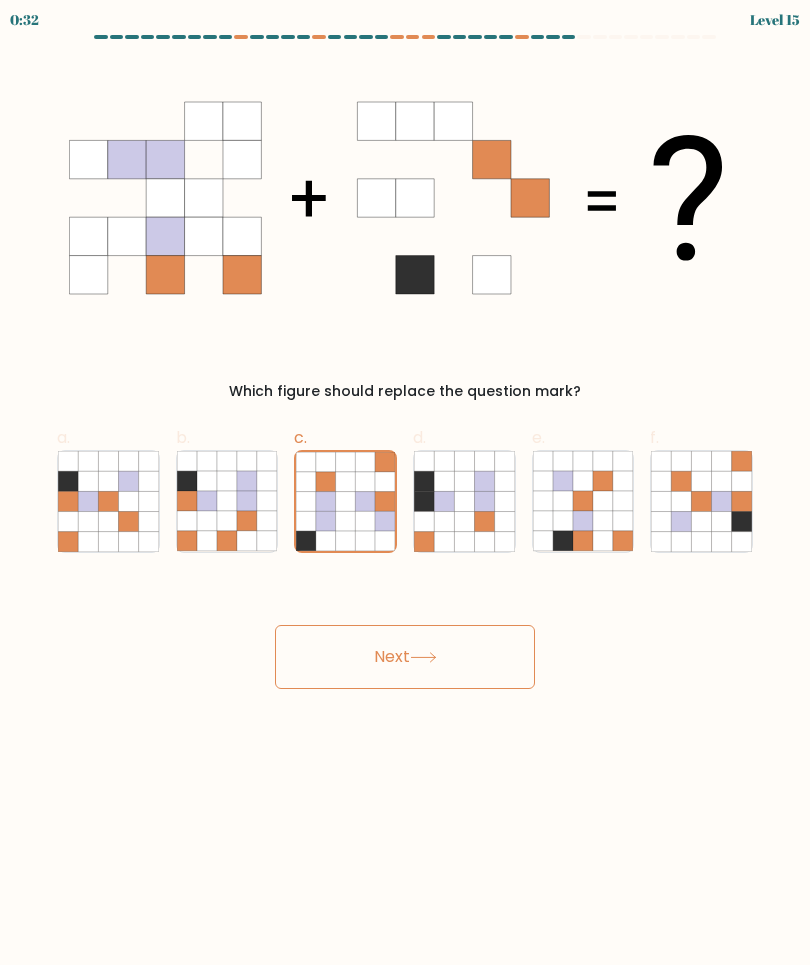 click at bounding box center (207, 521) 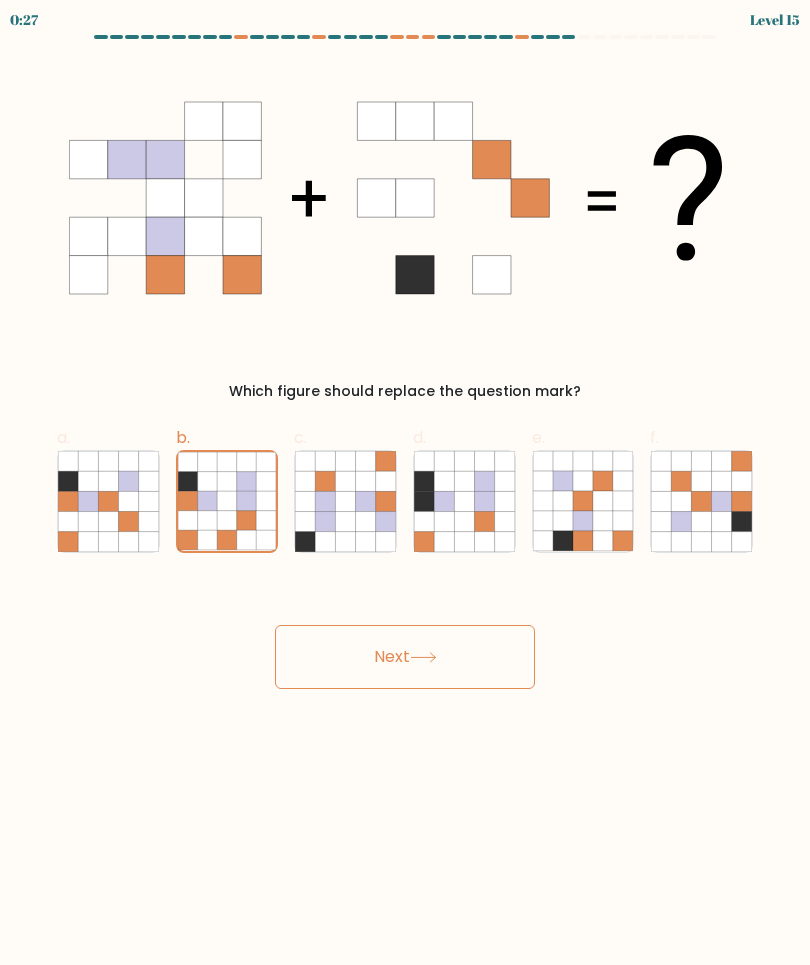 click at bounding box center (603, 521) 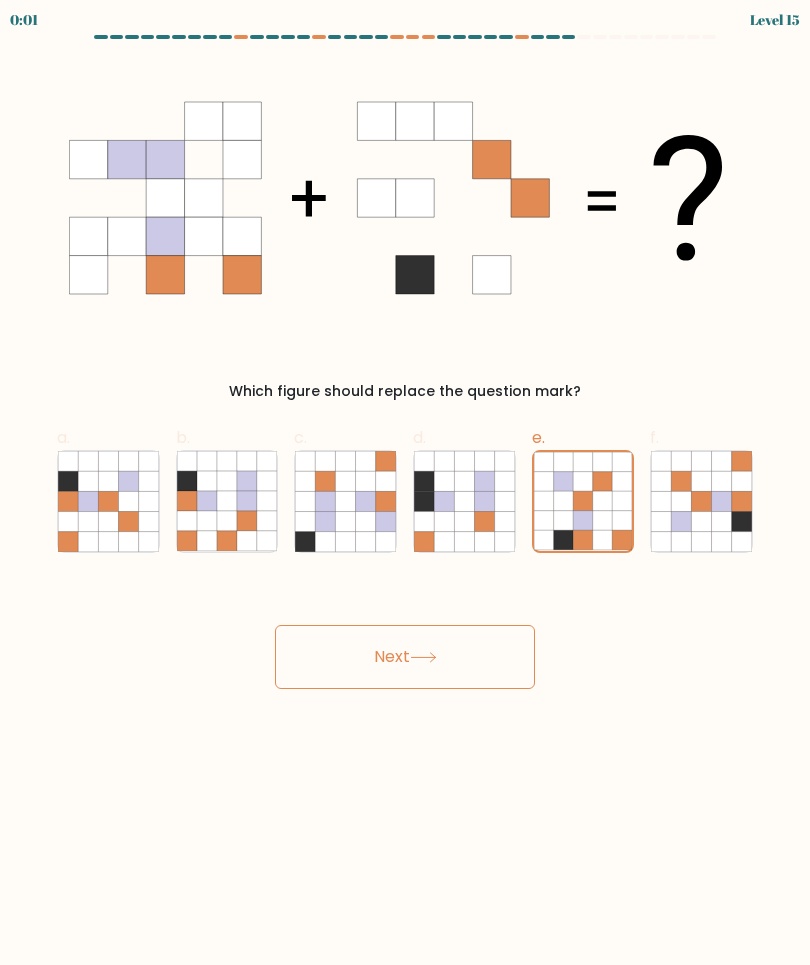 click on "Next" at bounding box center [405, 657] 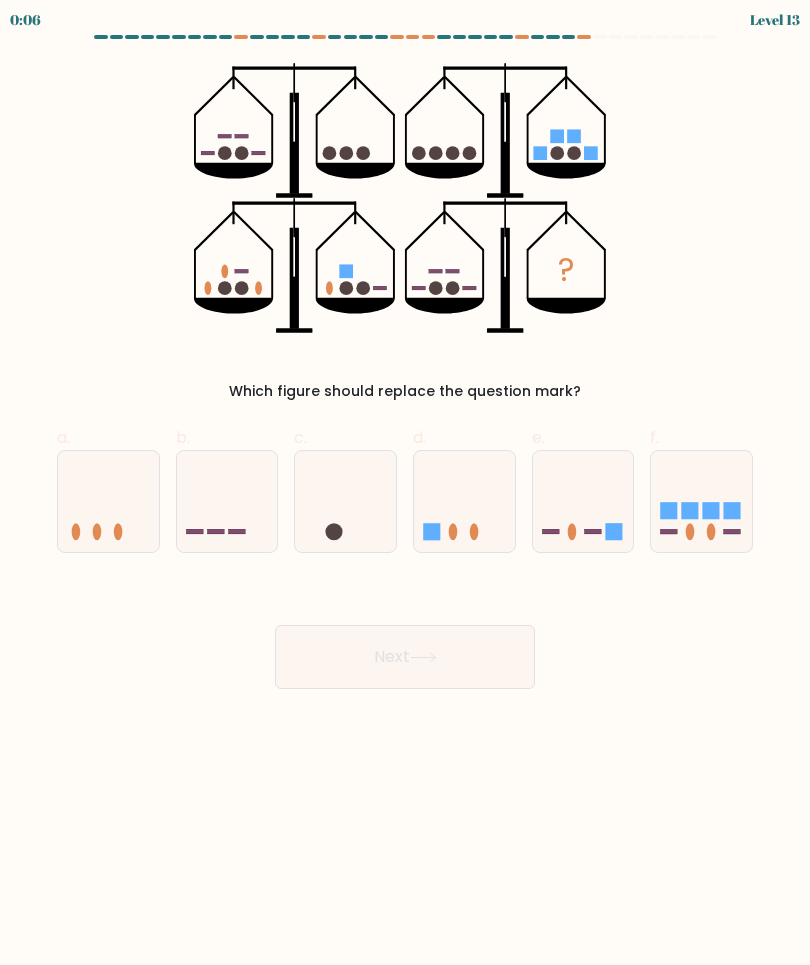 click at bounding box center (669, 531) 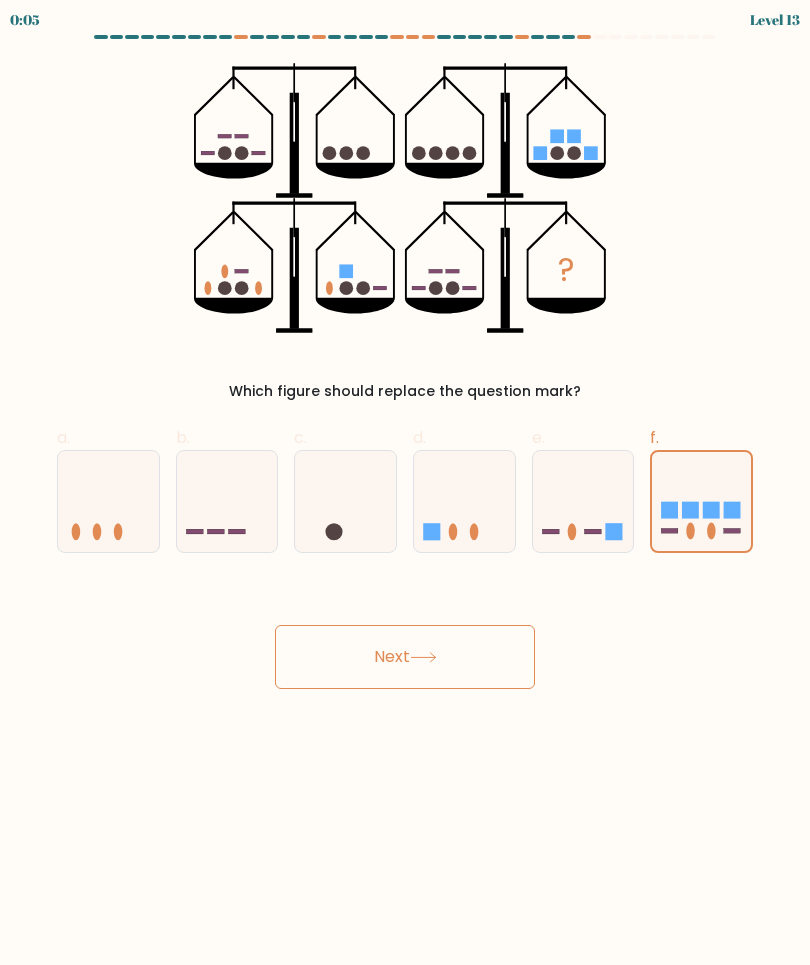 click on "Next" at bounding box center [405, 657] 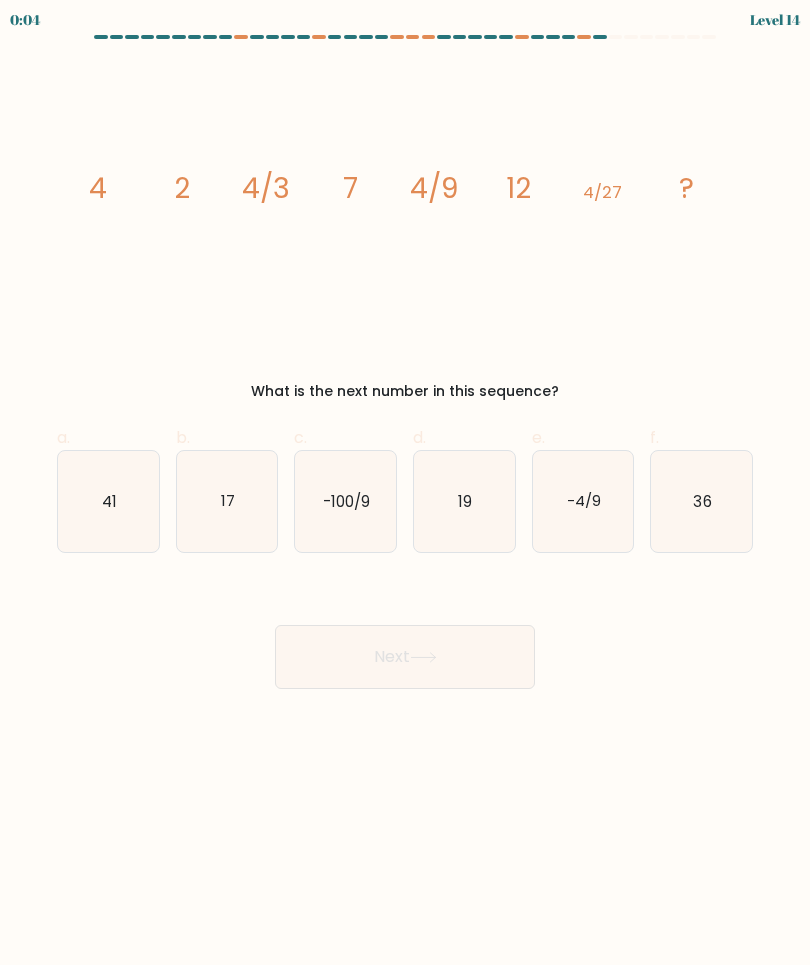 click on "36" at bounding box center [701, 501] 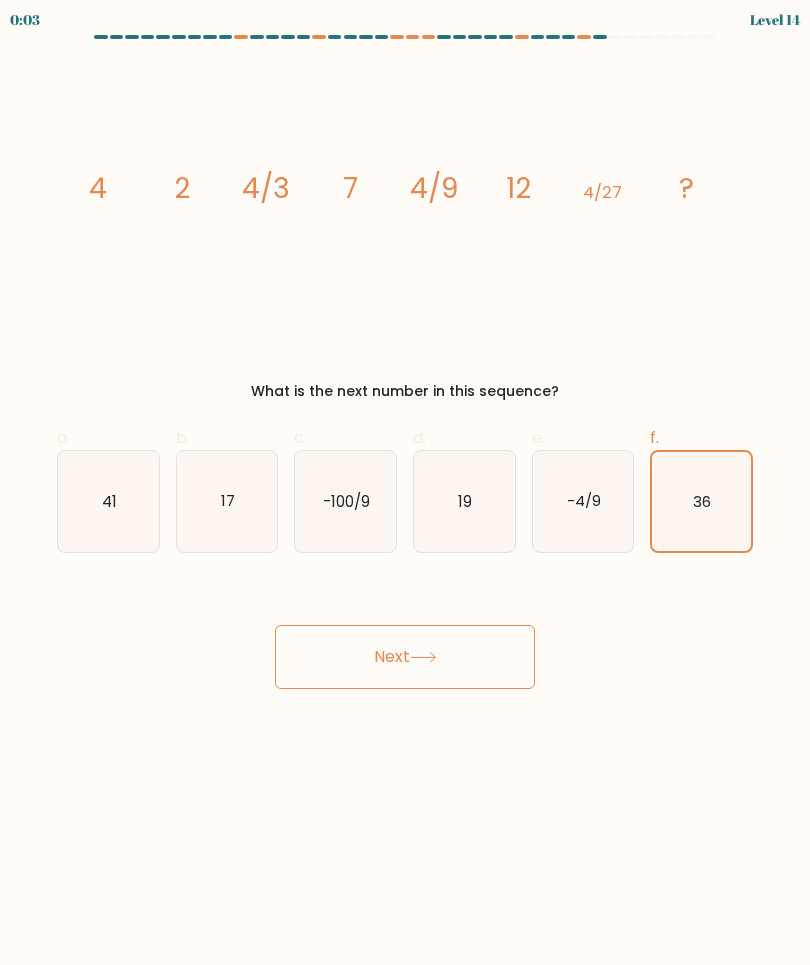 click on "Next" at bounding box center [405, 657] 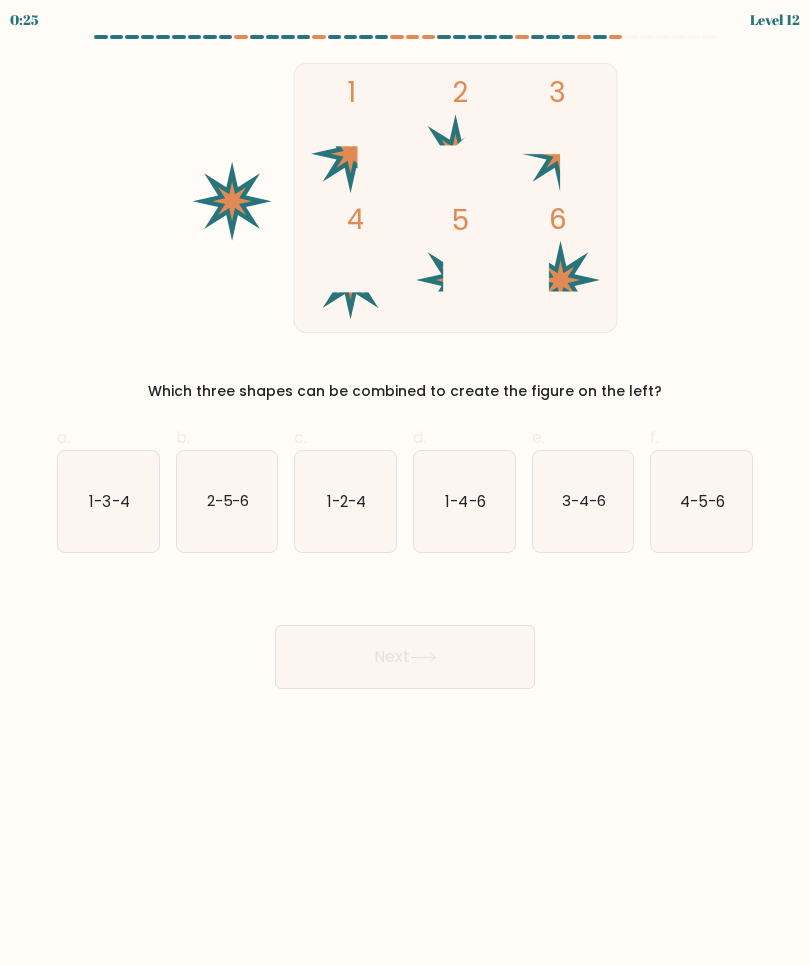 click on "4-5-6" at bounding box center [702, 500] 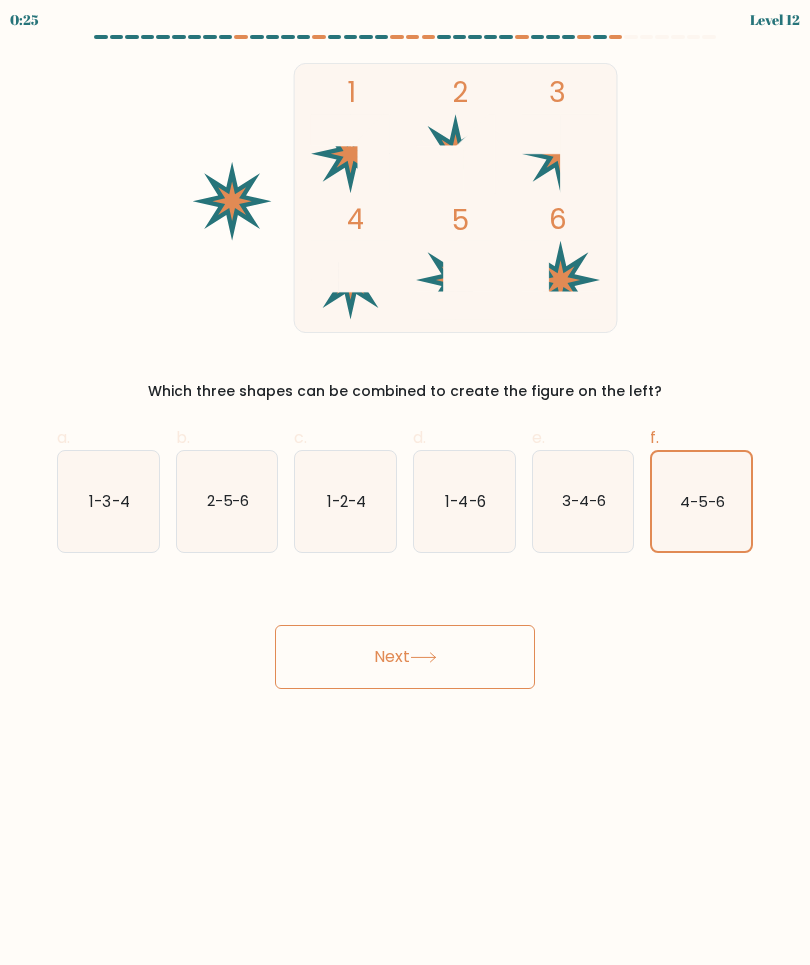 click on "Next" at bounding box center [405, 657] 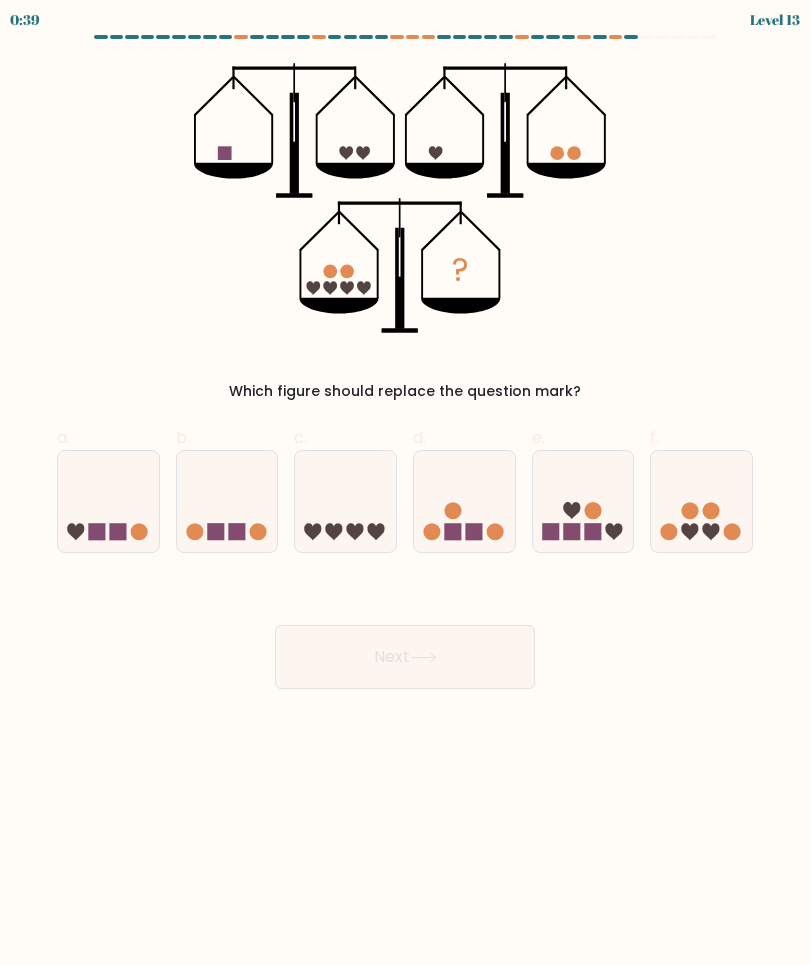 click at bounding box center (583, 501) 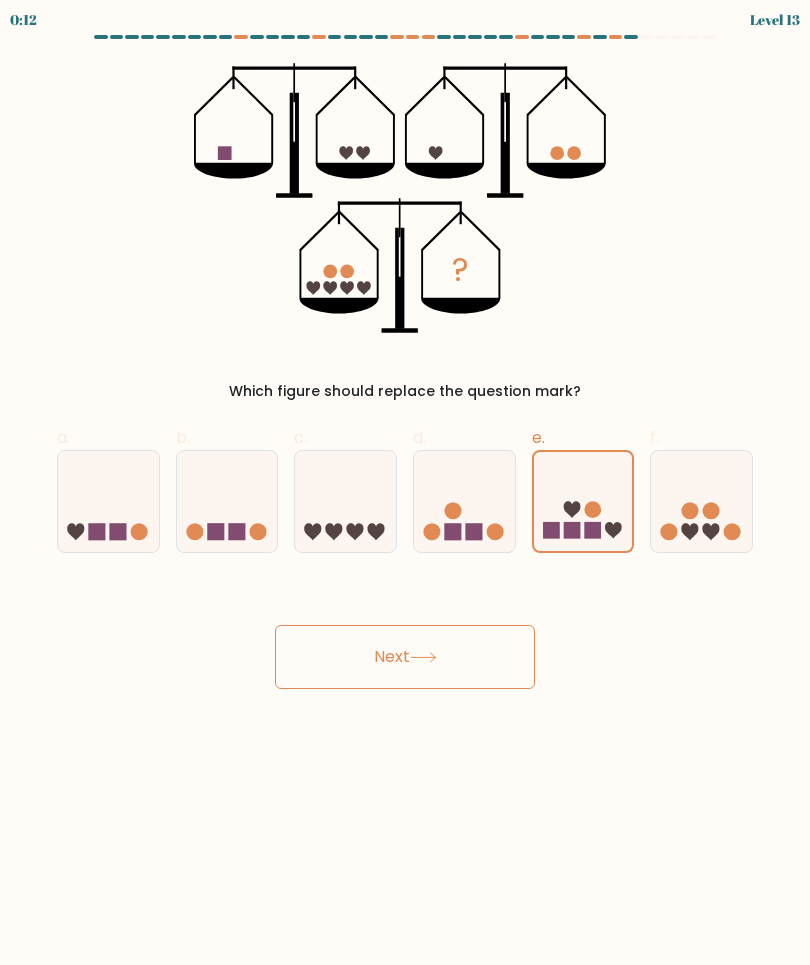 click at bounding box center [108, 501] 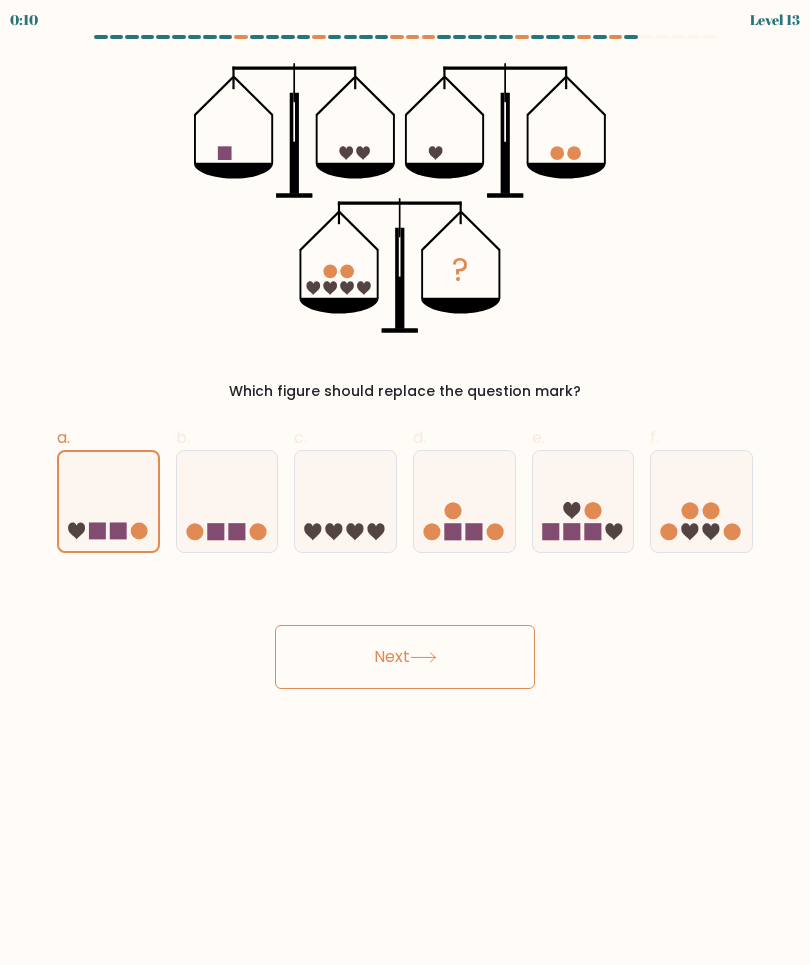click on "0:10
Level 13" at bounding box center (405, 482) 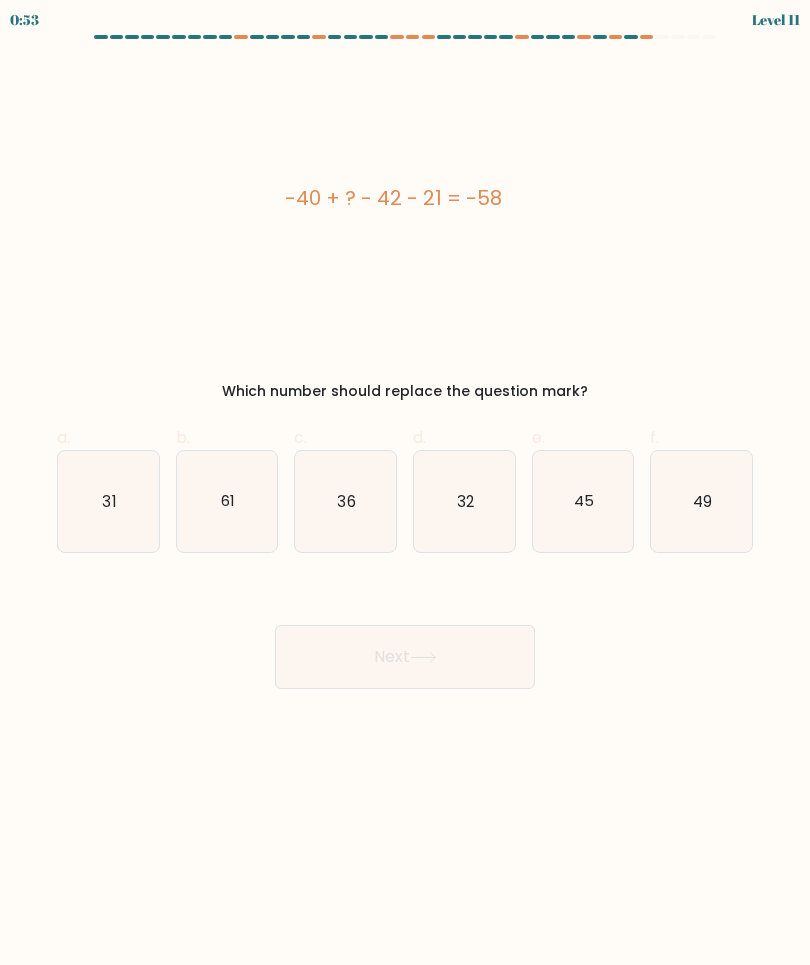 click on "-40 + ? - 42 - 21 = -58
Which number should replace the question mark?" at bounding box center (405, 232) 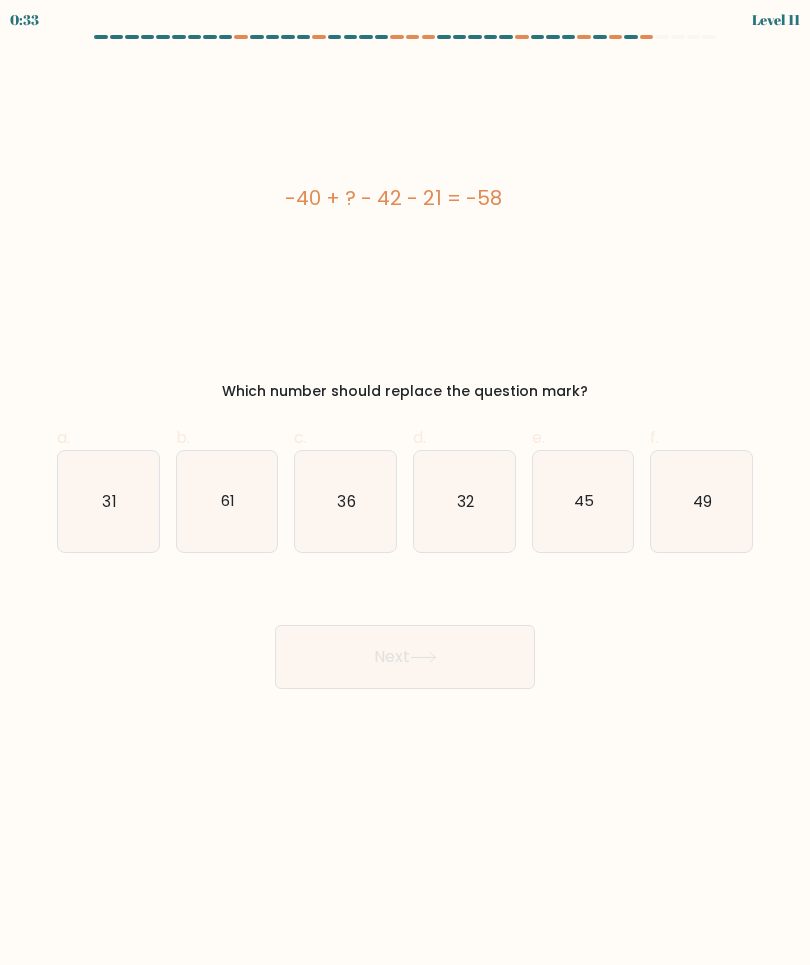 click on "45" at bounding box center [583, 501] 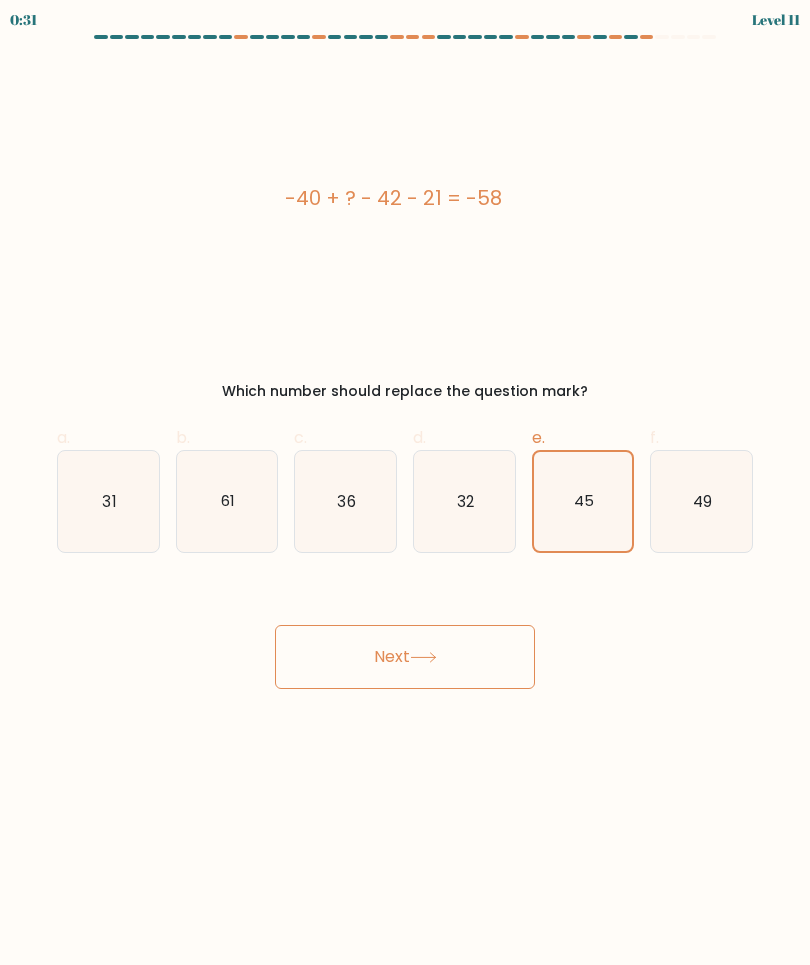 click on "Next" at bounding box center [405, 657] 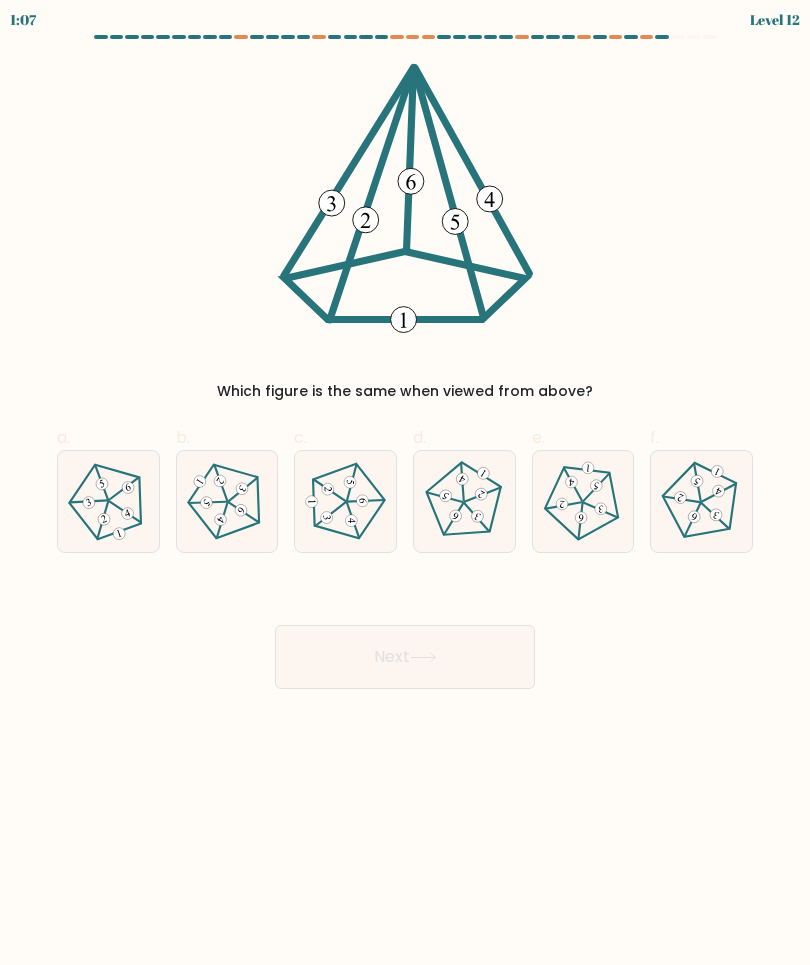 click at bounding box center [582, 505] 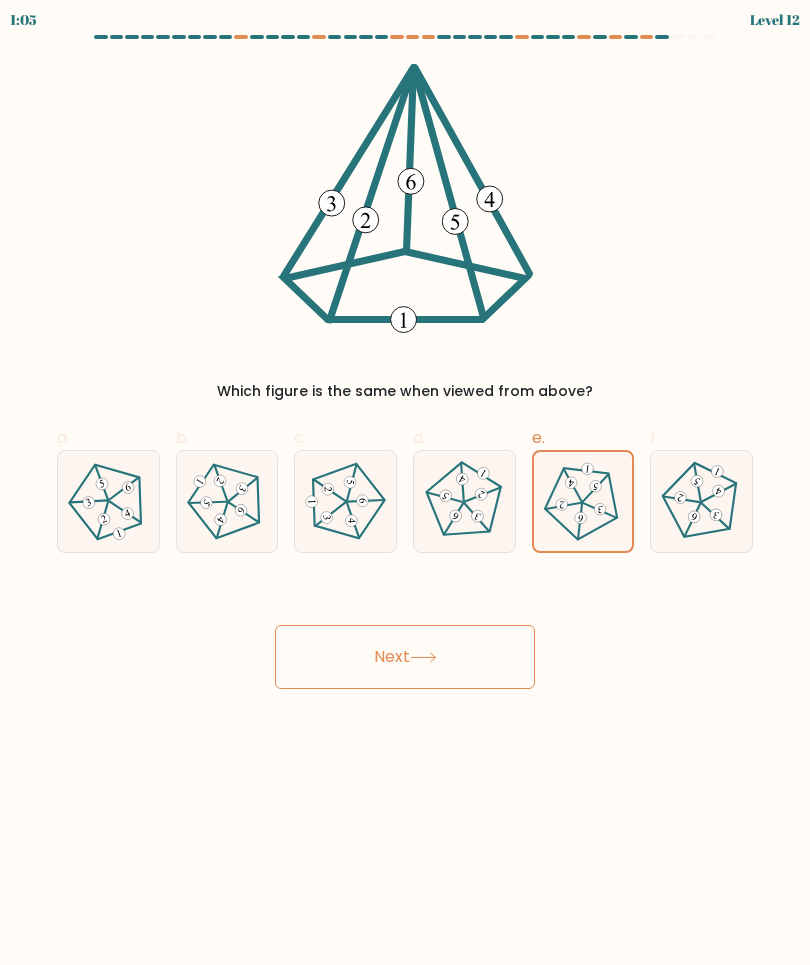 click at bounding box center (227, 501) 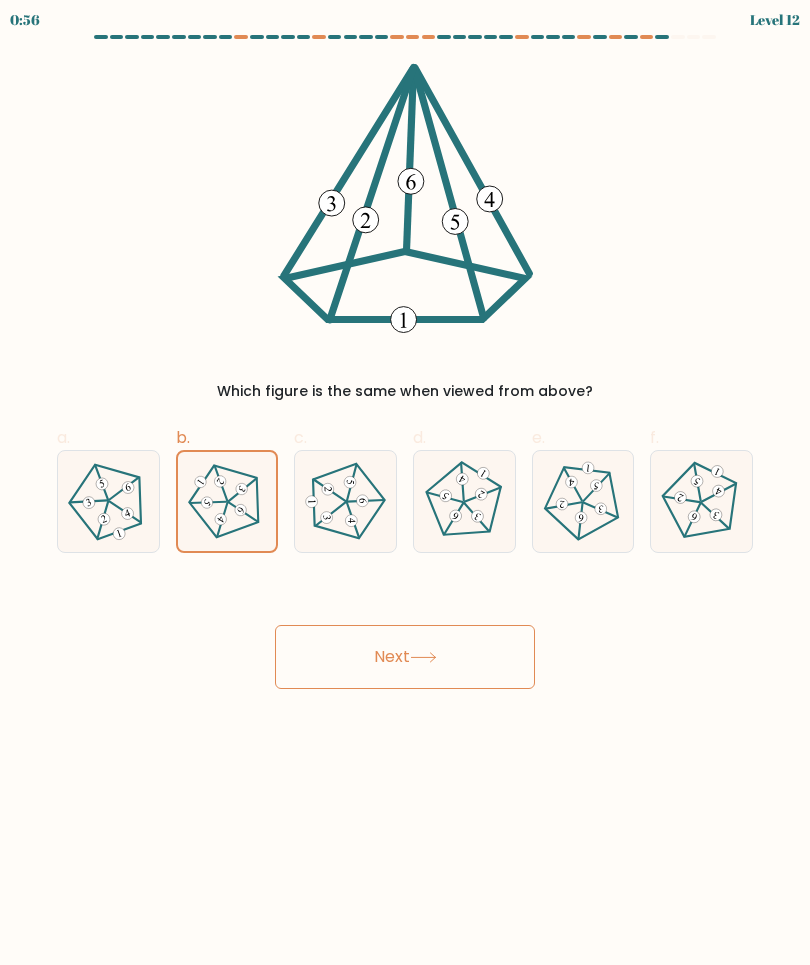 click on "Next" at bounding box center (405, 633) 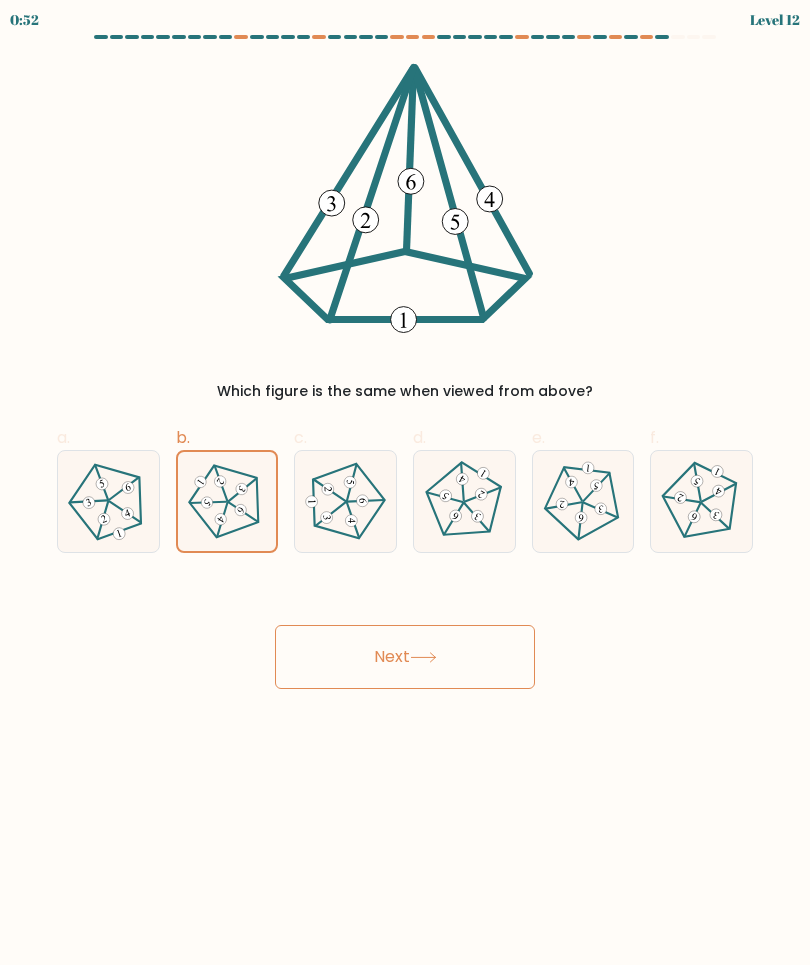 click on "Next" at bounding box center [405, 657] 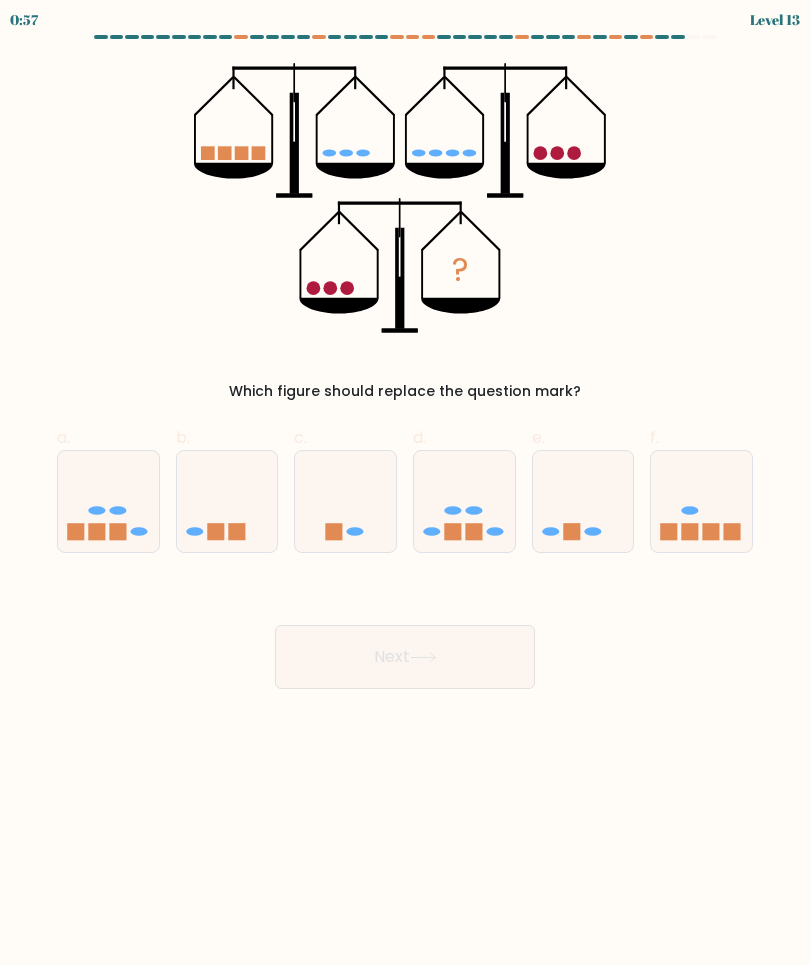 click at bounding box center [701, 501] 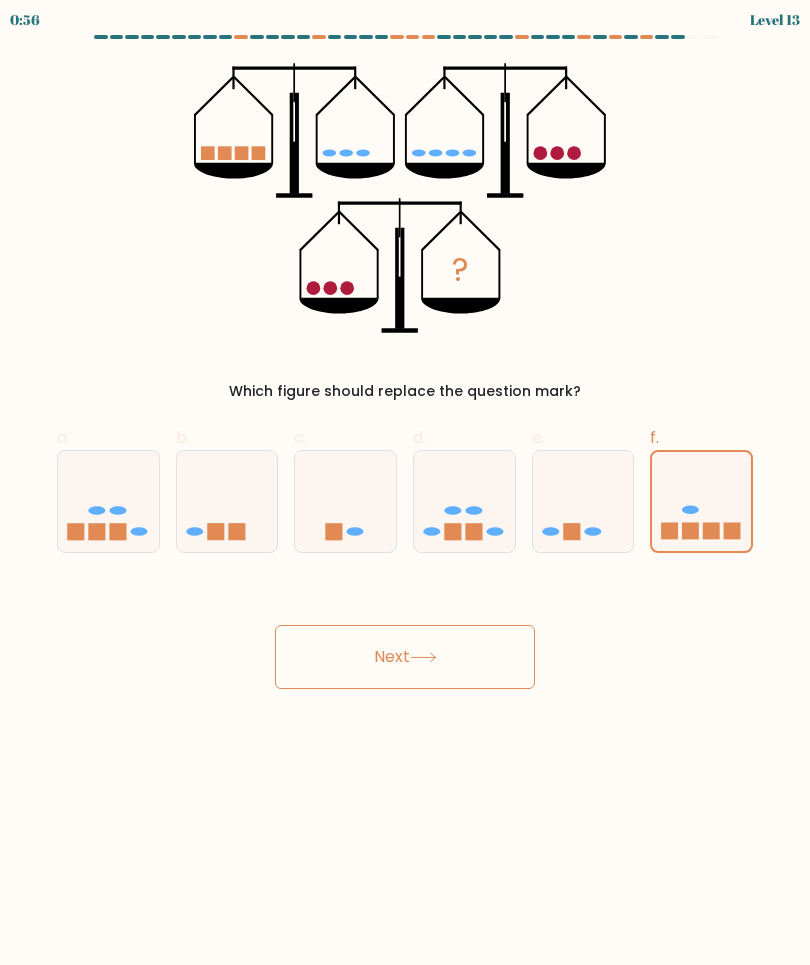 click on "Next" at bounding box center [405, 657] 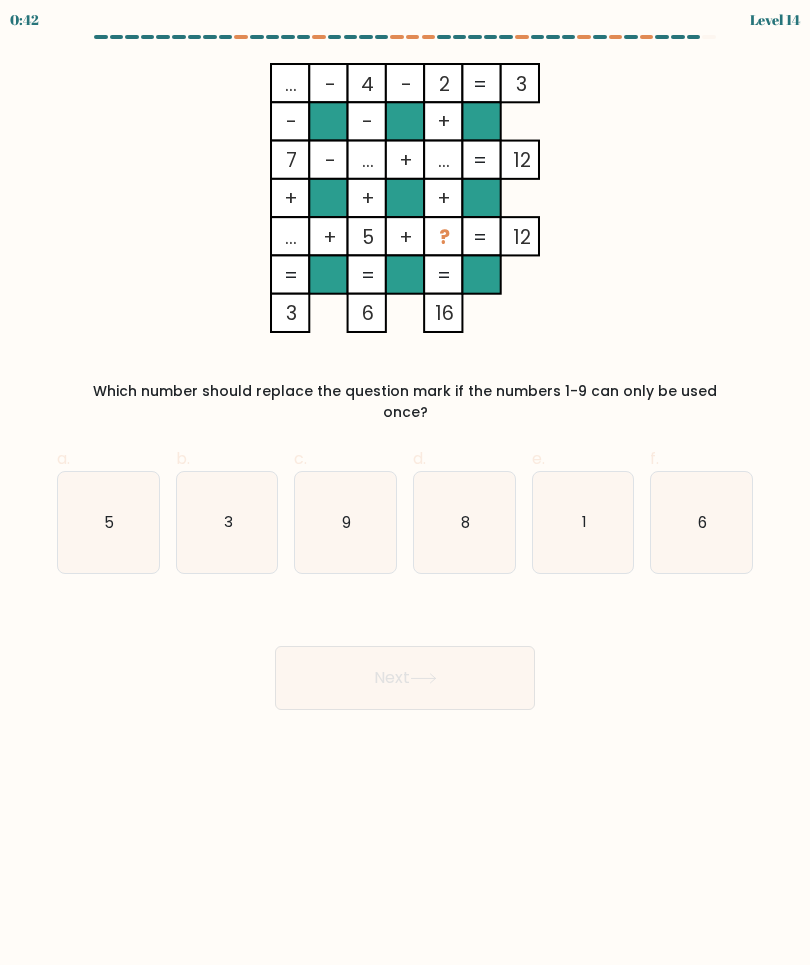 click on "6" at bounding box center (701, 522) 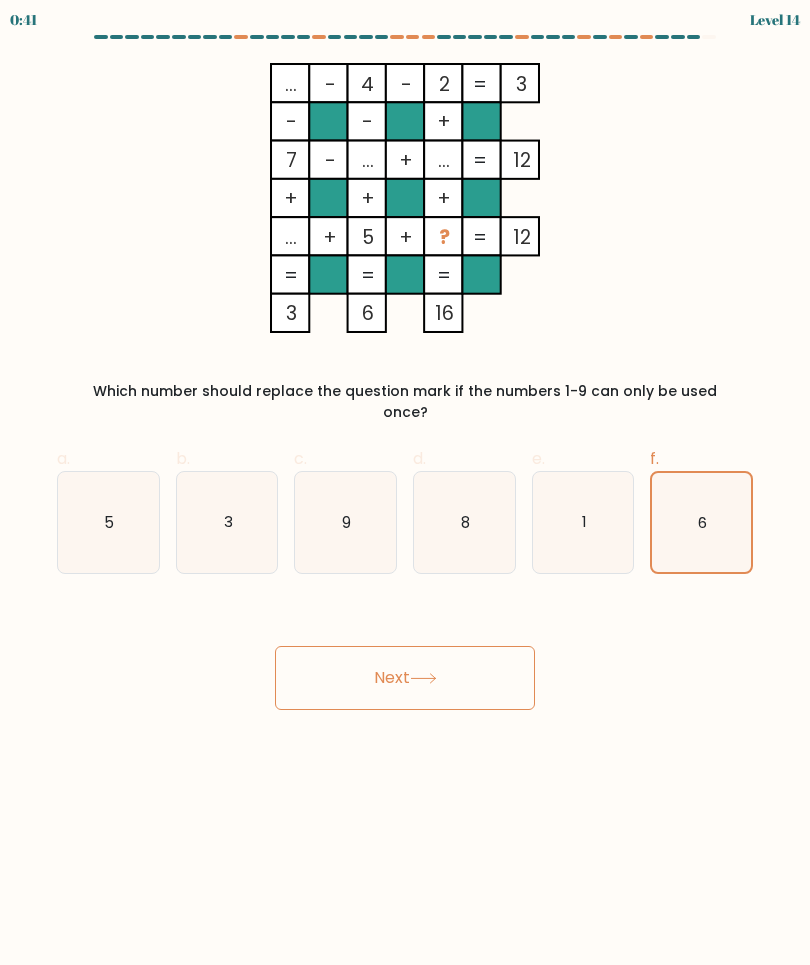 click on "Next" at bounding box center (405, 678) 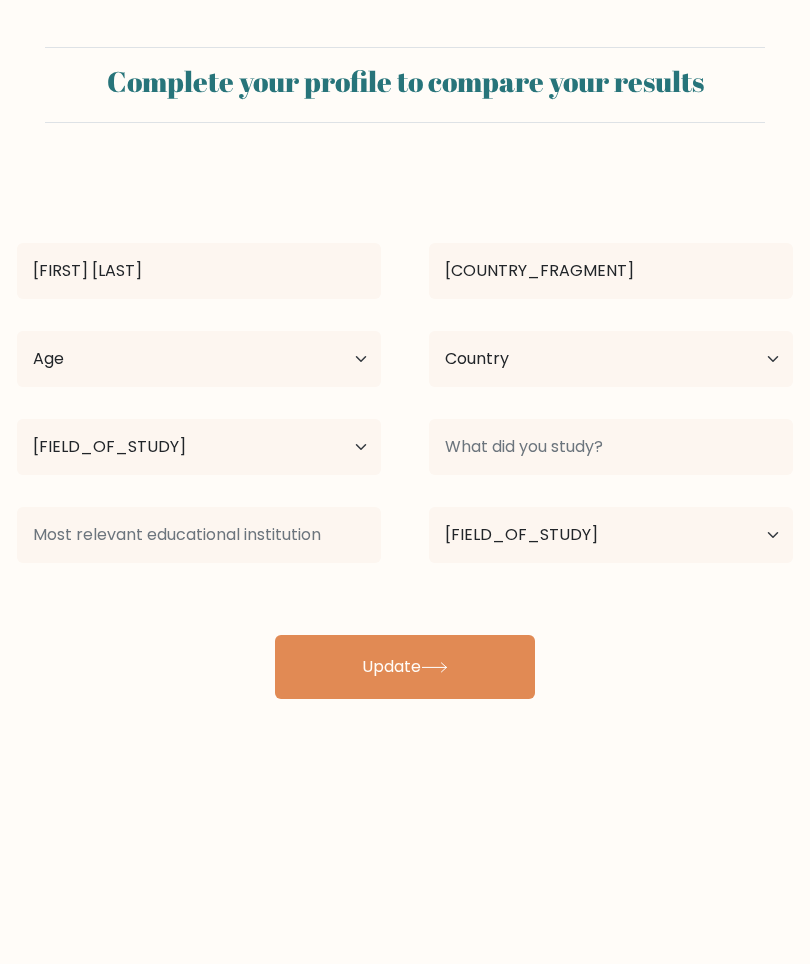 scroll, scrollTop: 27, scrollLeft: 0, axis: vertical 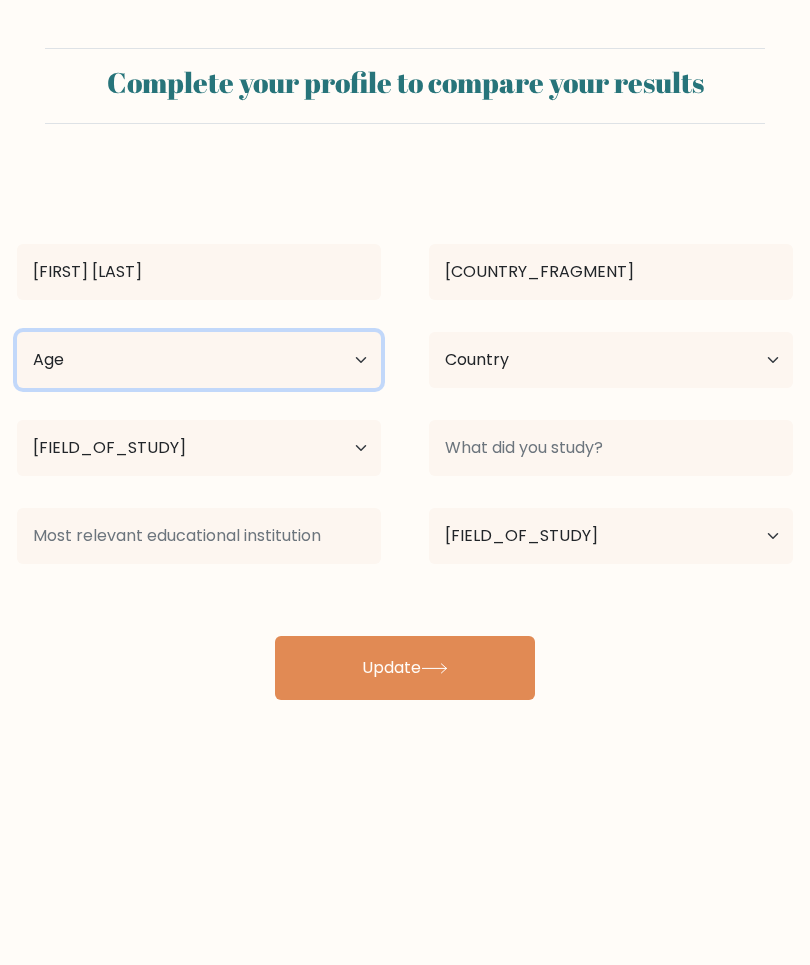 click on "Age
Under 18 years old
18-24 years old
25-34 years old
35-44 years old
45-54 years old
55-64 years old
65 years old and above" at bounding box center [199, 360] 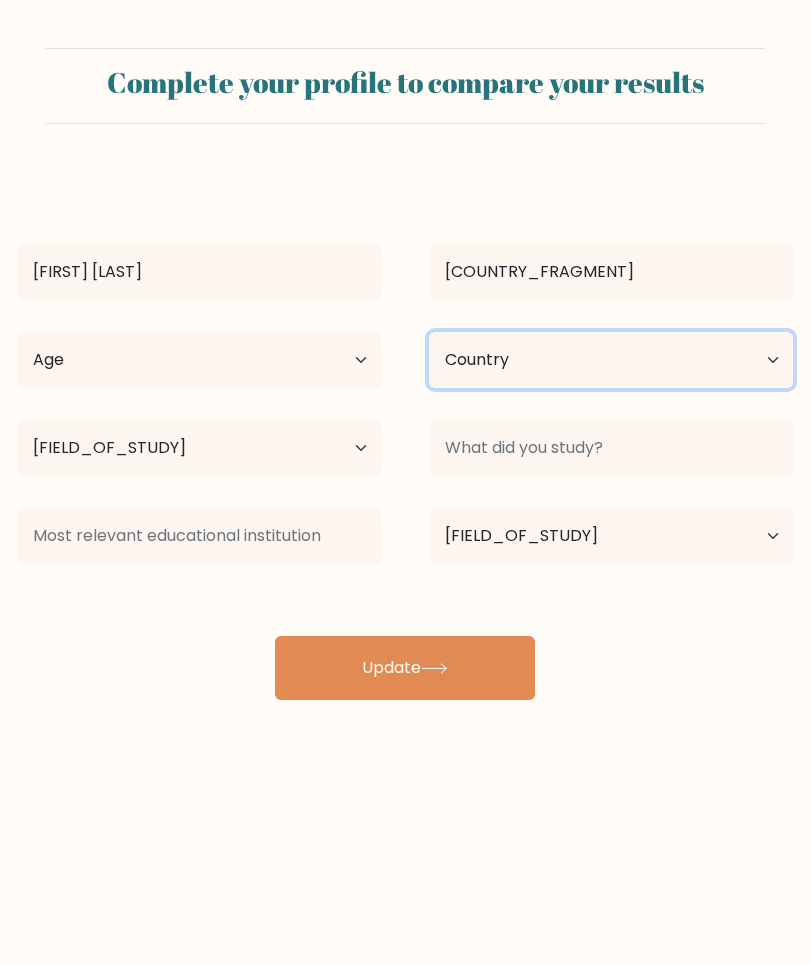 click on "Country
Afghanistan
Albania
Algeria
American Samoa
Andorra
Angola
Anguilla
Antarctica
Antigua and Barbuda
Argentina
Armenia
Aruba
Australia
Austria
Azerbaijan
Bahamas
Bahrain
Bangladesh
Barbados
Belarus
Belgium
Belize
Benin
Bermuda
Bhutan
Bolivia
Bonaire, Sint Eustatius and Saba
Bosnia and Herzegovina
Botswana
Bouvet Island
Brazil
British Indian Ocean Territory
Brunei
Bulgaria
Burkina Faso
Burundi
Cabo Verde
Cambodia
Cameroon
Canada
Cayman Islands
Central African Republic
Chad
Chile
China
Christmas Island
Cocos (Keeling) Islands
Colombia
Comoros
Congo
Congo (the Democratic Republic of the)
Cook Islands
Costa Rica
Côte d'Ivoire
Croatia
Cuba" at bounding box center (611, 360) 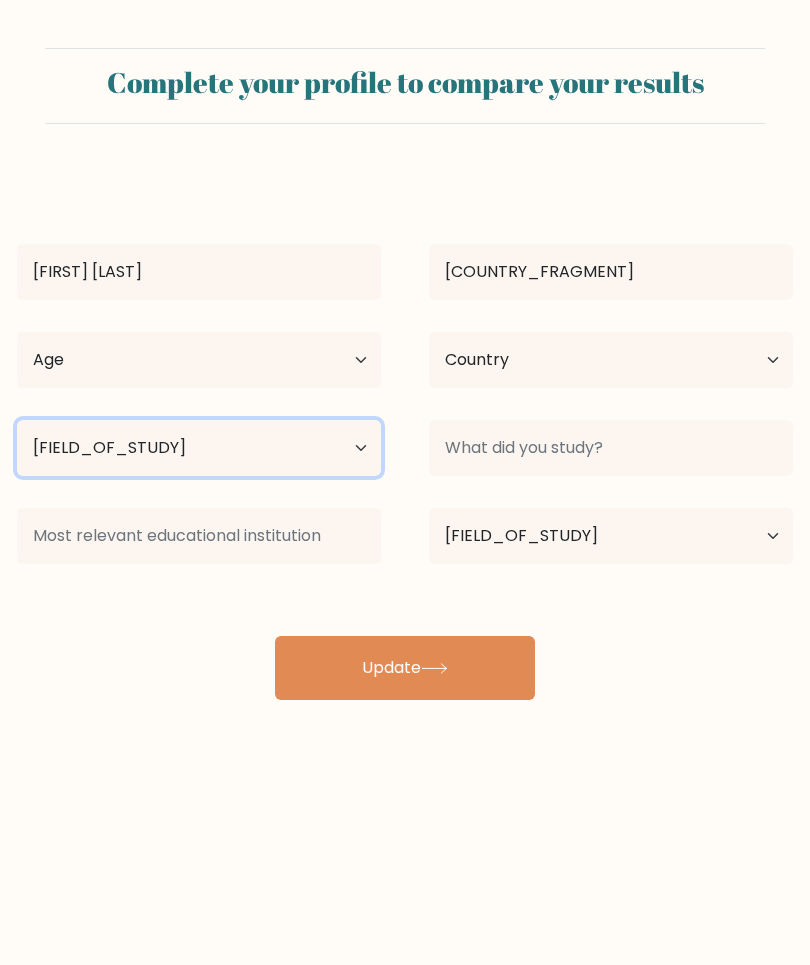 click on "Highest education level
No schooling
Primary
Lower Secondary
Upper Secondary
Occupation Specific
Bachelor's degree
Master's degree
Doctoral degree" at bounding box center [199, 448] 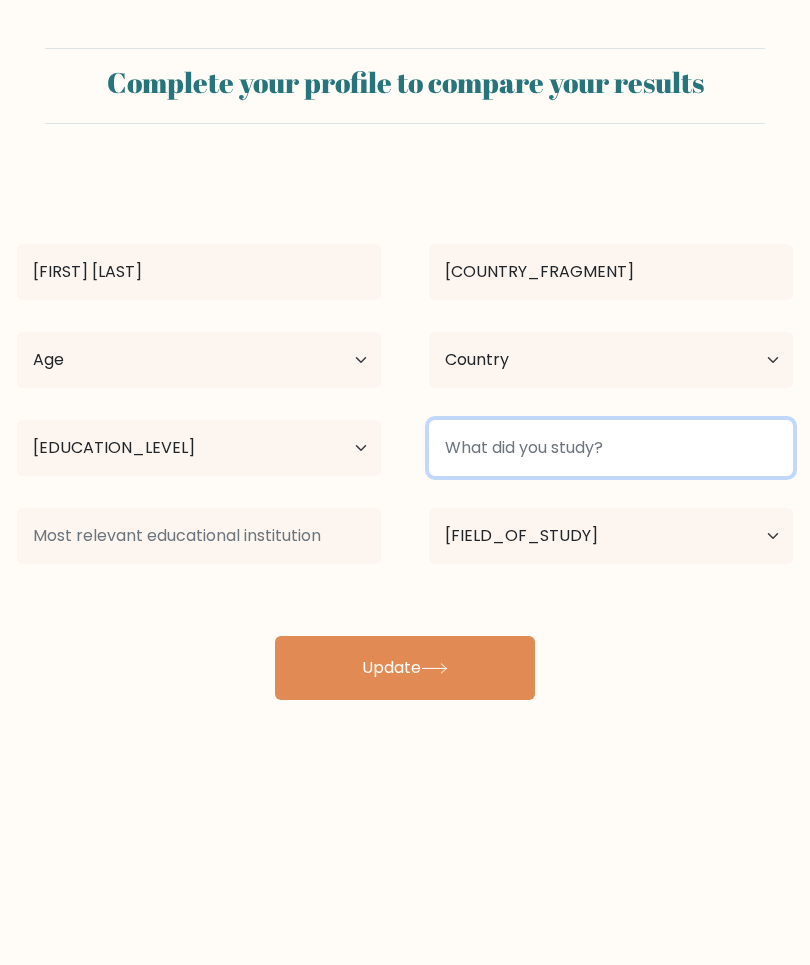 click at bounding box center [611, 448] 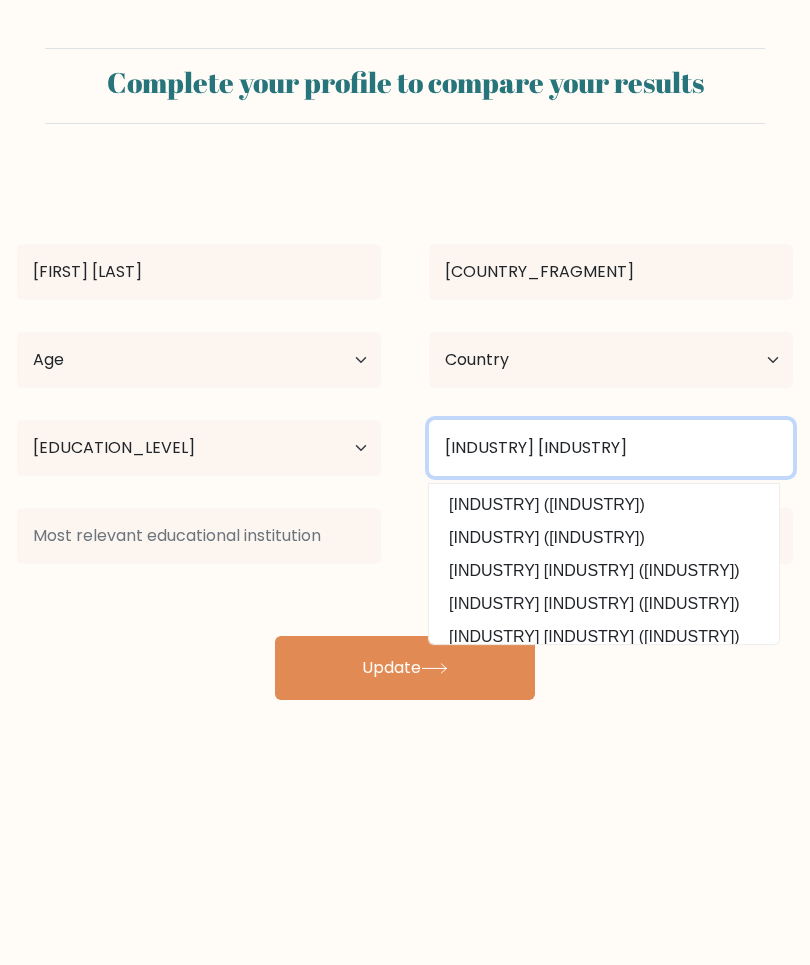 type on "Aircraft Maintenance and Technology" 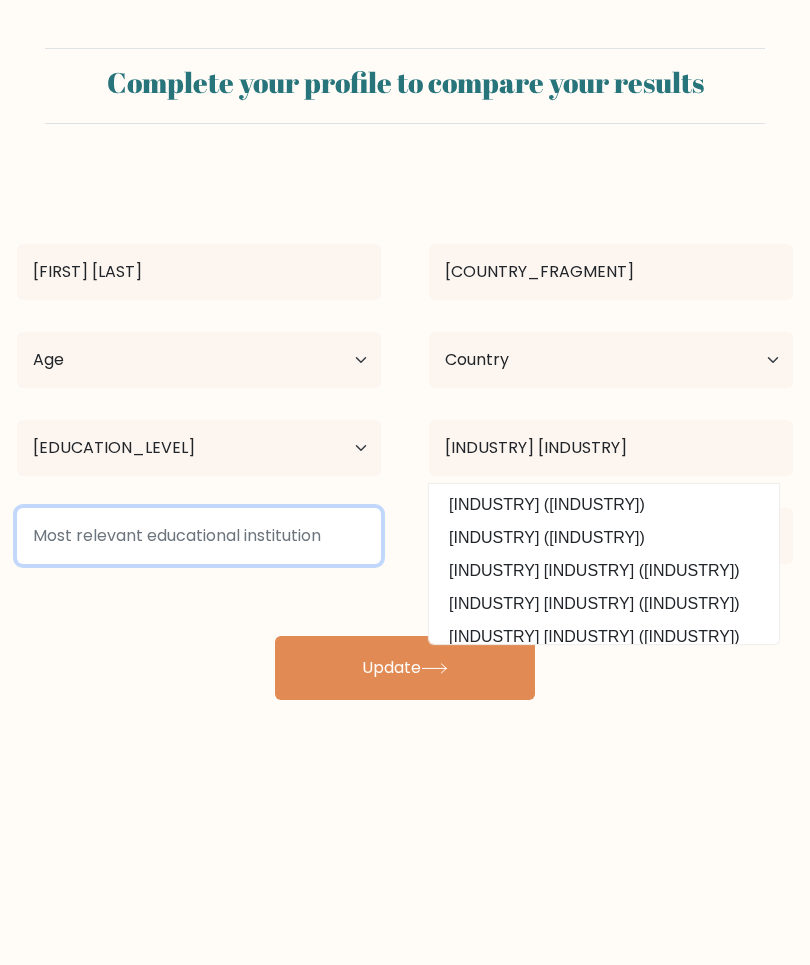 click at bounding box center (199, 536) 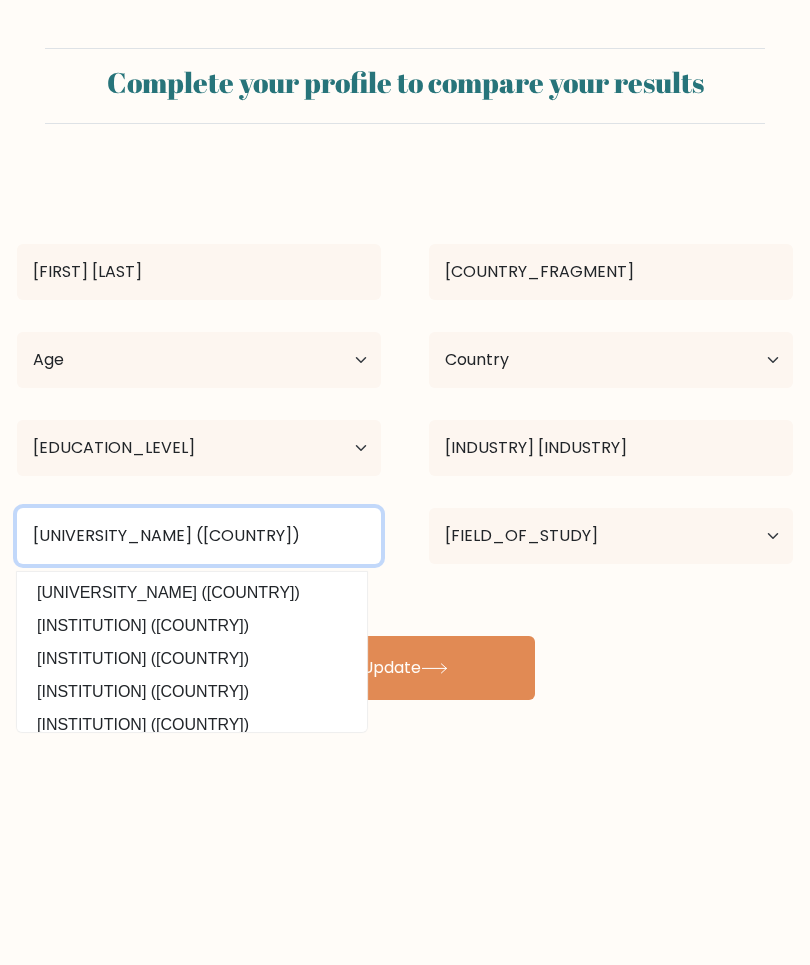 type on "Philippine State College of Aeronautics" 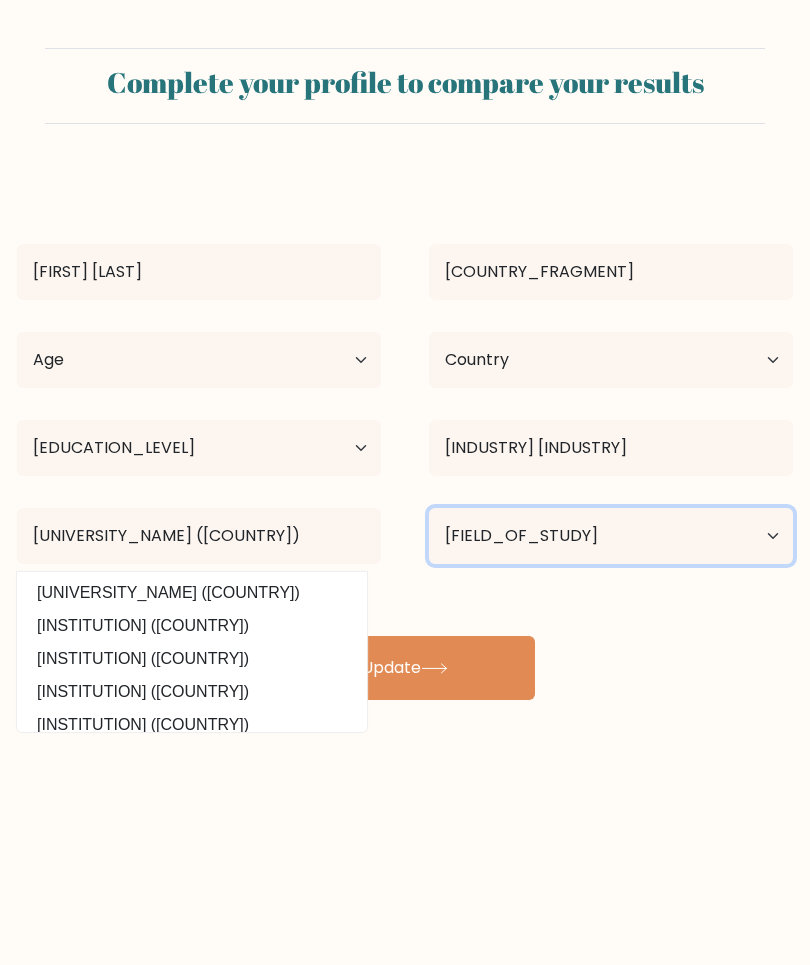 click on "Current employment status
Employed
Student
Retired
Other / prefer not to answer" at bounding box center (611, 536) 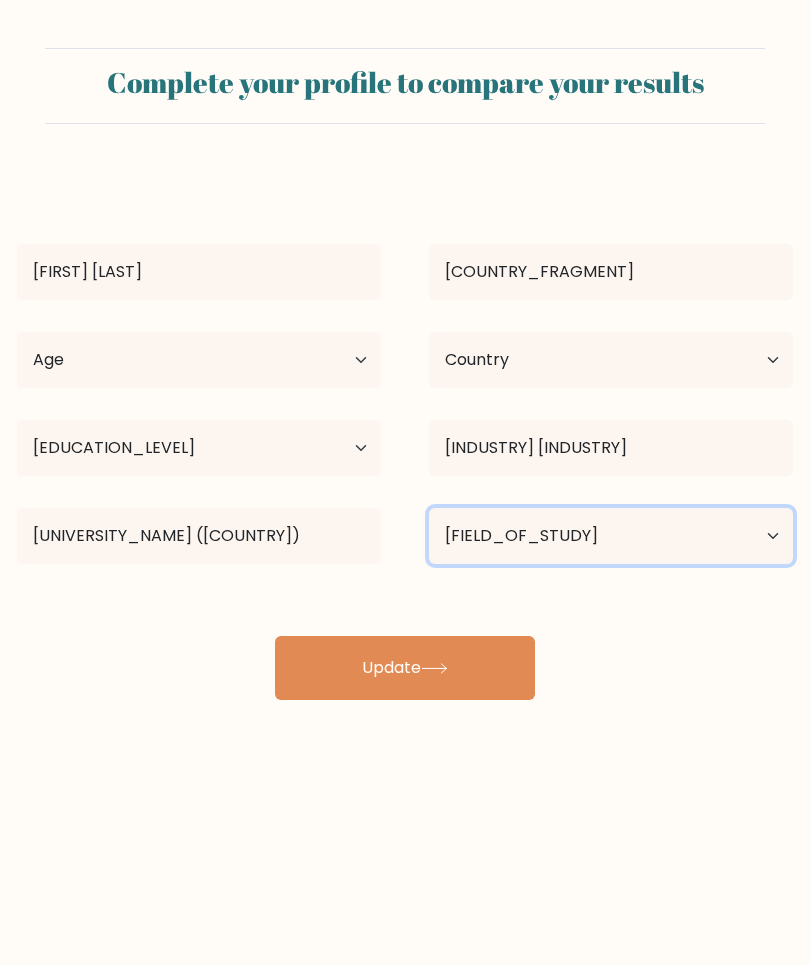 select on "employed" 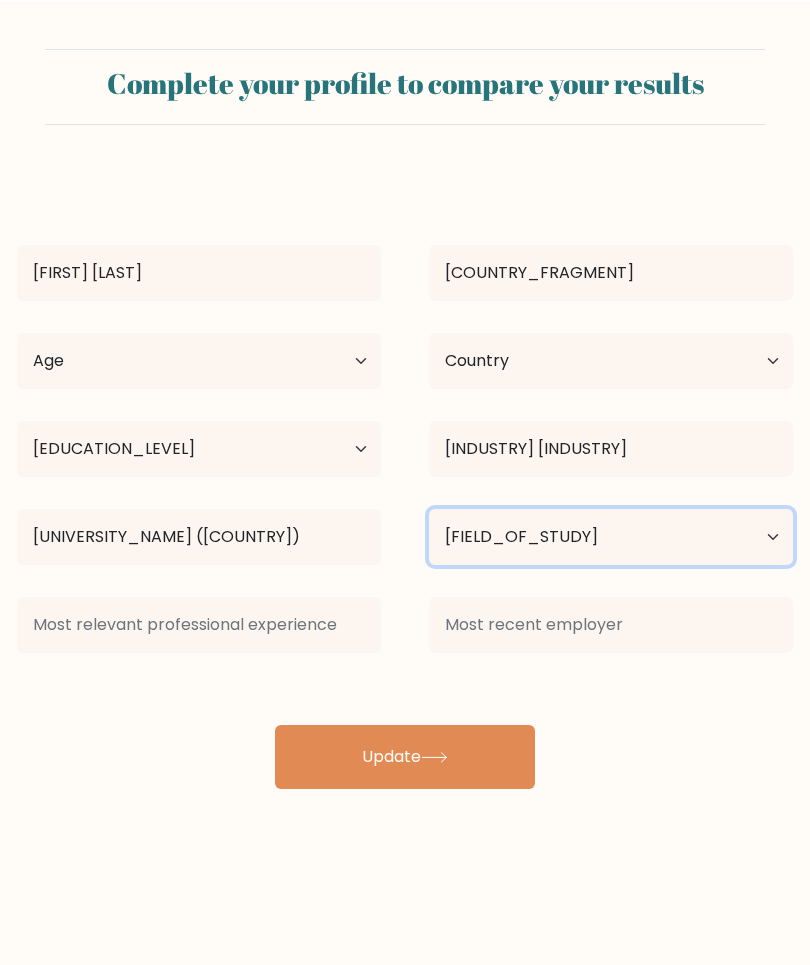 scroll, scrollTop: 1, scrollLeft: 0, axis: vertical 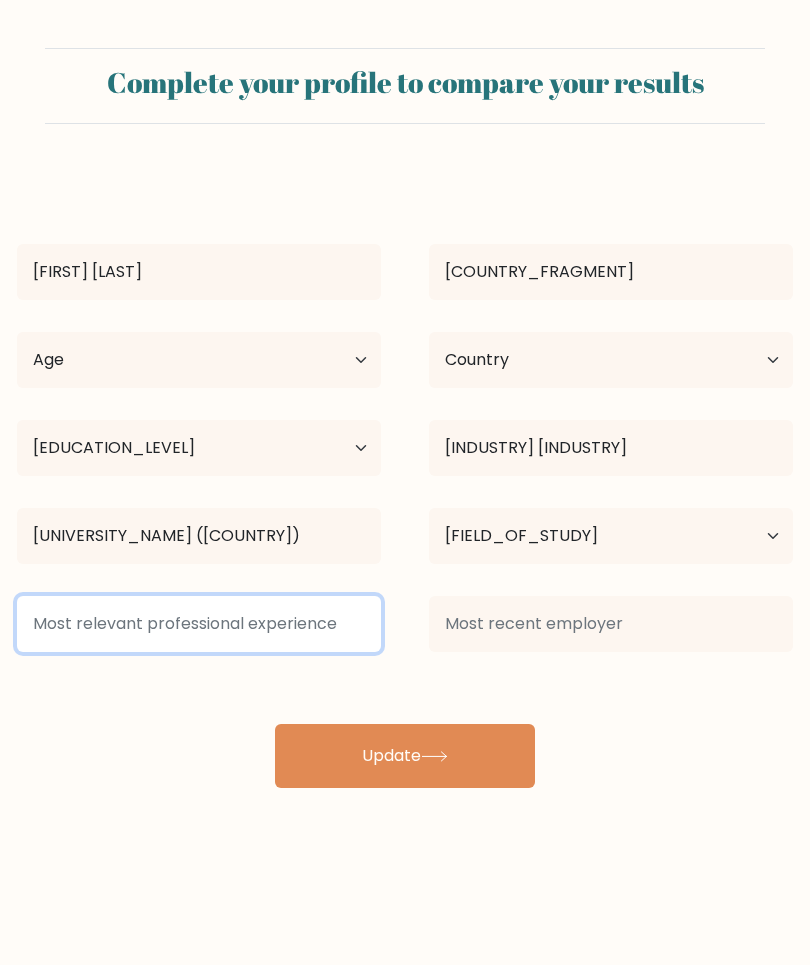 click at bounding box center [199, 624] 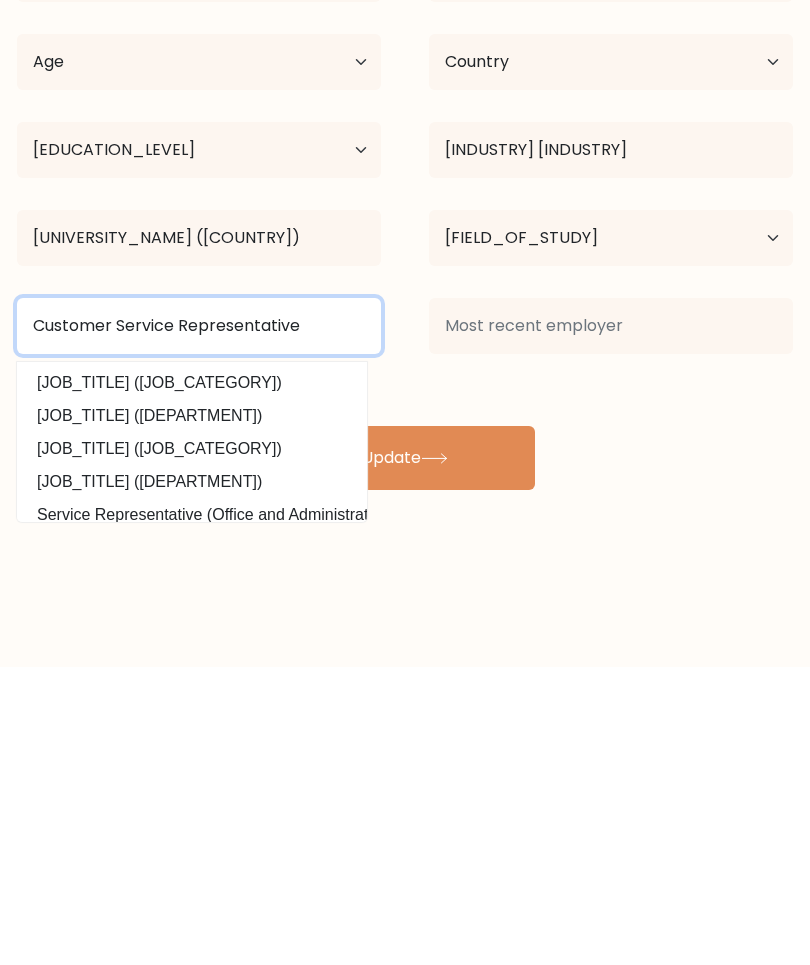 type on "Customer Service Representative" 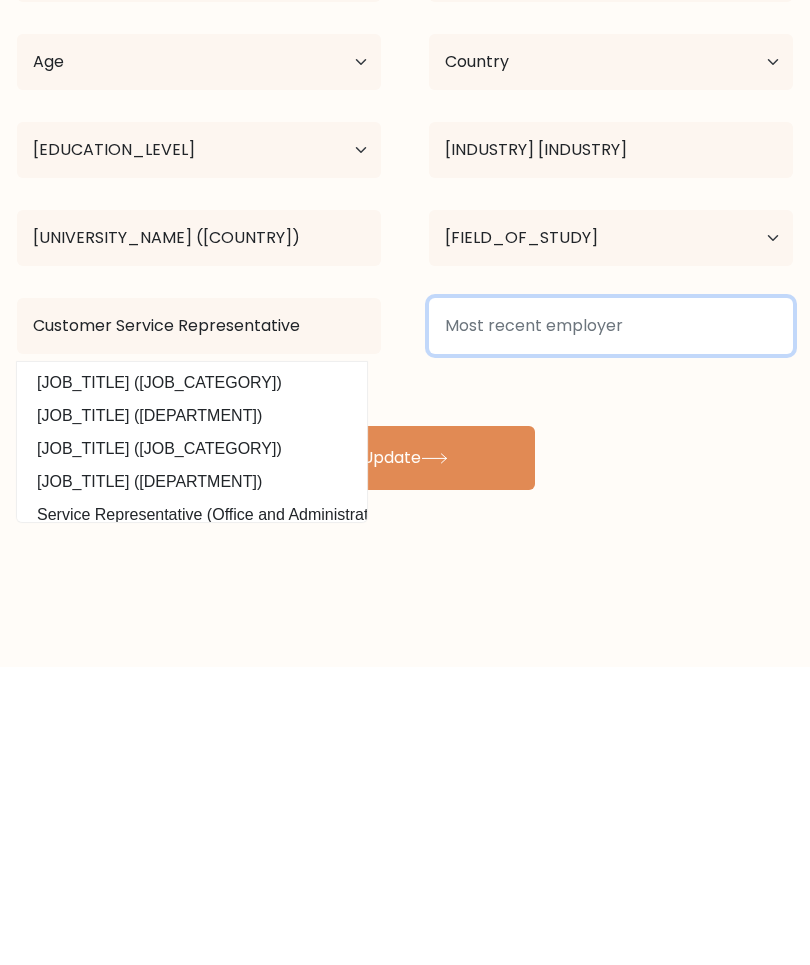 click at bounding box center (611, 624) 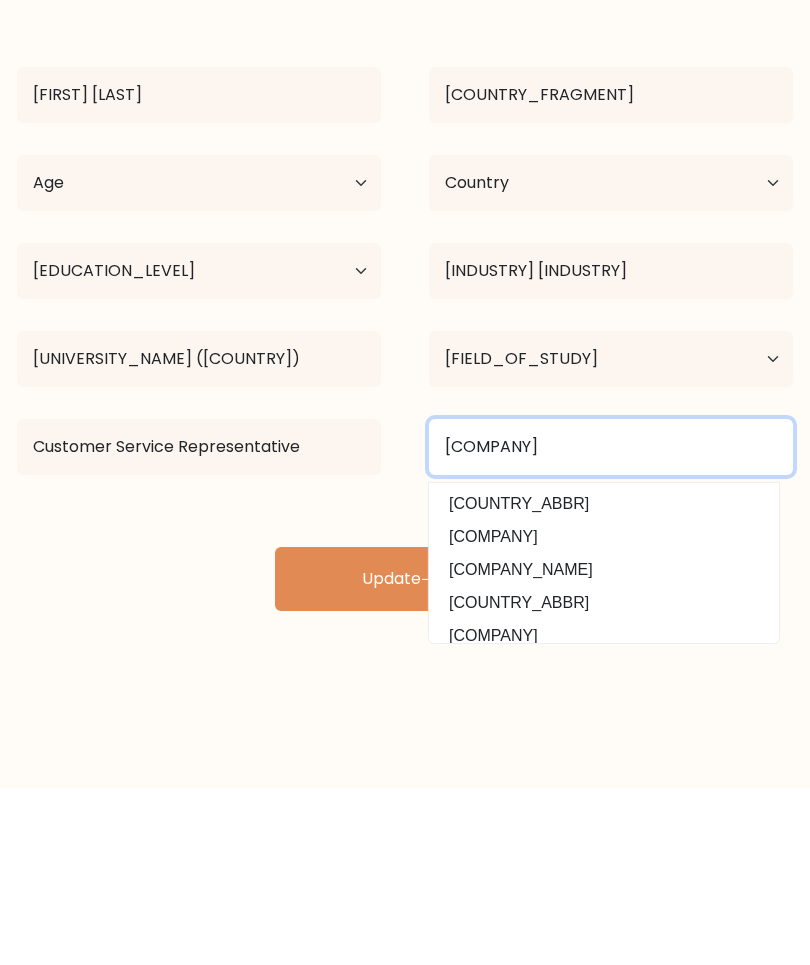 type on "Foundever Philippines" 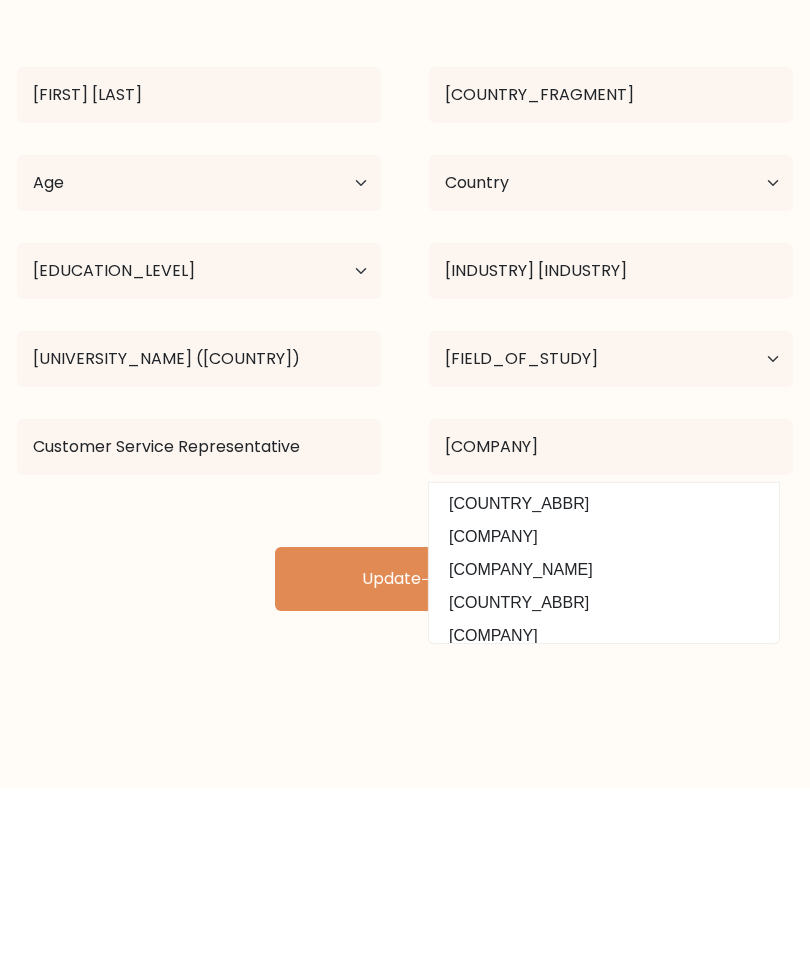 click on "Update" at bounding box center [405, 756] 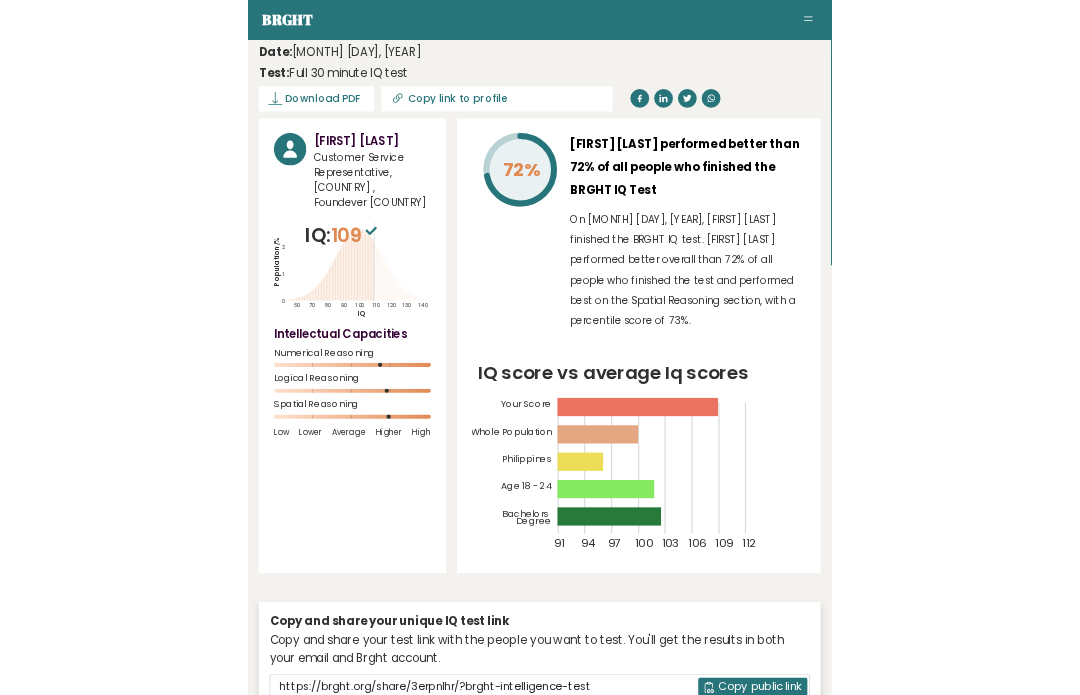 scroll, scrollTop: 0, scrollLeft: 0, axis: both 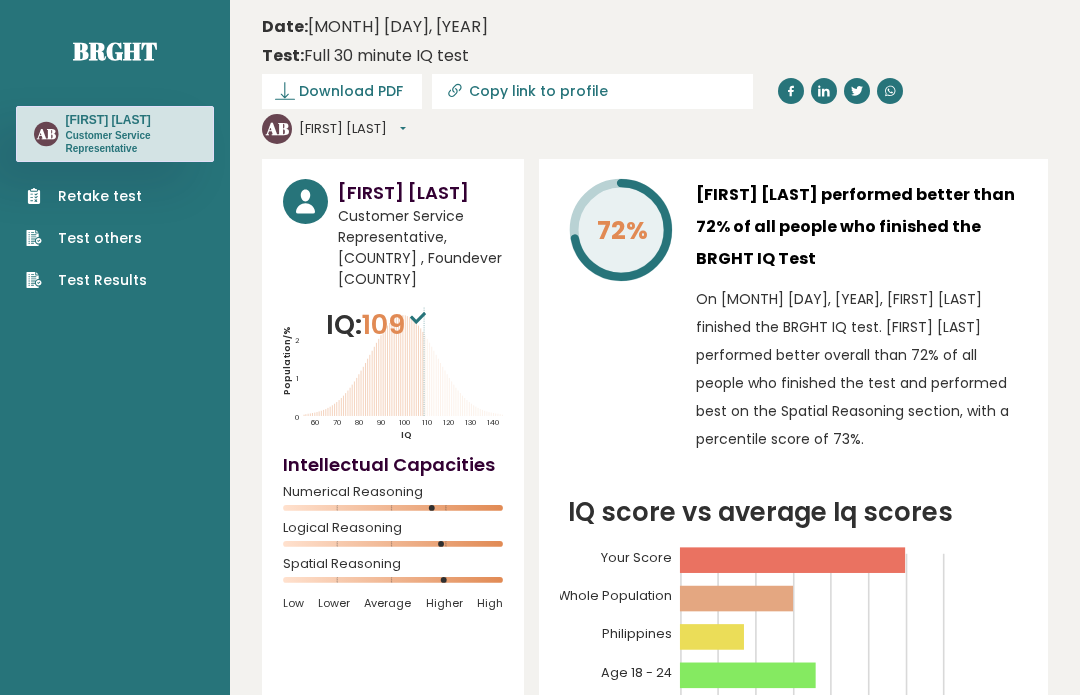click on "Download PDF" at bounding box center (351, 91) 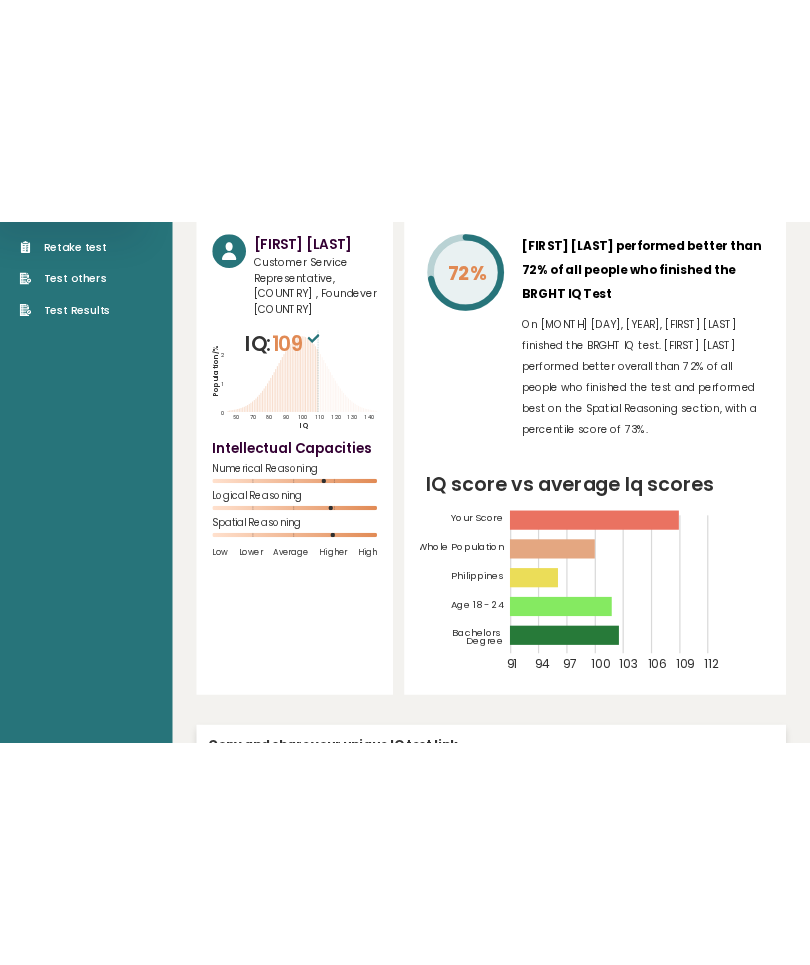 scroll, scrollTop: 0, scrollLeft: 0, axis: both 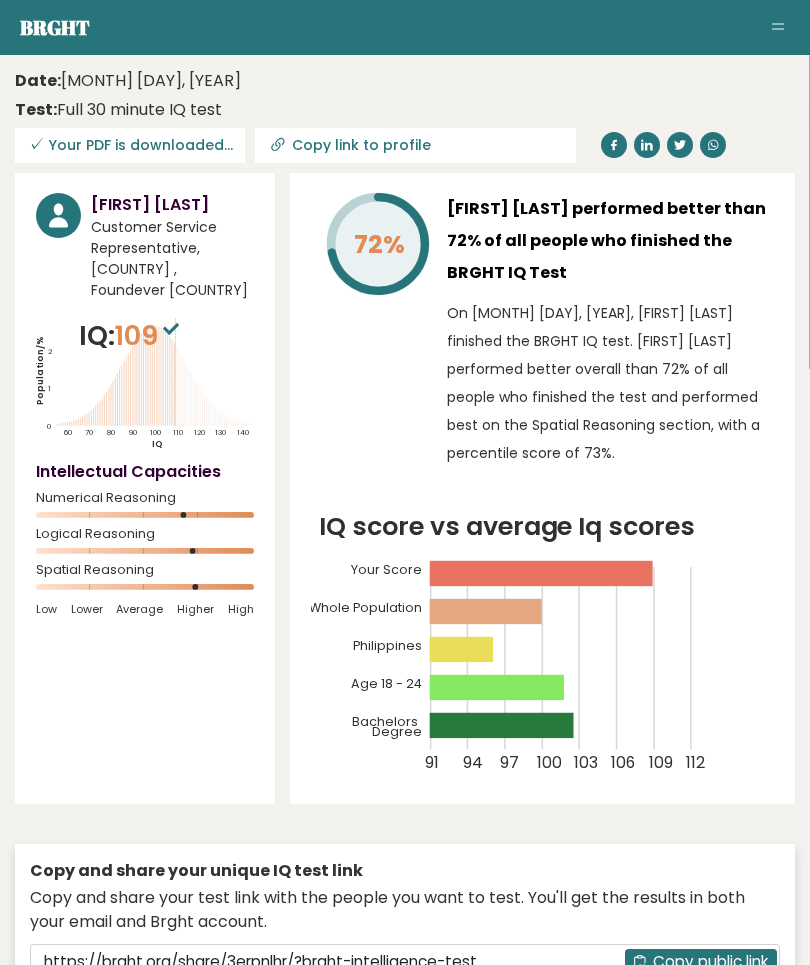 click at bounding box center (778, 28) 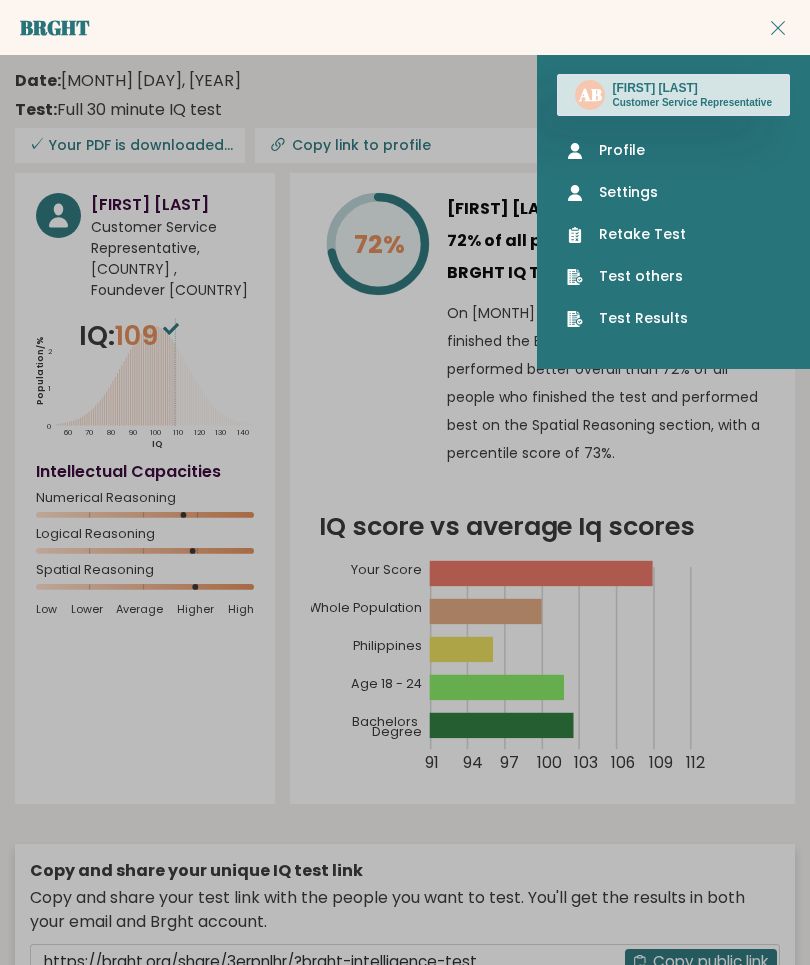 click on "Profile" at bounding box center [673, 150] 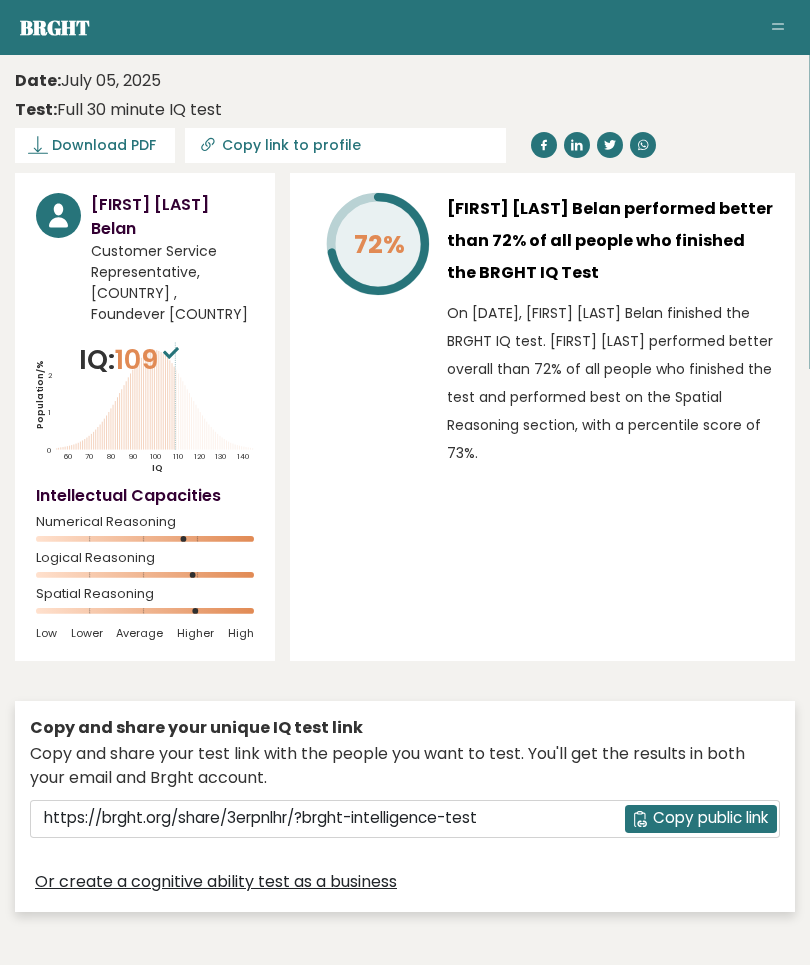 scroll, scrollTop: 0, scrollLeft: 0, axis: both 